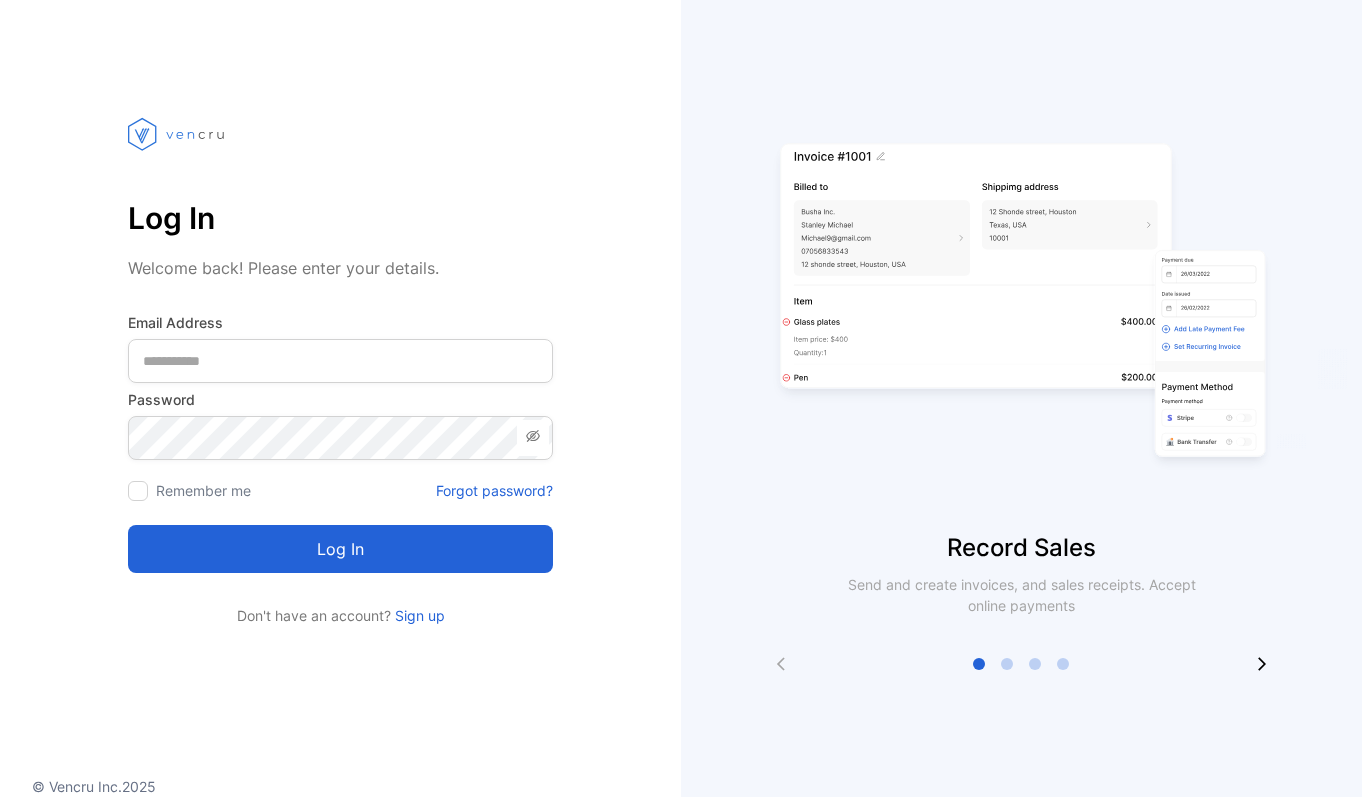 scroll, scrollTop: 0, scrollLeft: 0, axis: both 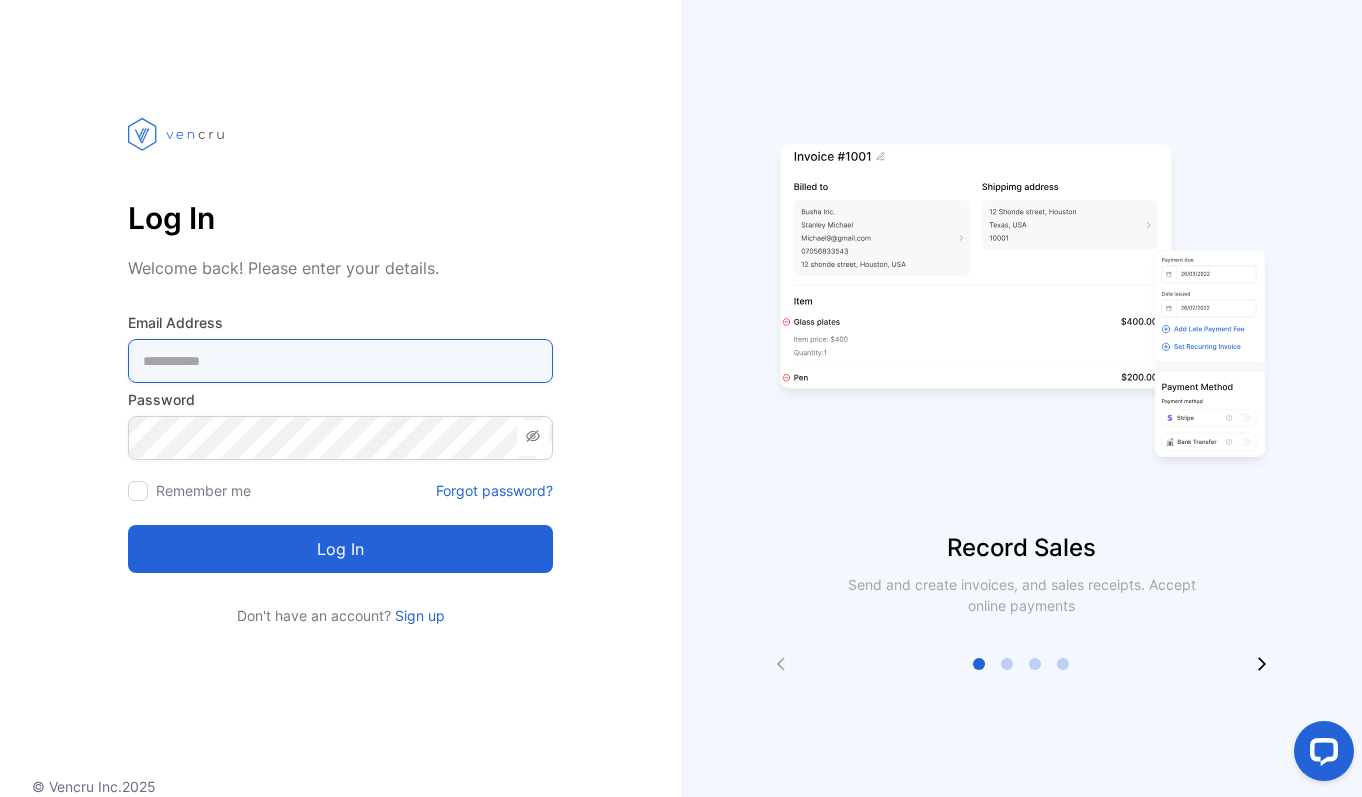 type on "**********" 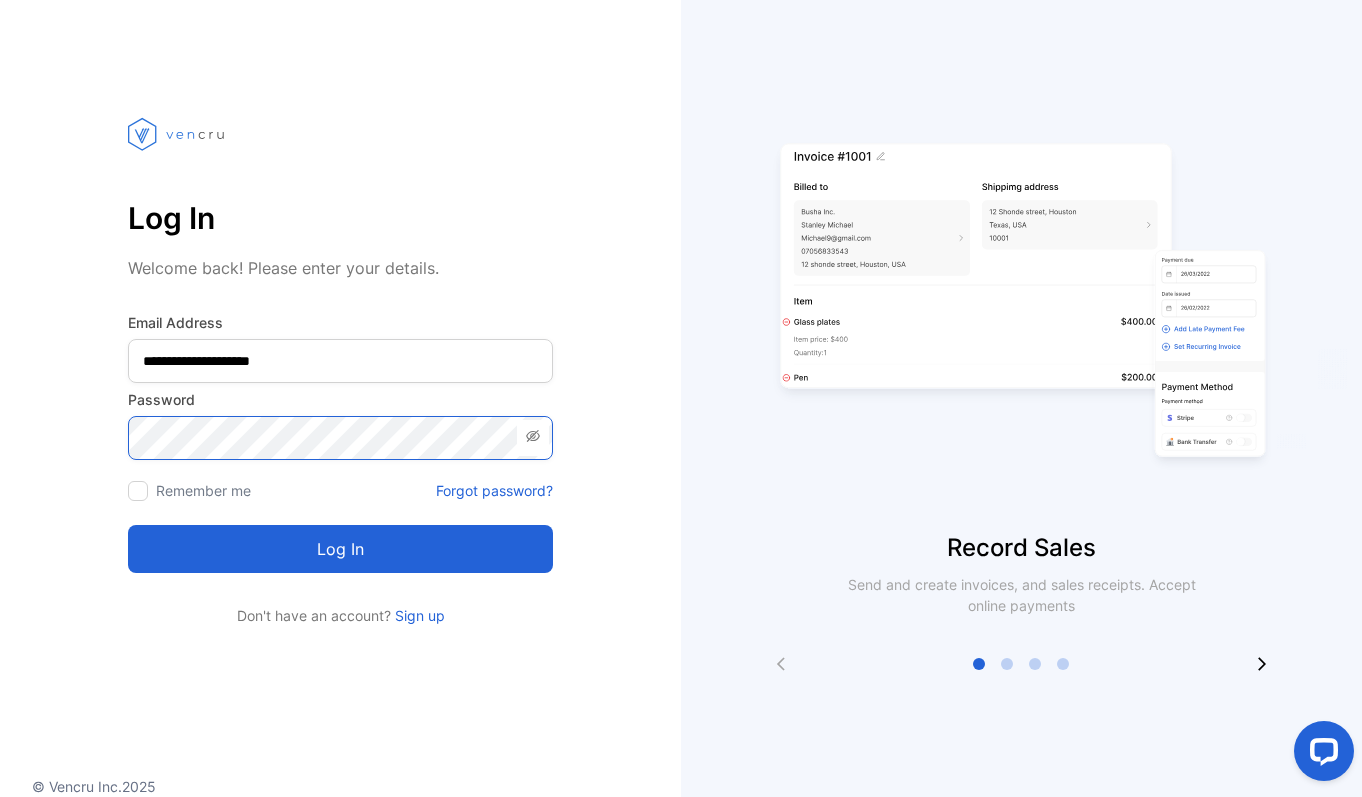 click on "Log in" at bounding box center (340, 549) 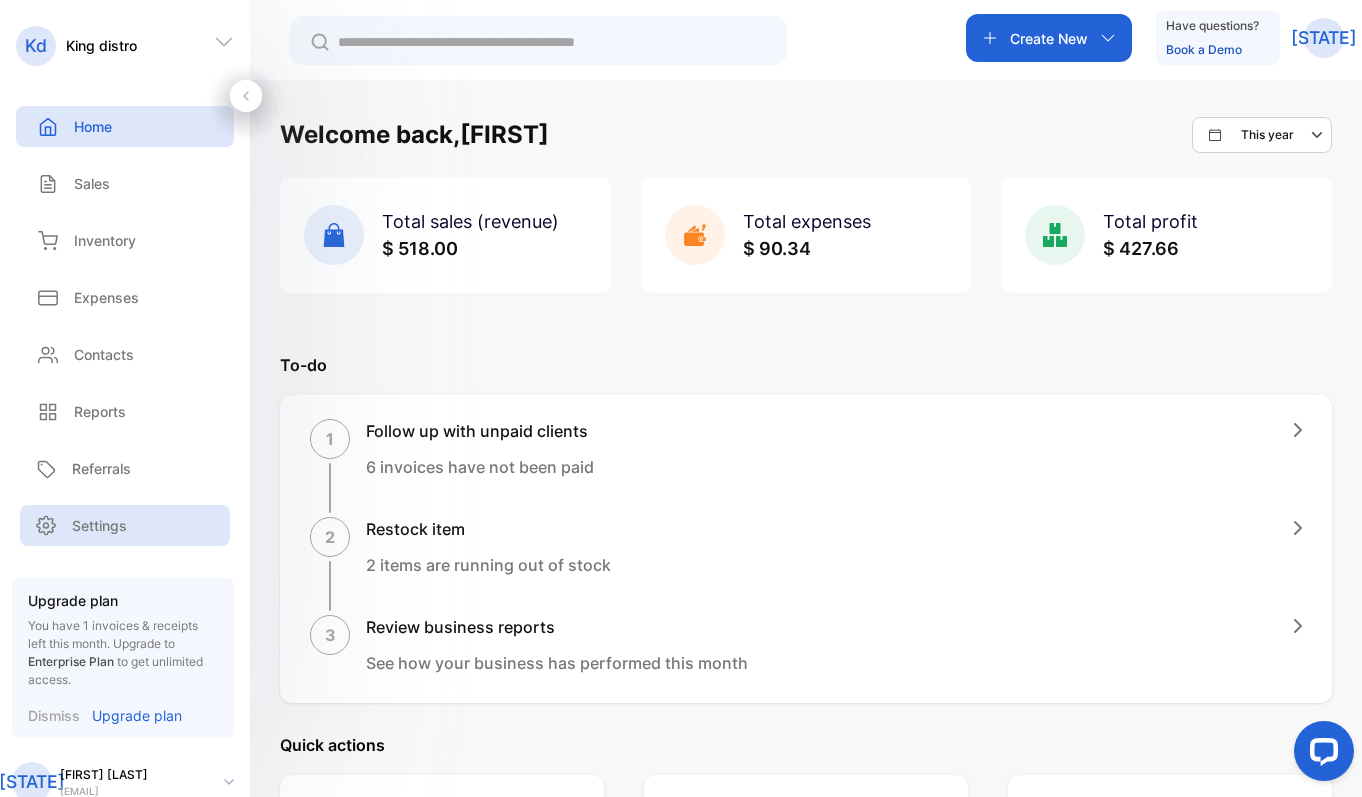 click on "Settings" at bounding box center (125, 525) 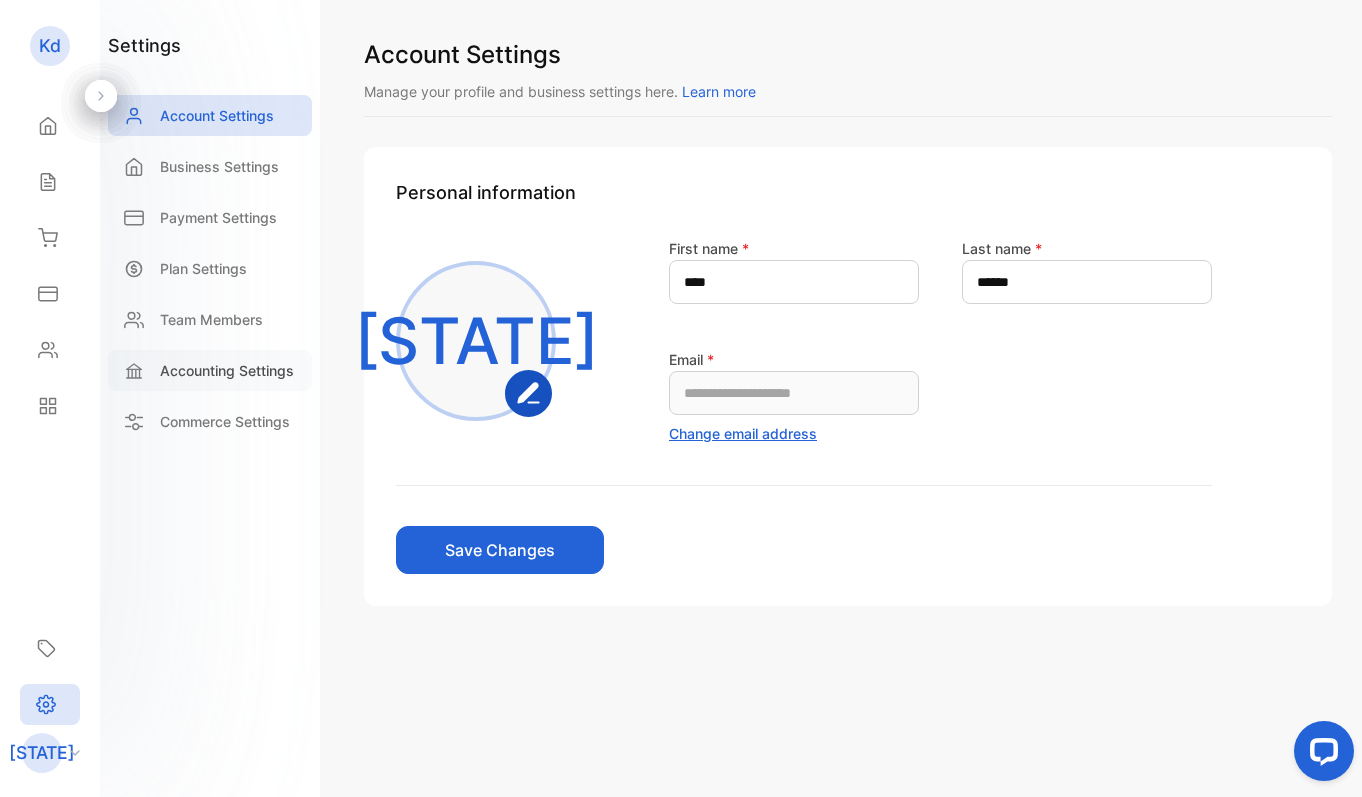 click on "Accounting Settings" at bounding box center (227, 370) 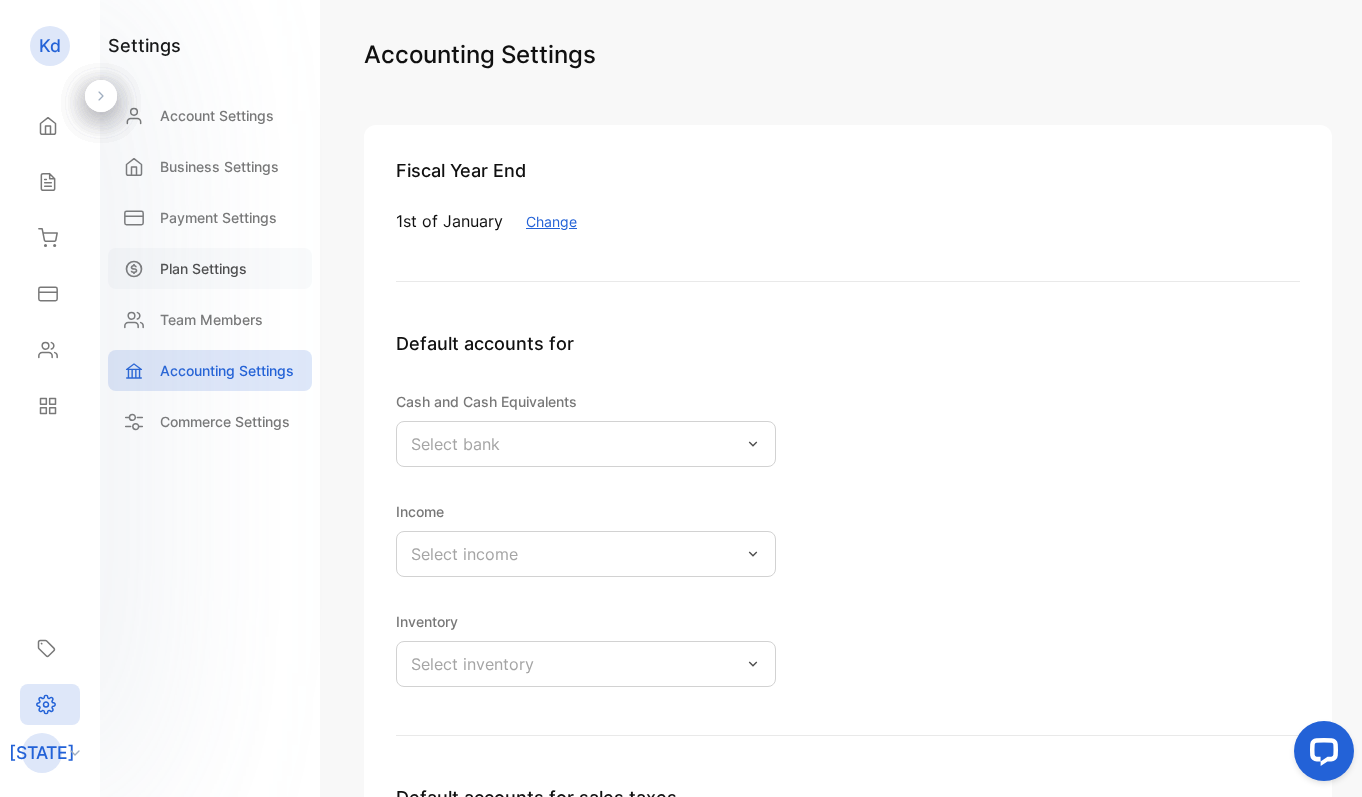 click on "Plan Settings" at bounding box center (203, 268) 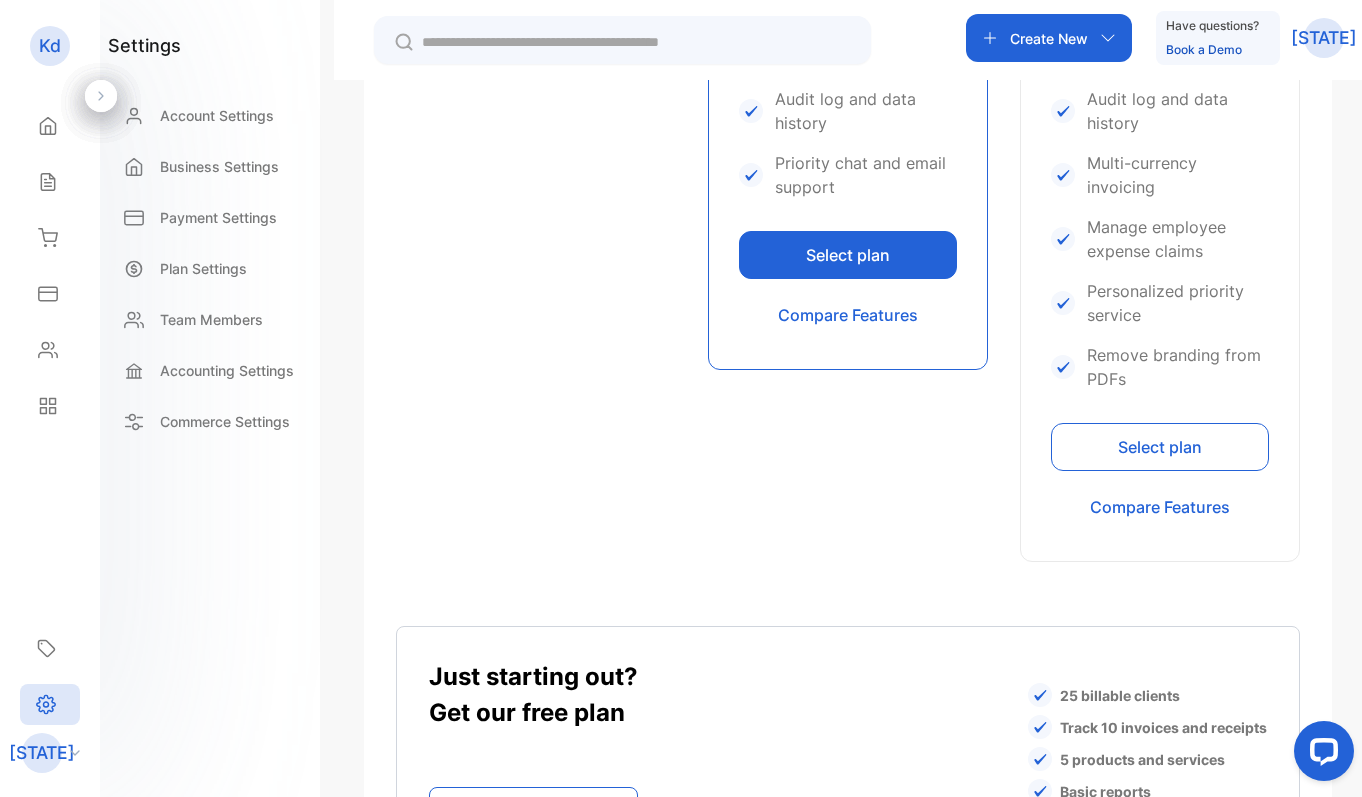 scroll, scrollTop: 1218, scrollLeft: 0, axis: vertical 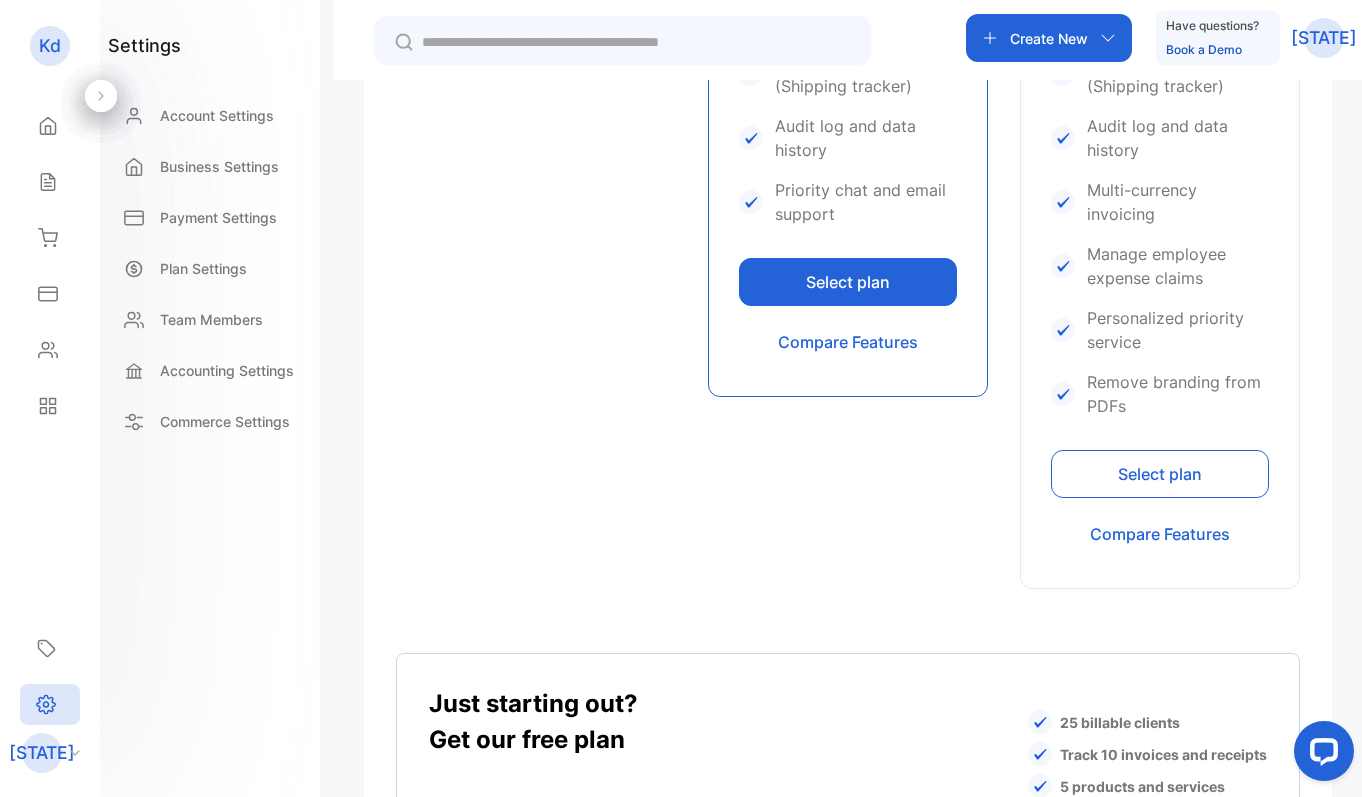 click on "Select plan" at bounding box center [848, 282] 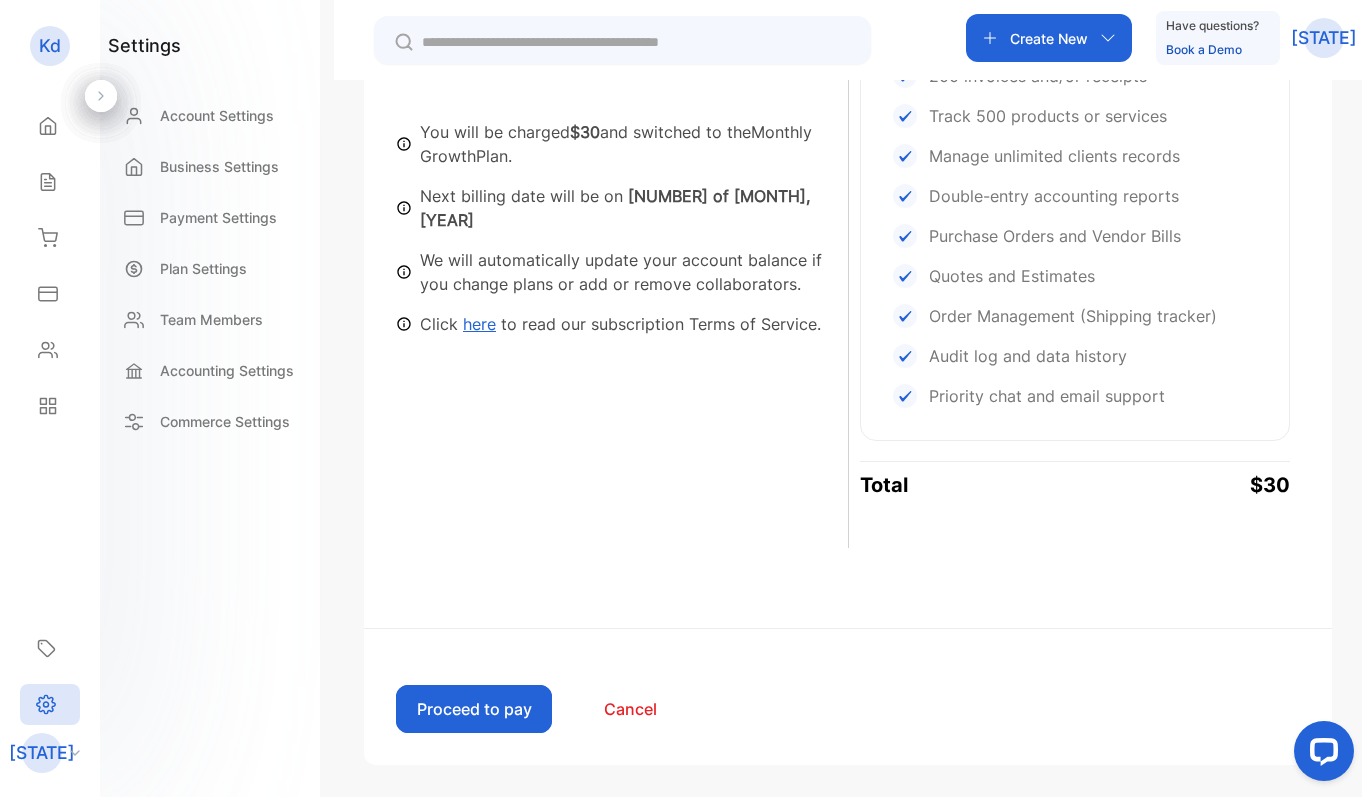 scroll, scrollTop: 686, scrollLeft: 0, axis: vertical 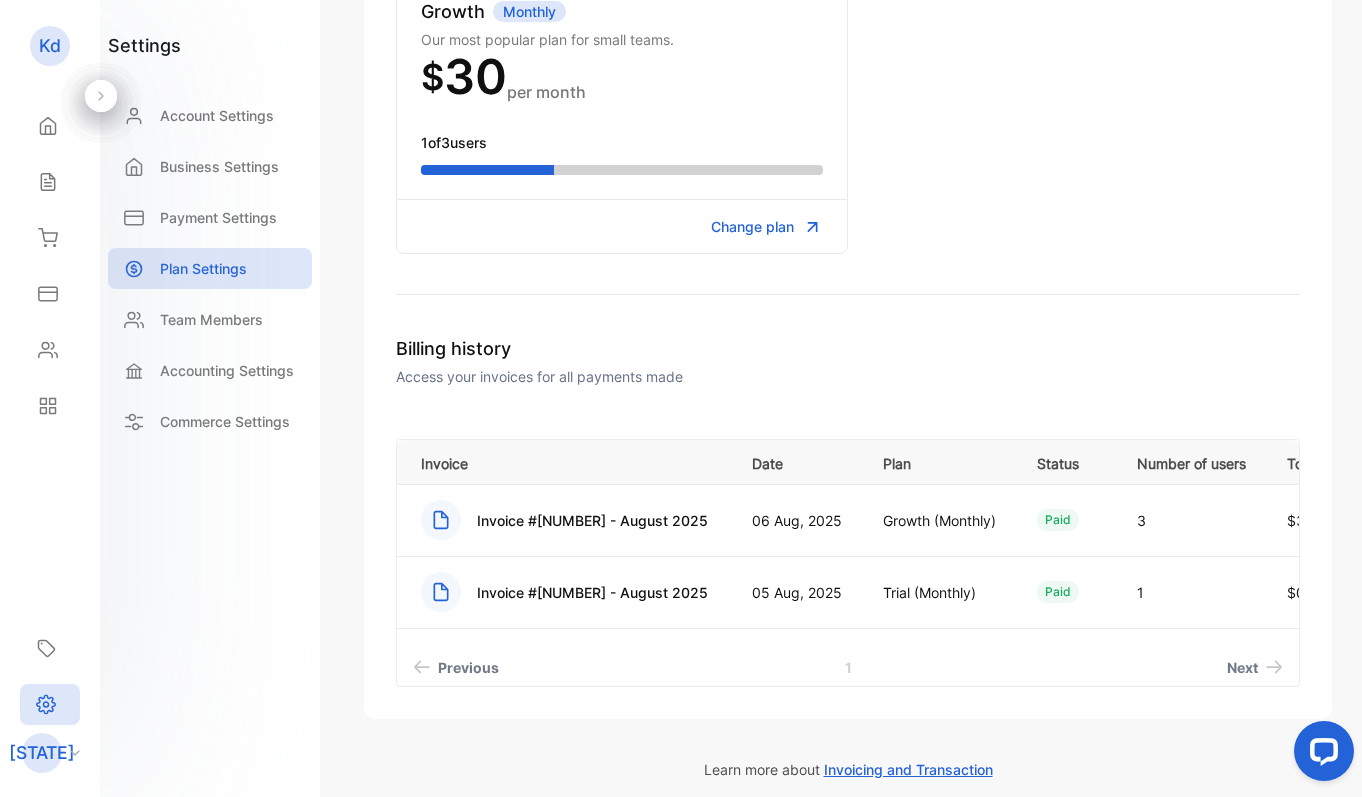 click on "[STATE]" at bounding box center (56, 753) 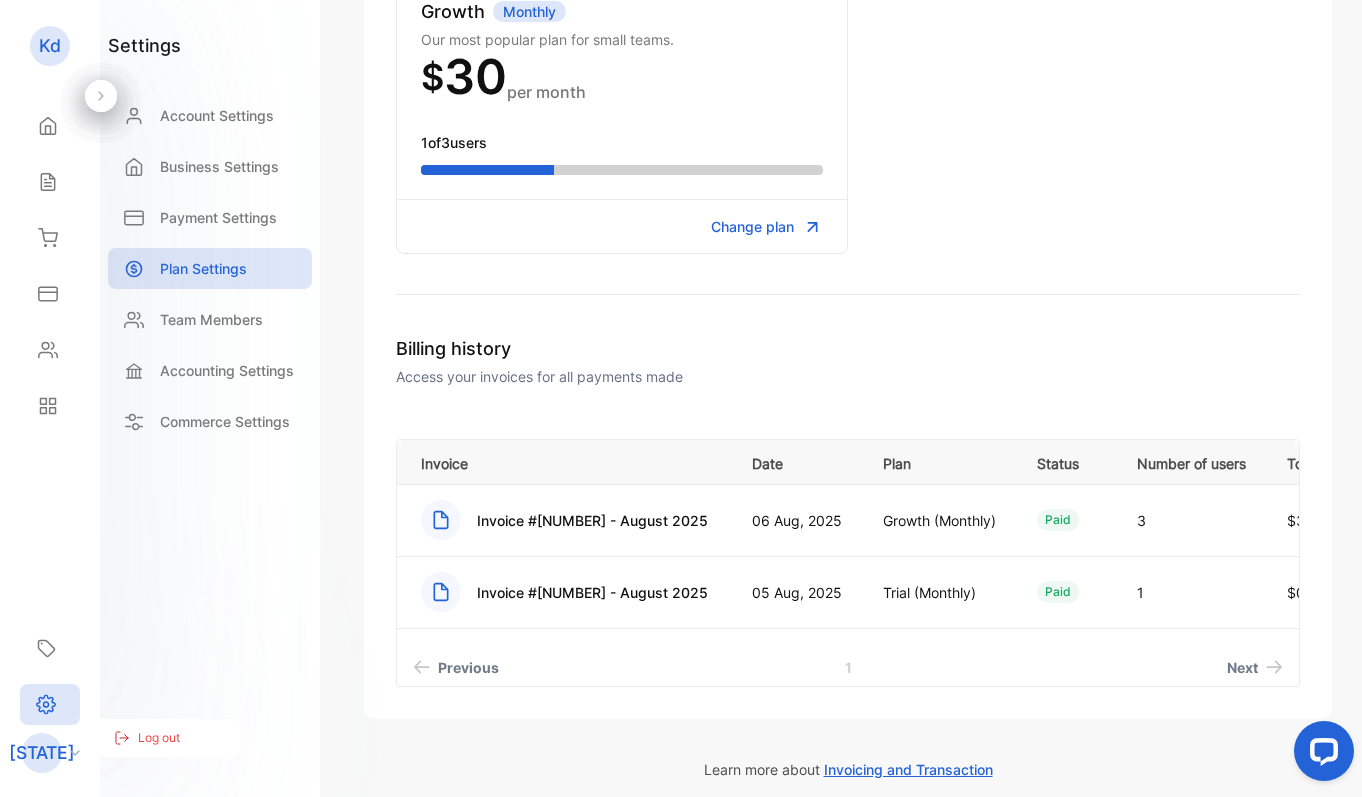 click on "[STATE]" at bounding box center (56, 753) 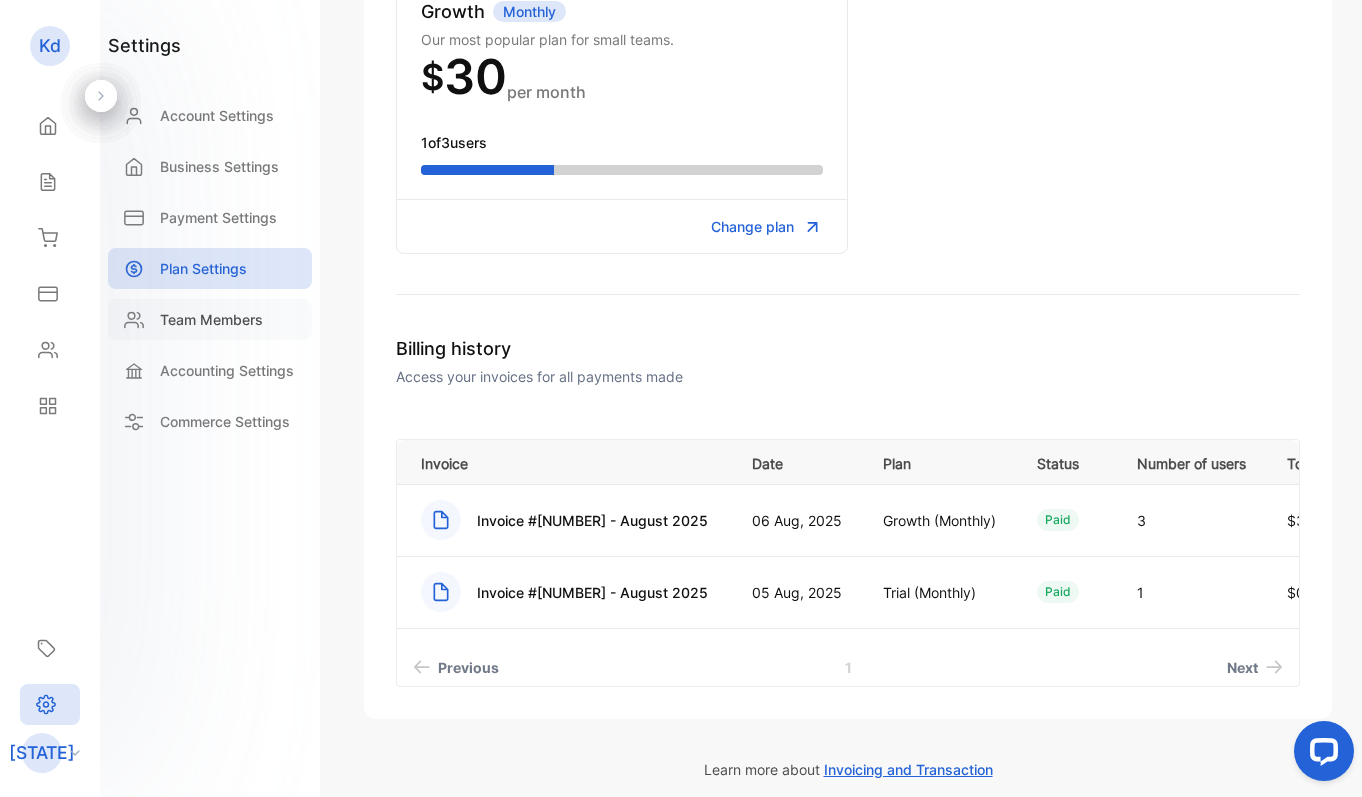 click on "Team Members" at bounding box center (210, 319) 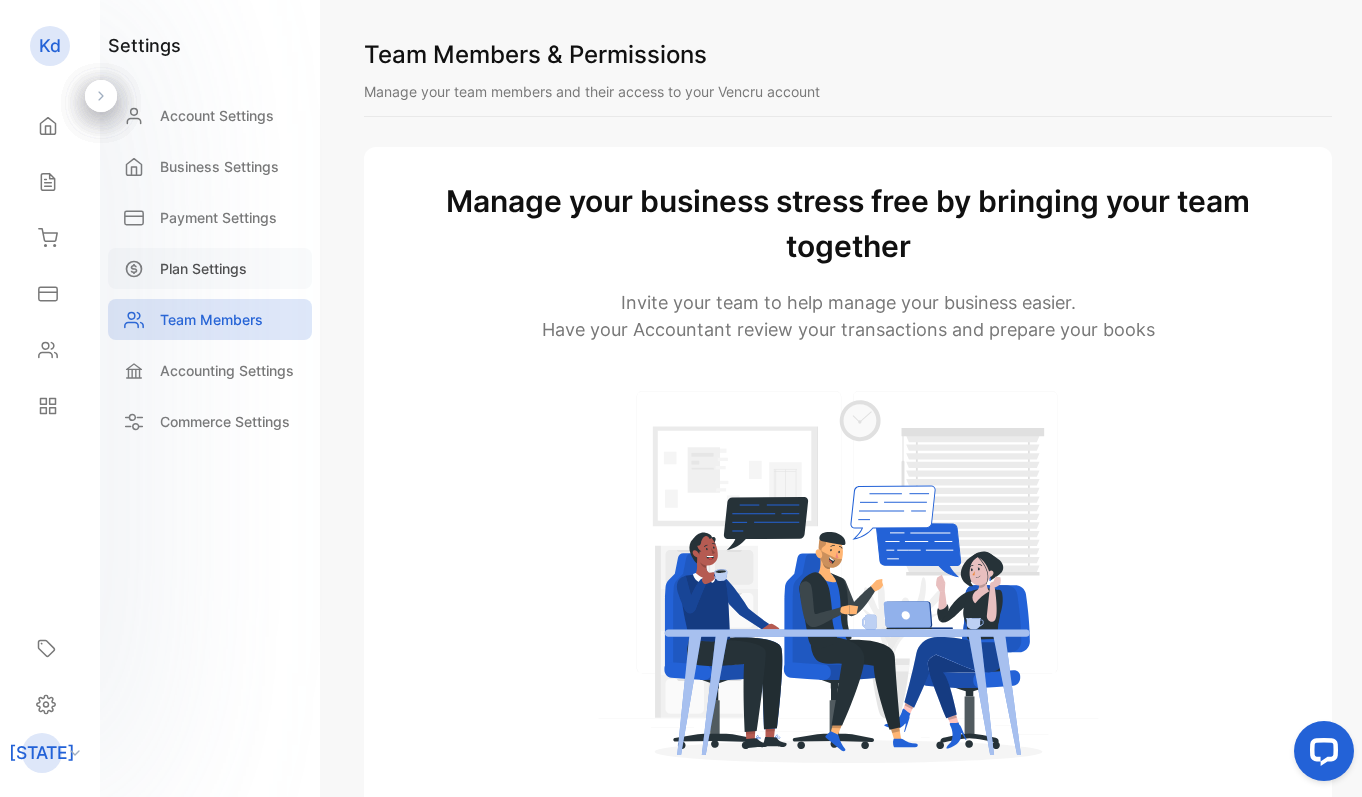click on "Plan Settings" at bounding box center (210, 268) 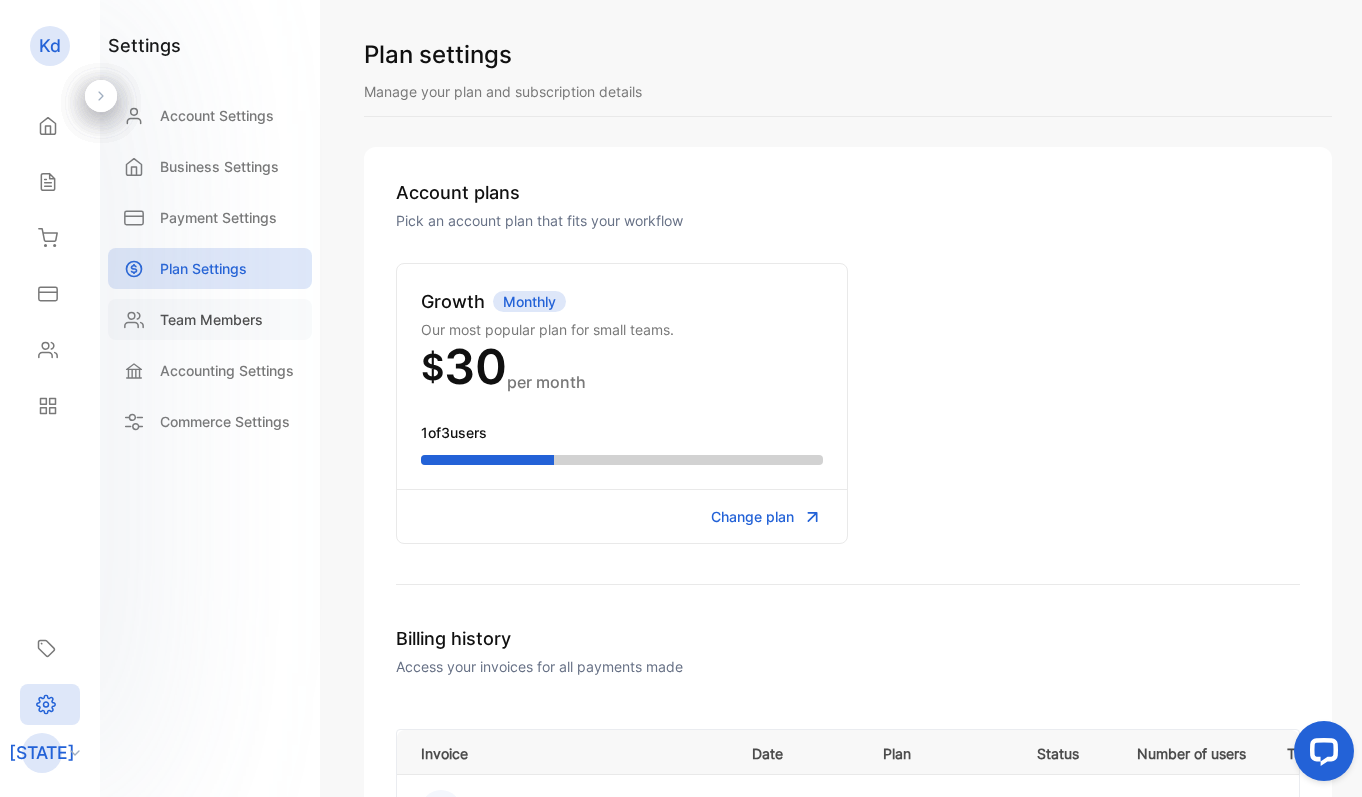 click on "Team Members" at bounding box center (211, 319) 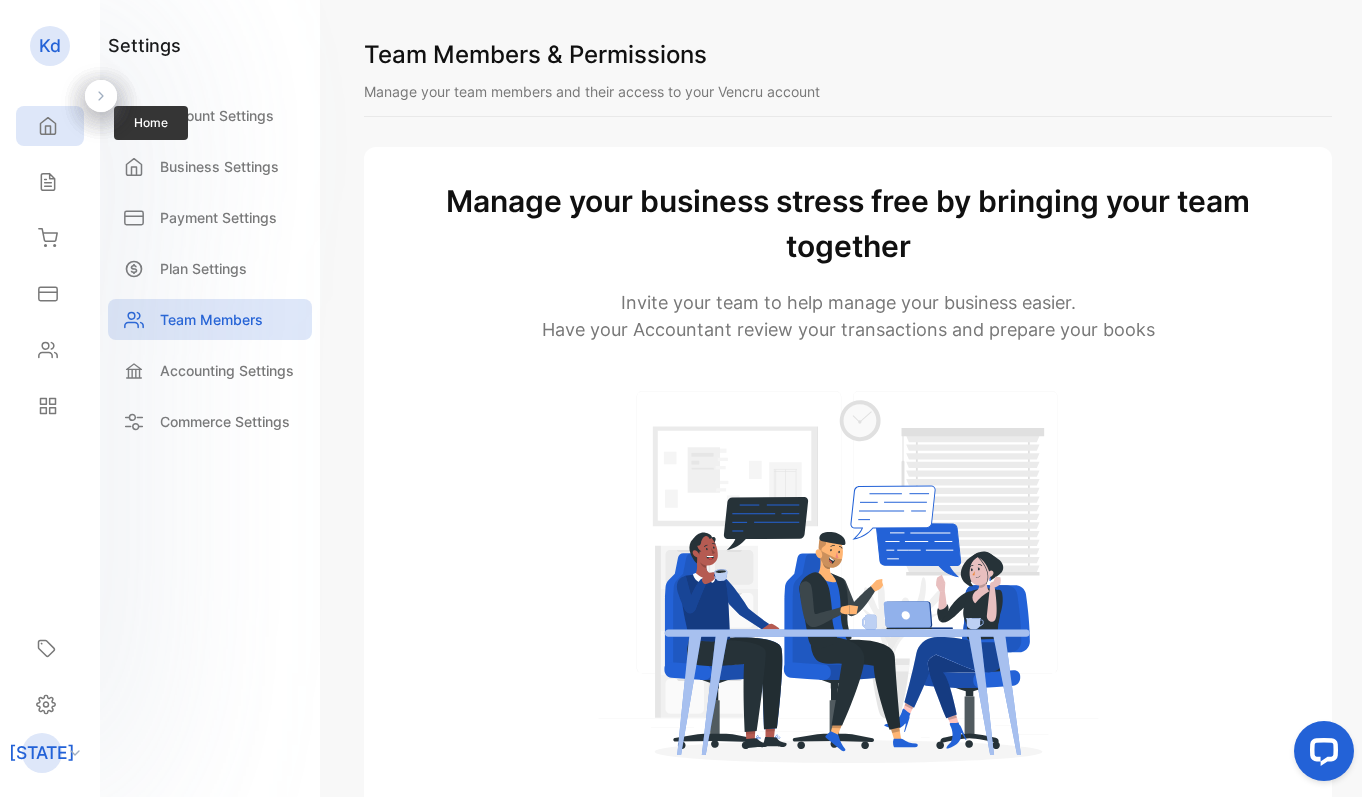 click 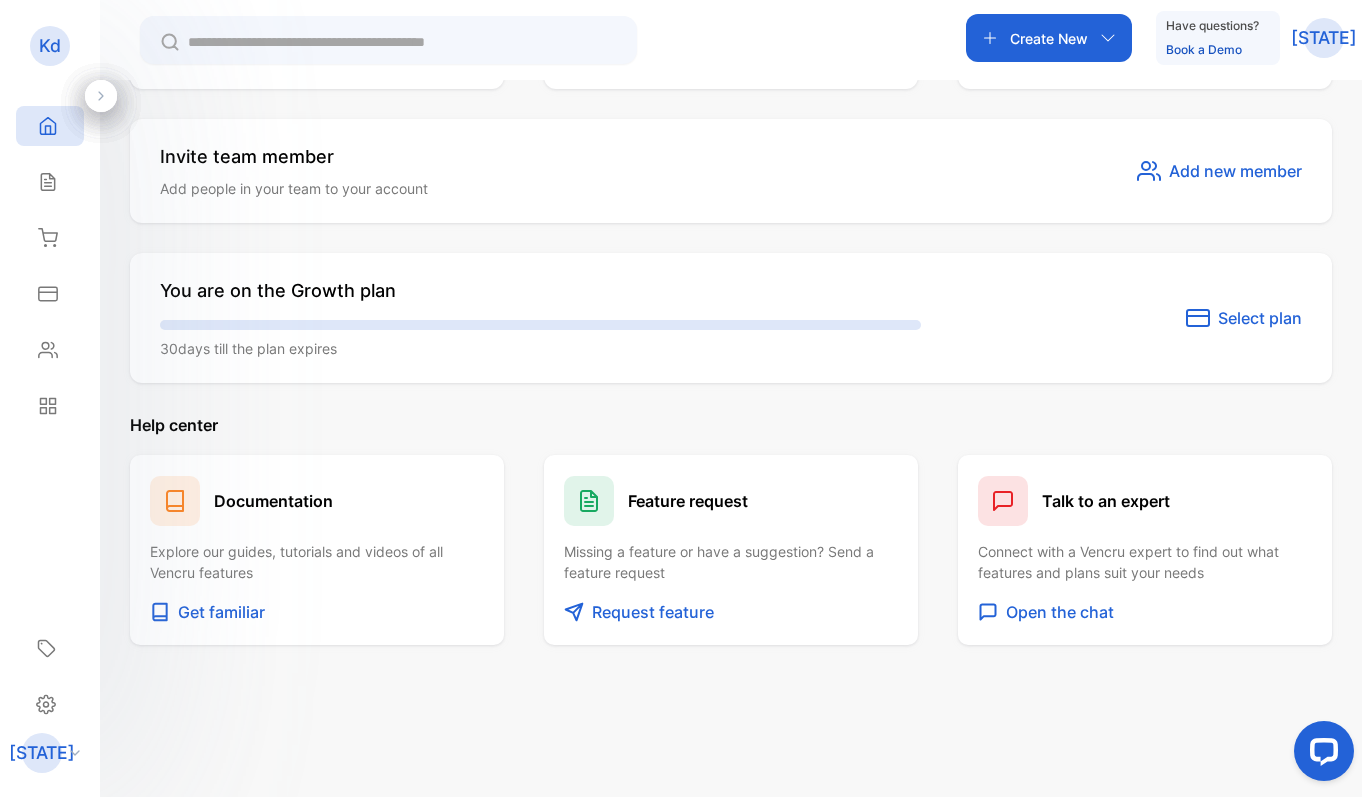 scroll, scrollTop: 1080, scrollLeft: 0, axis: vertical 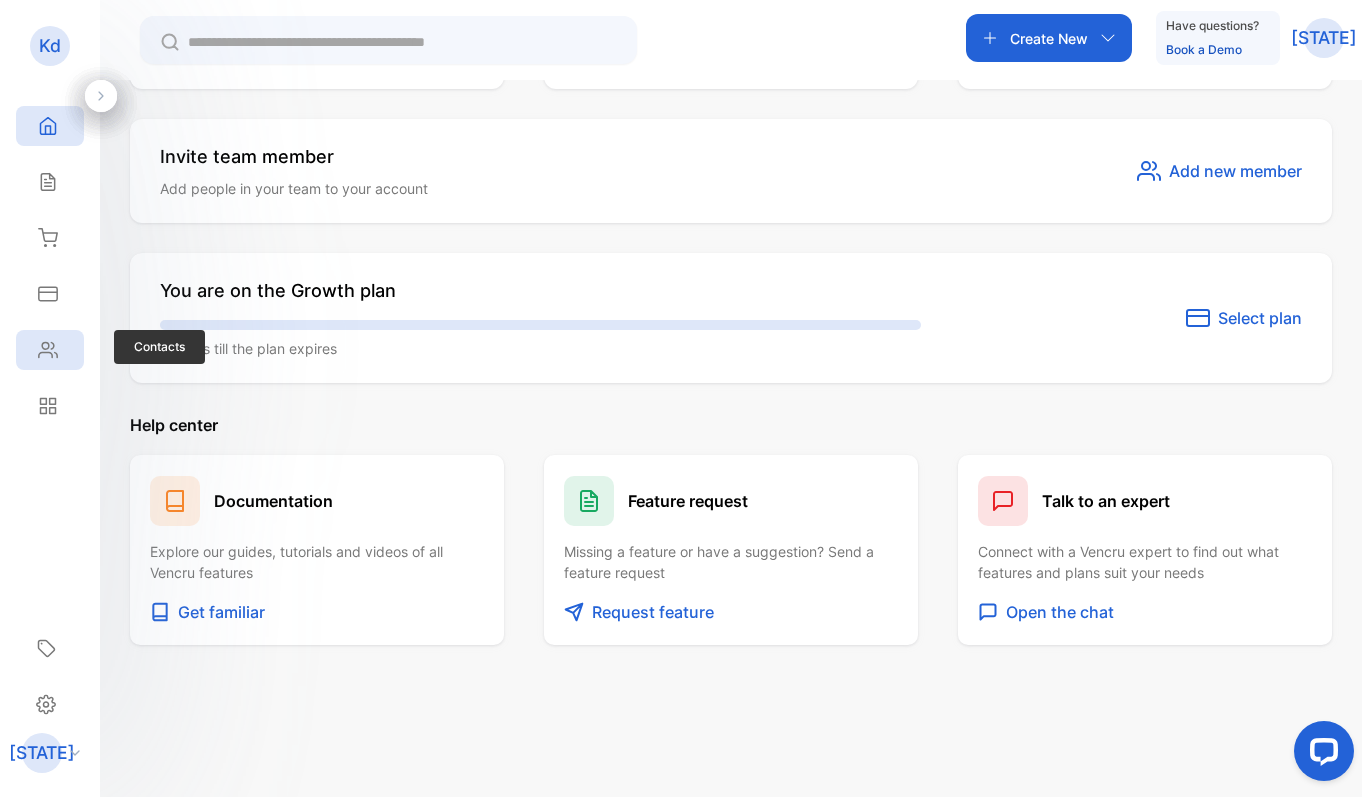 click 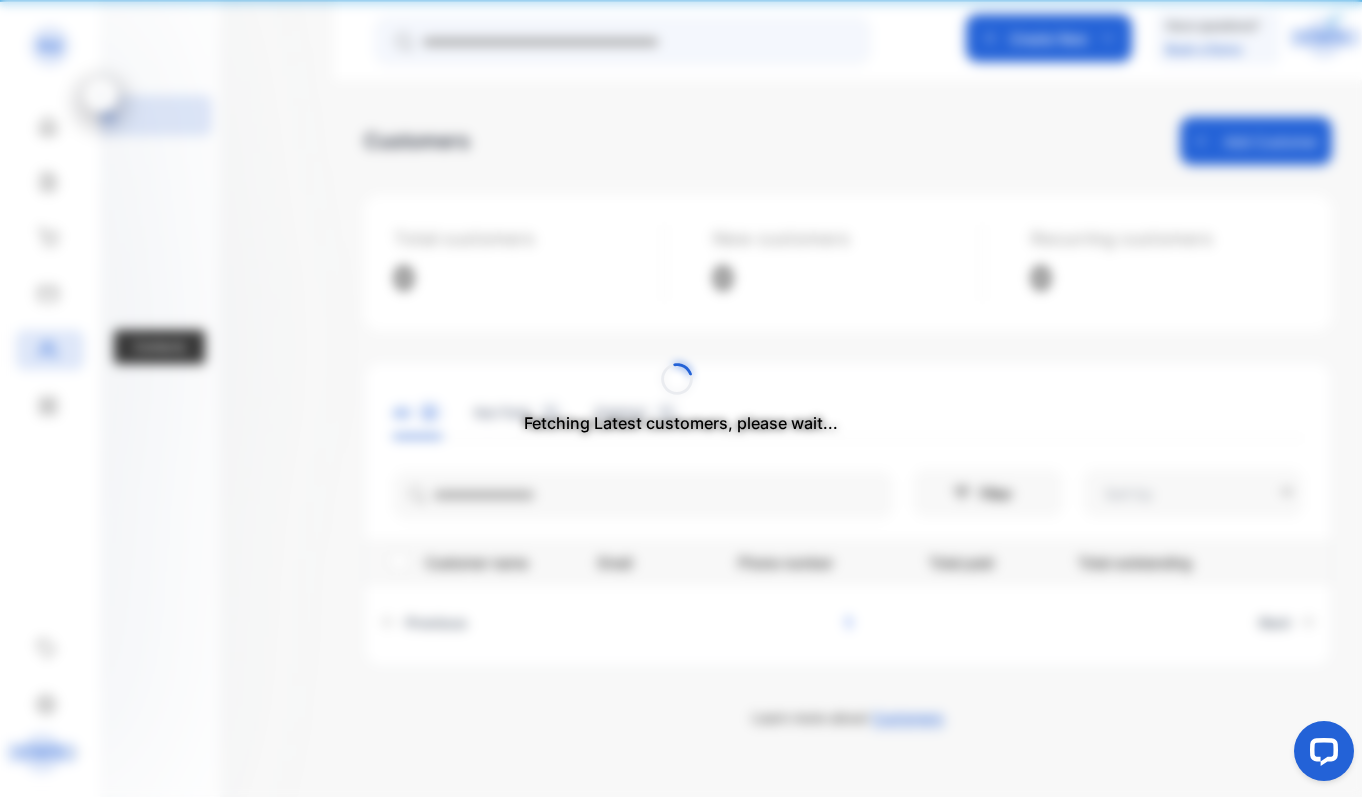 type on "**********" 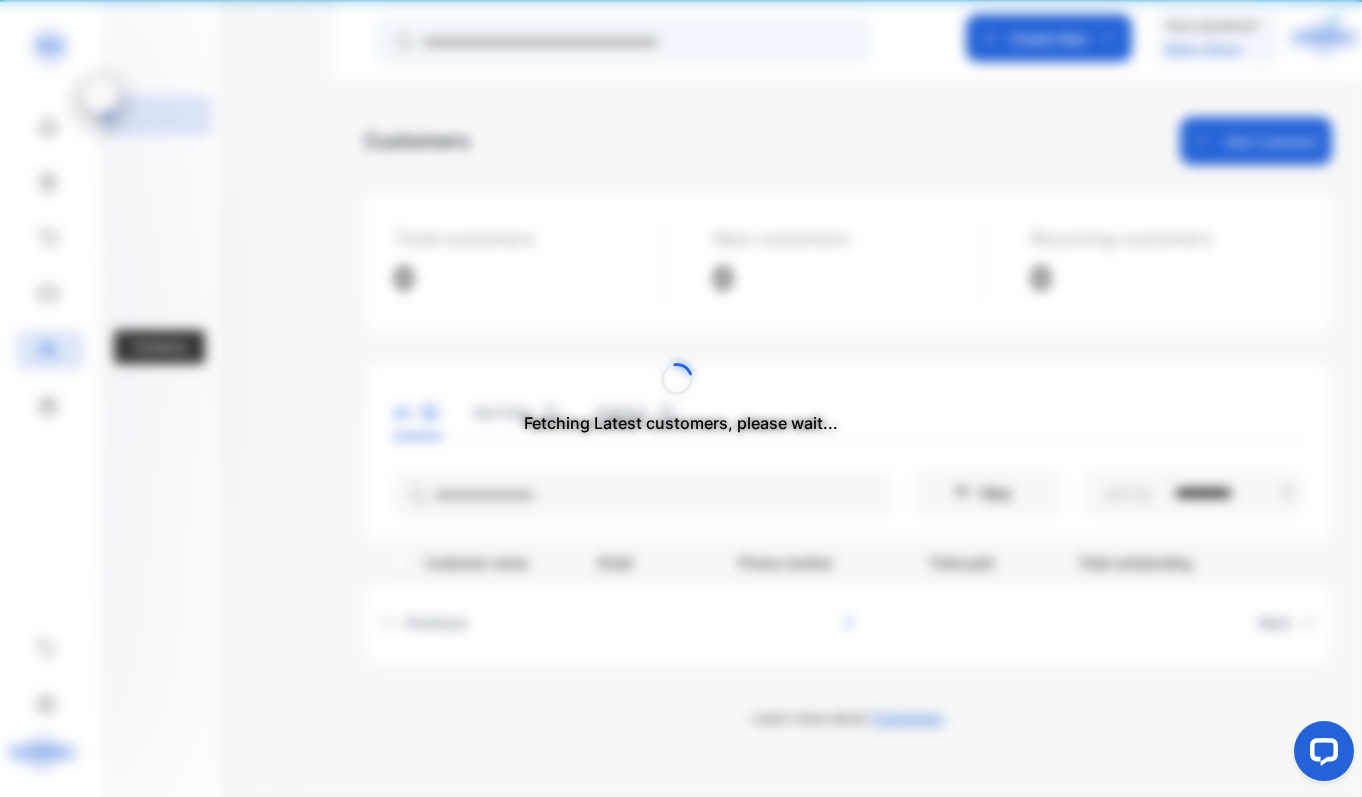 scroll, scrollTop: 0, scrollLeft: 0, axis: both 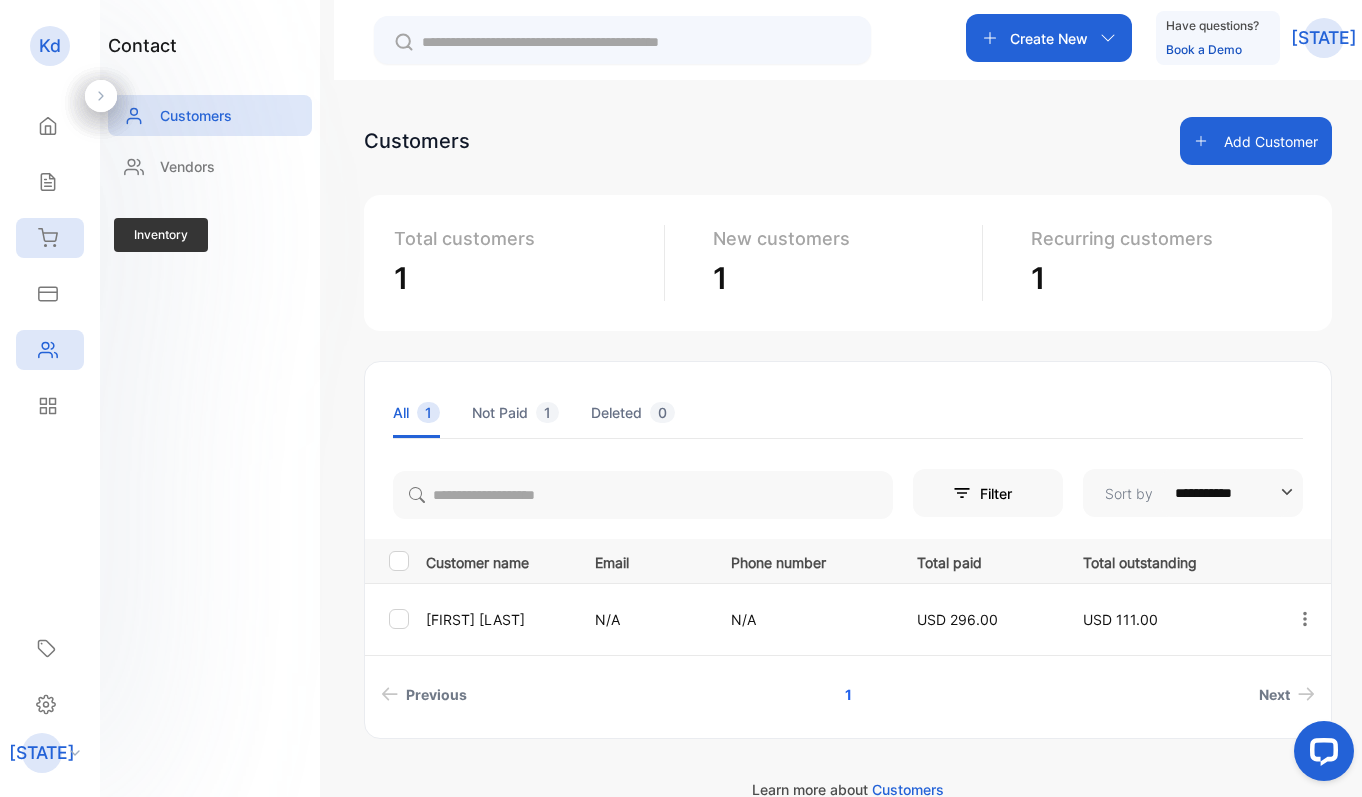 click on "Inventory" at bounding box center [50, 238] 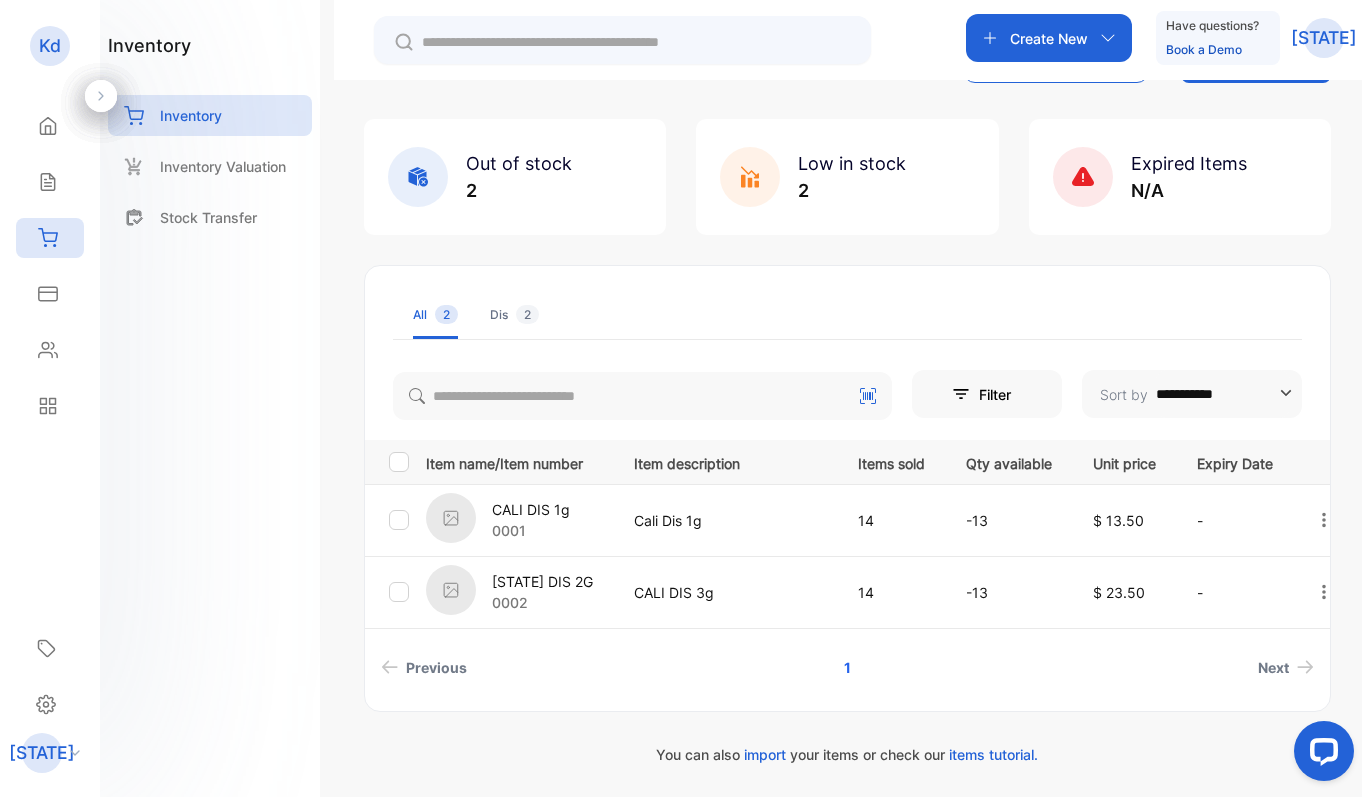 scroll, scrollTop: 93, scrollLeft: 0, axis: vertical 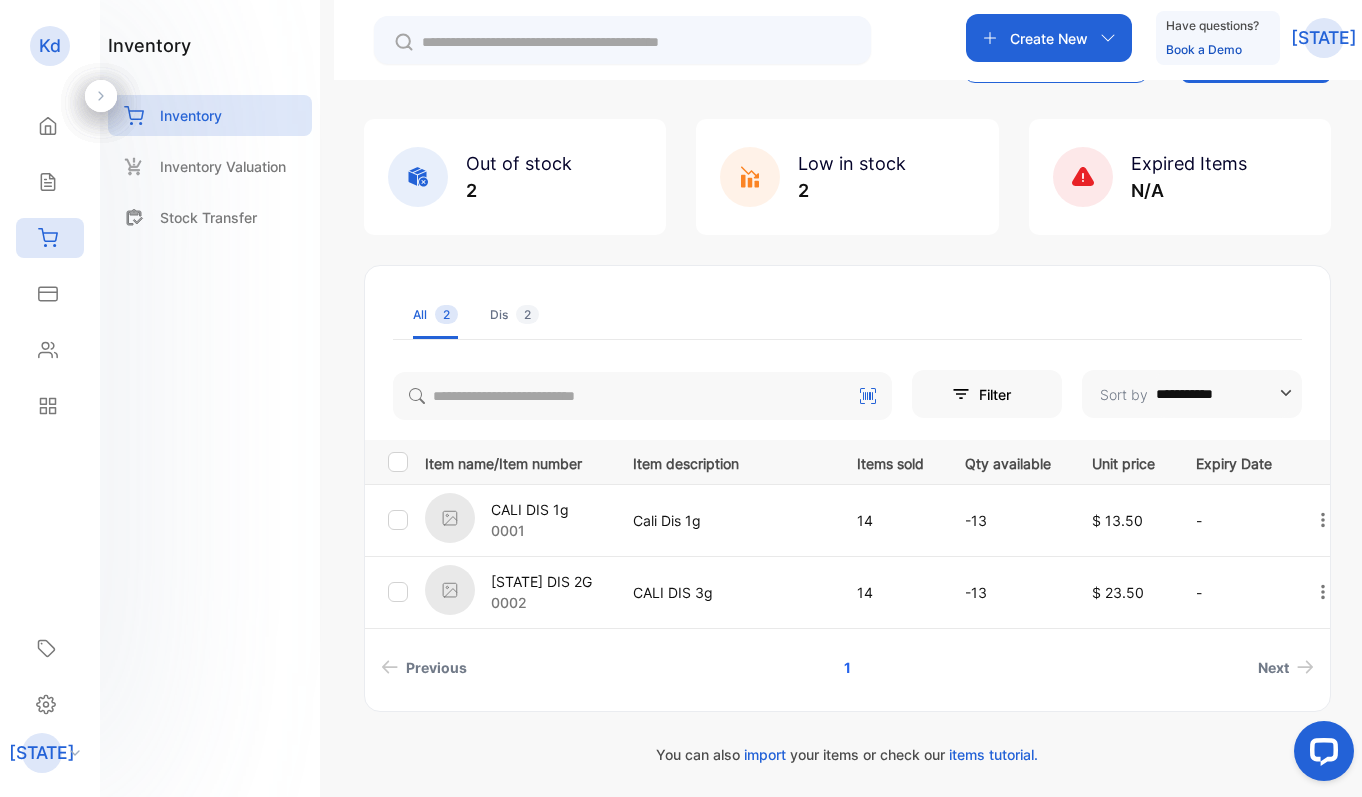 click on "Filter" at bounding box center (987, 394) 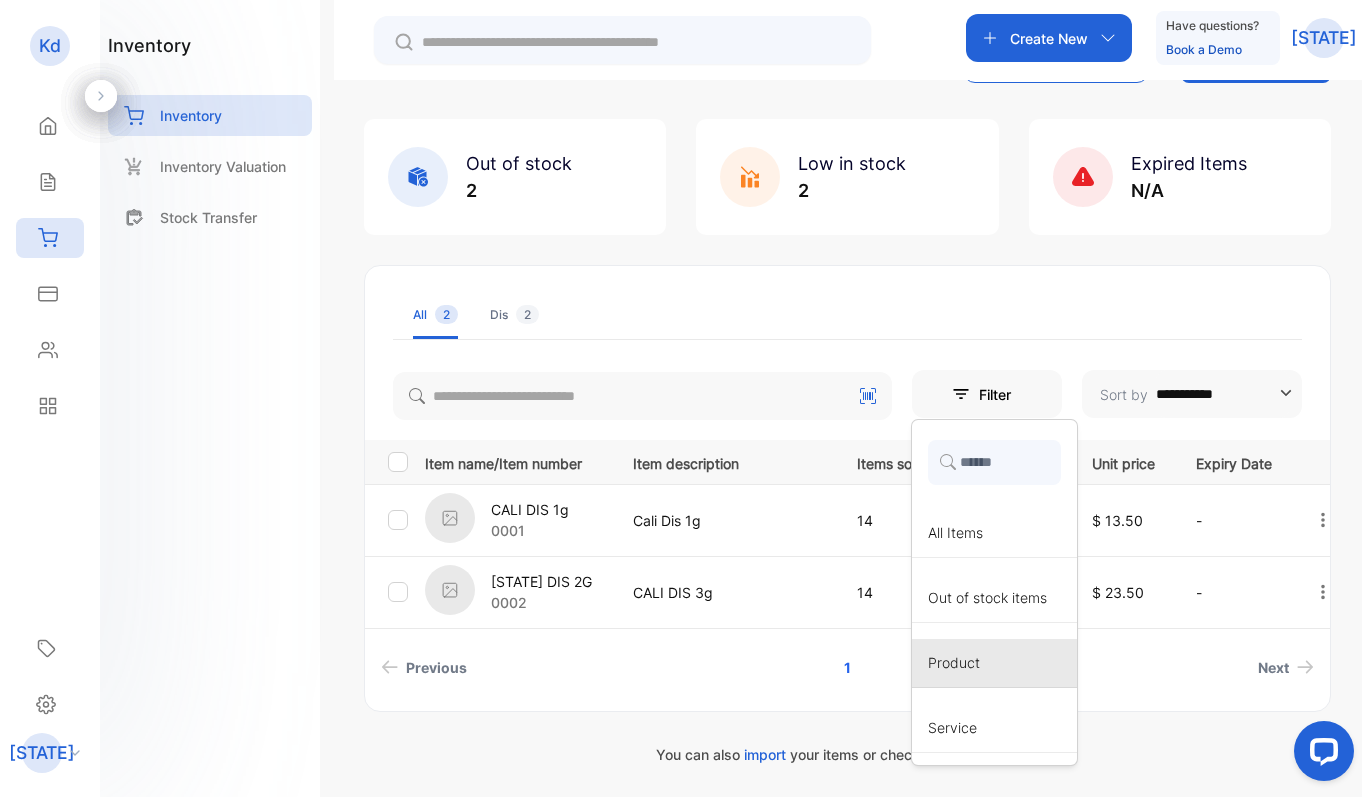 click on "Product" at bounding box center (994, 663) 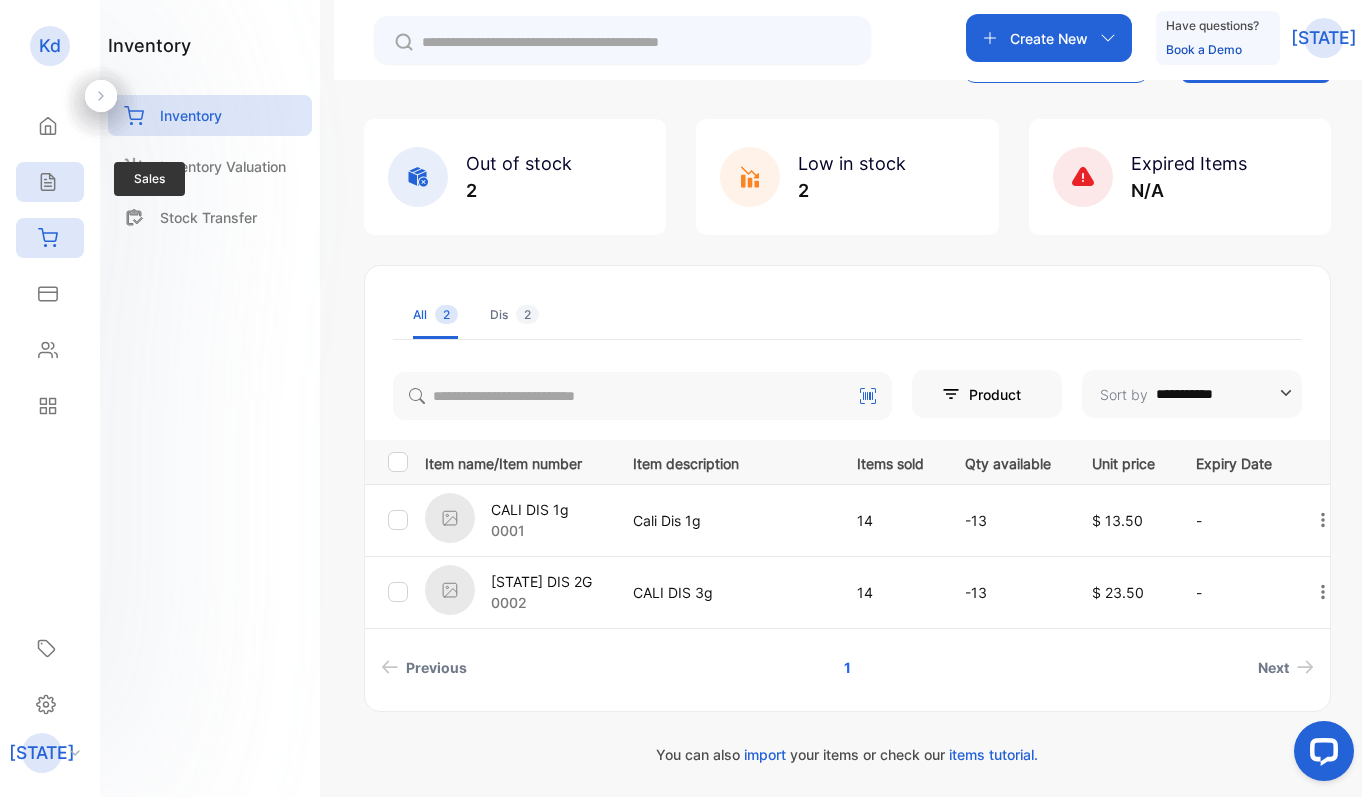 click 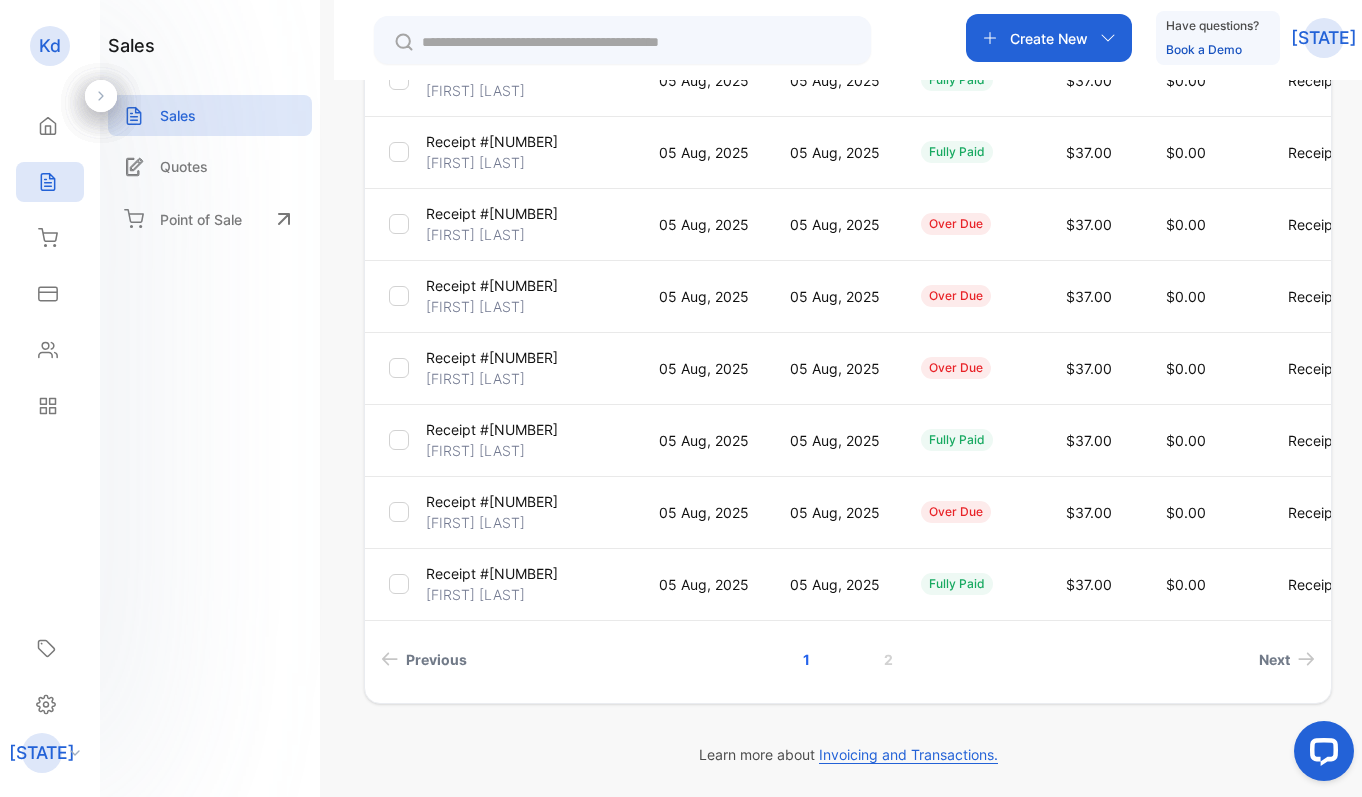 scroll, scrollTop: 514, scrollLeft: 0, axis: vertical 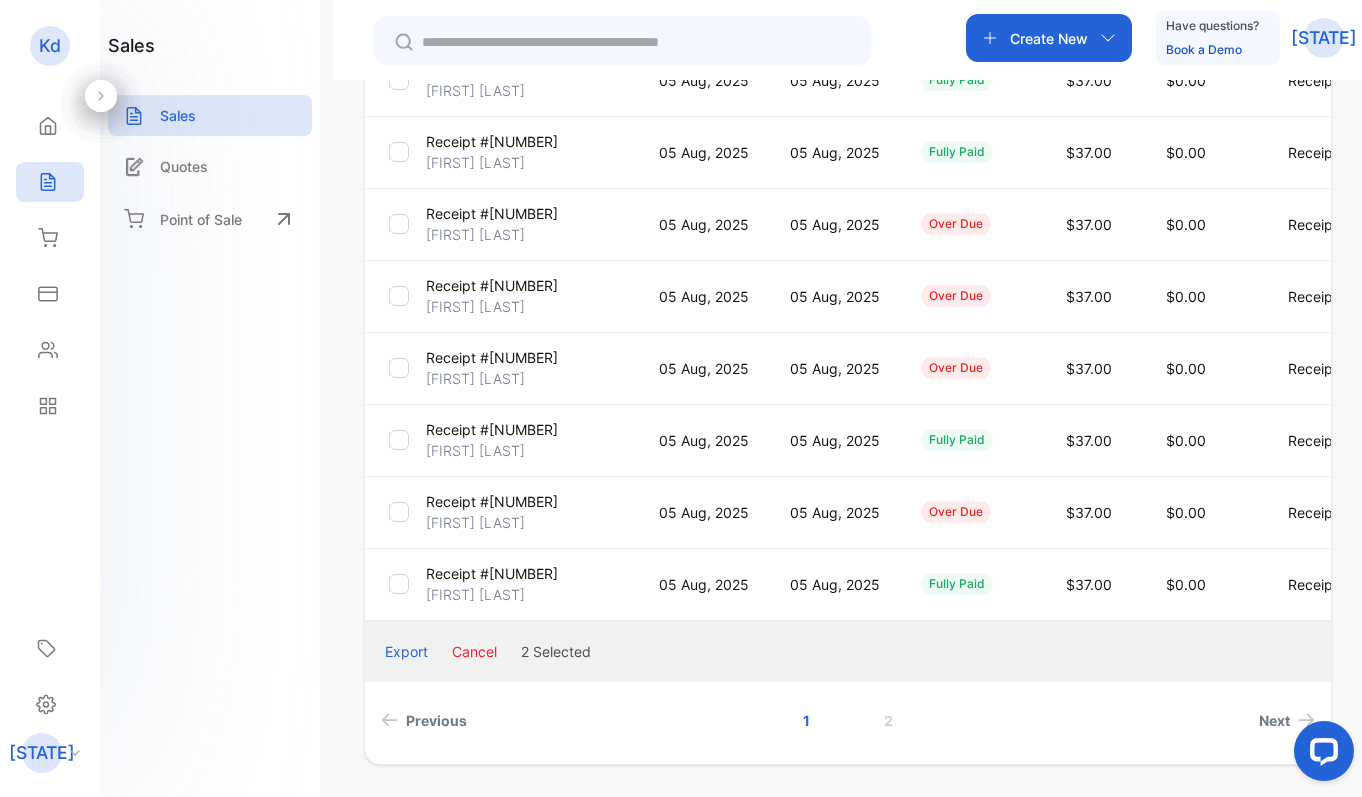 click at bounding box center (399, 440) 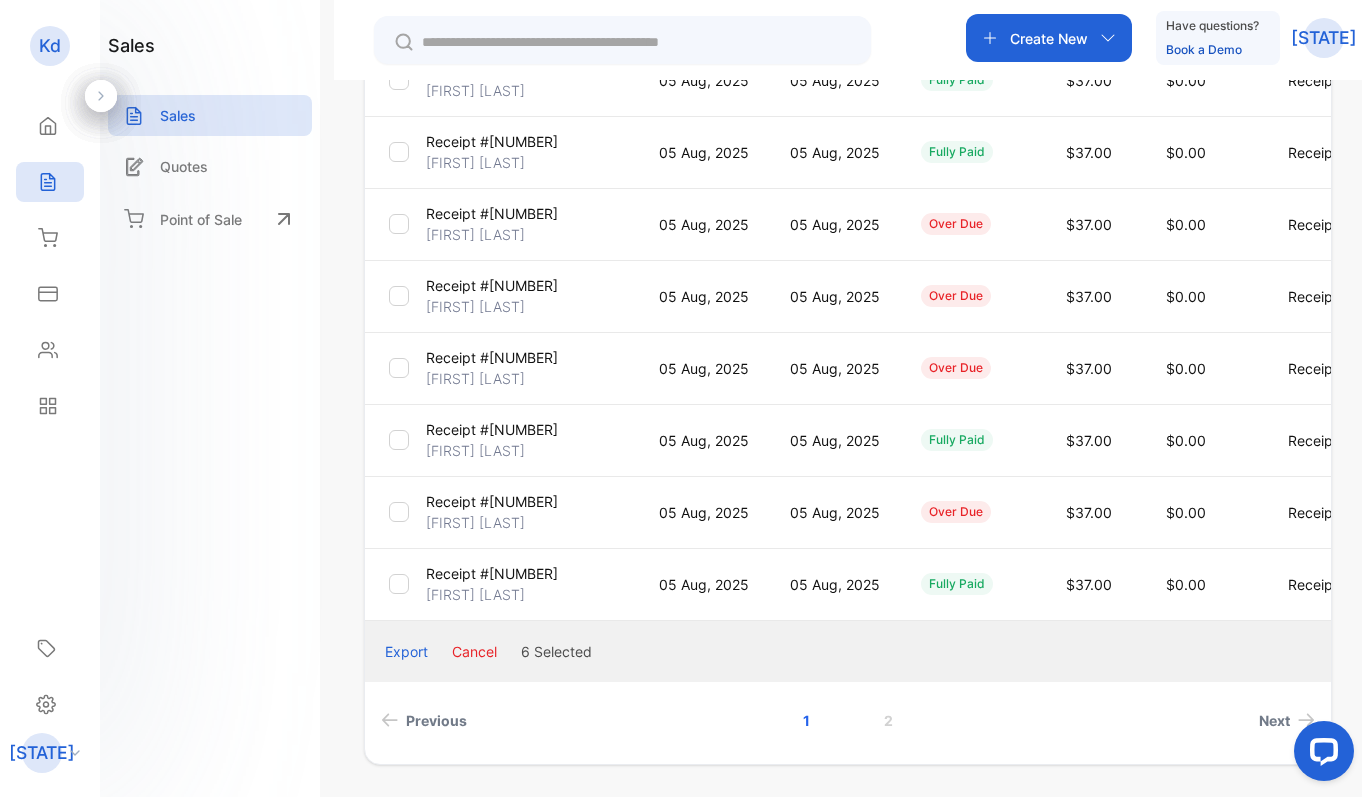 click at bounding box center (399, 152) 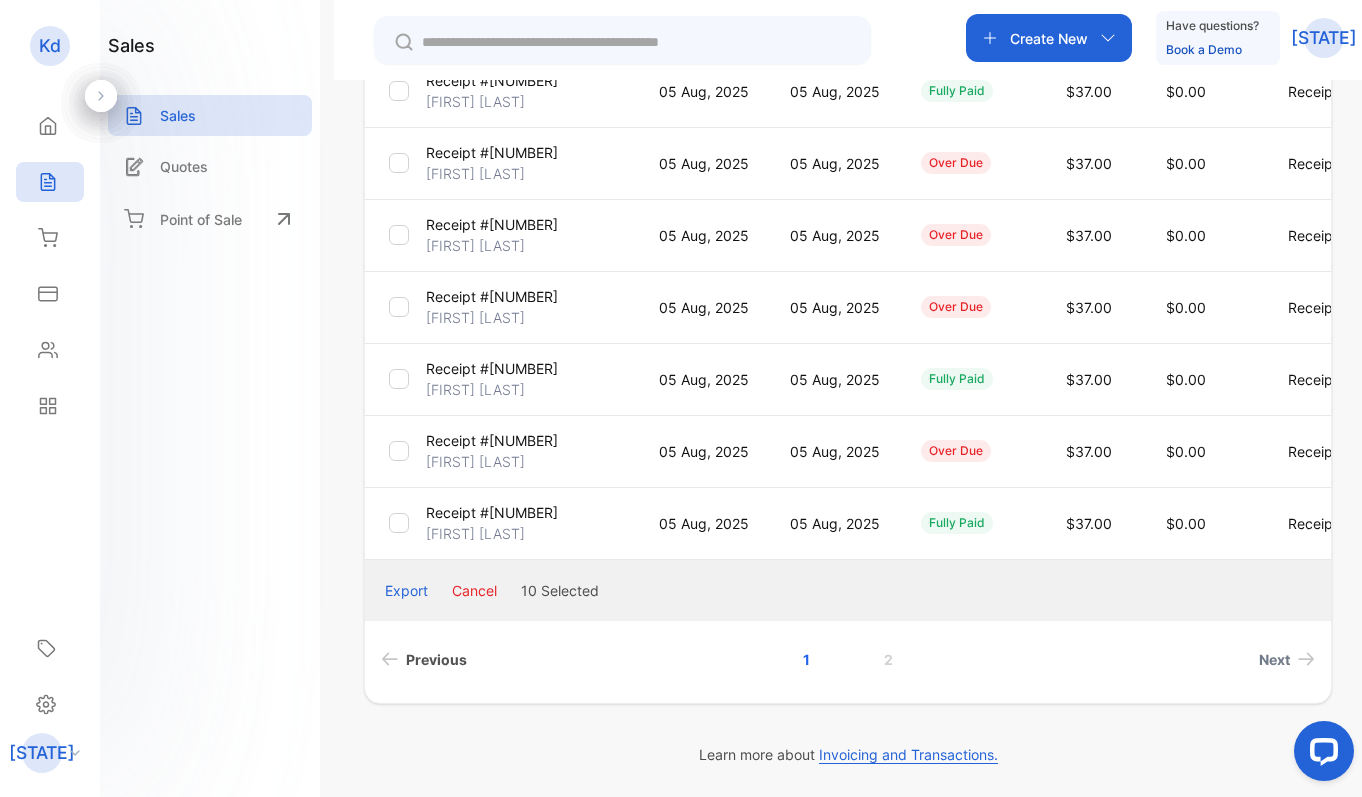 scroll, scrollTop: 575, scrollLeft: 0, axis: vertical 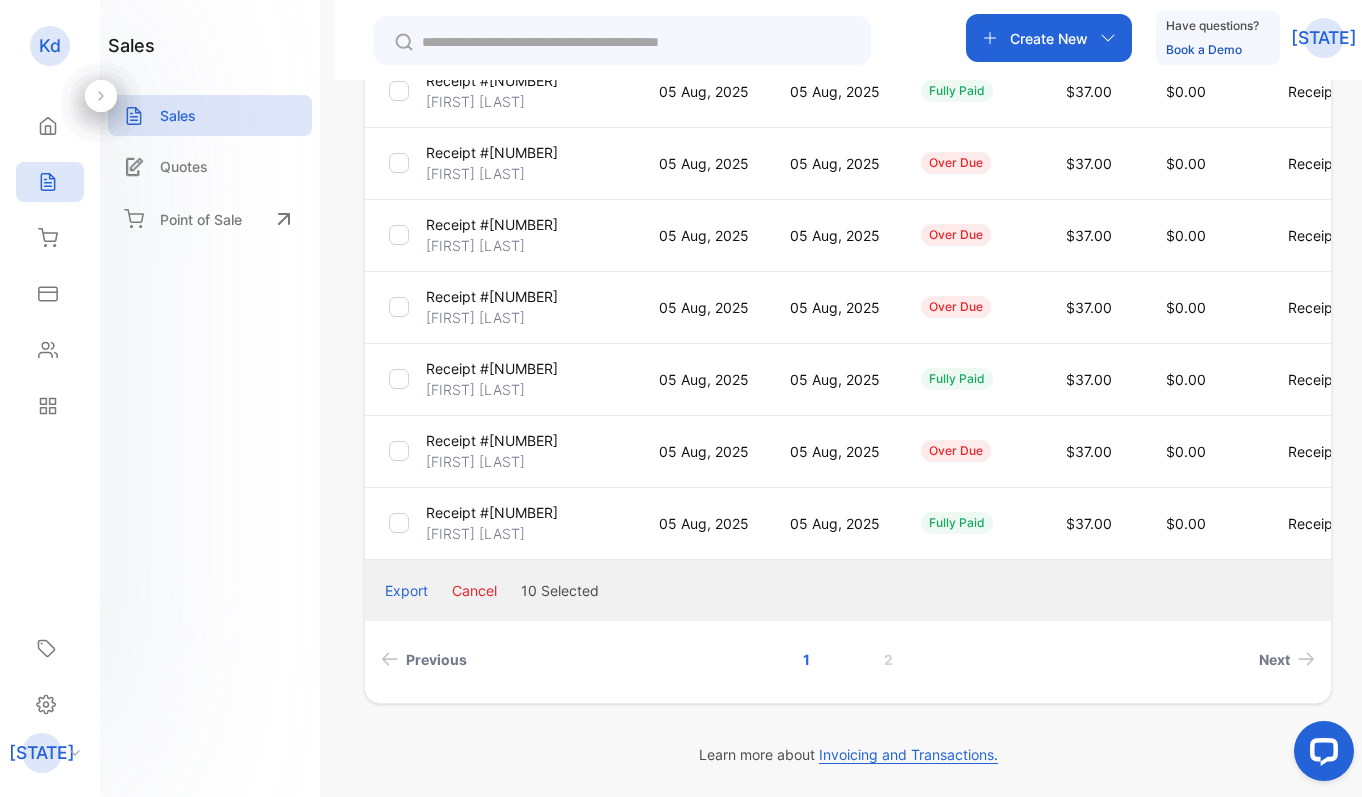 click on "Cancel" at bounding box center [474, 590] 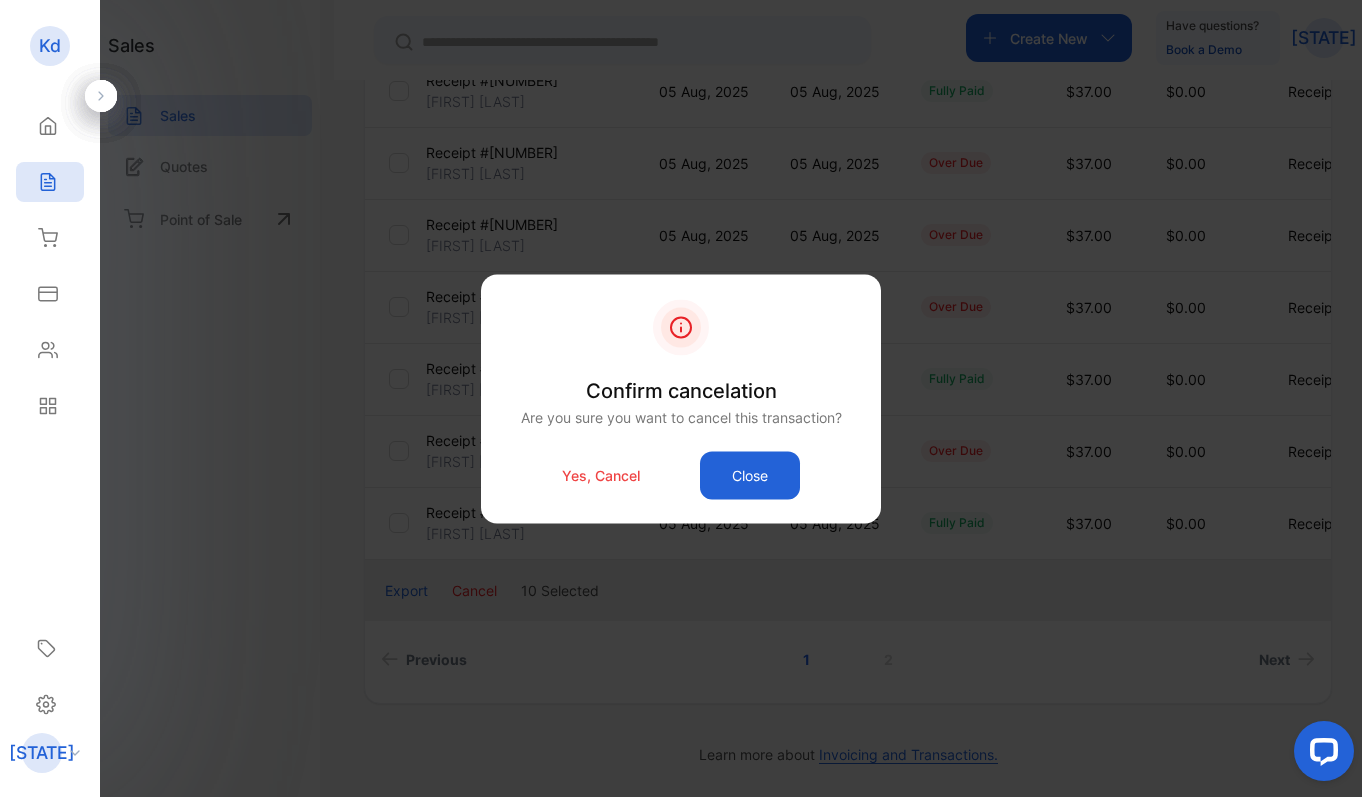 click on "Close" at bounding box center (750, 475) 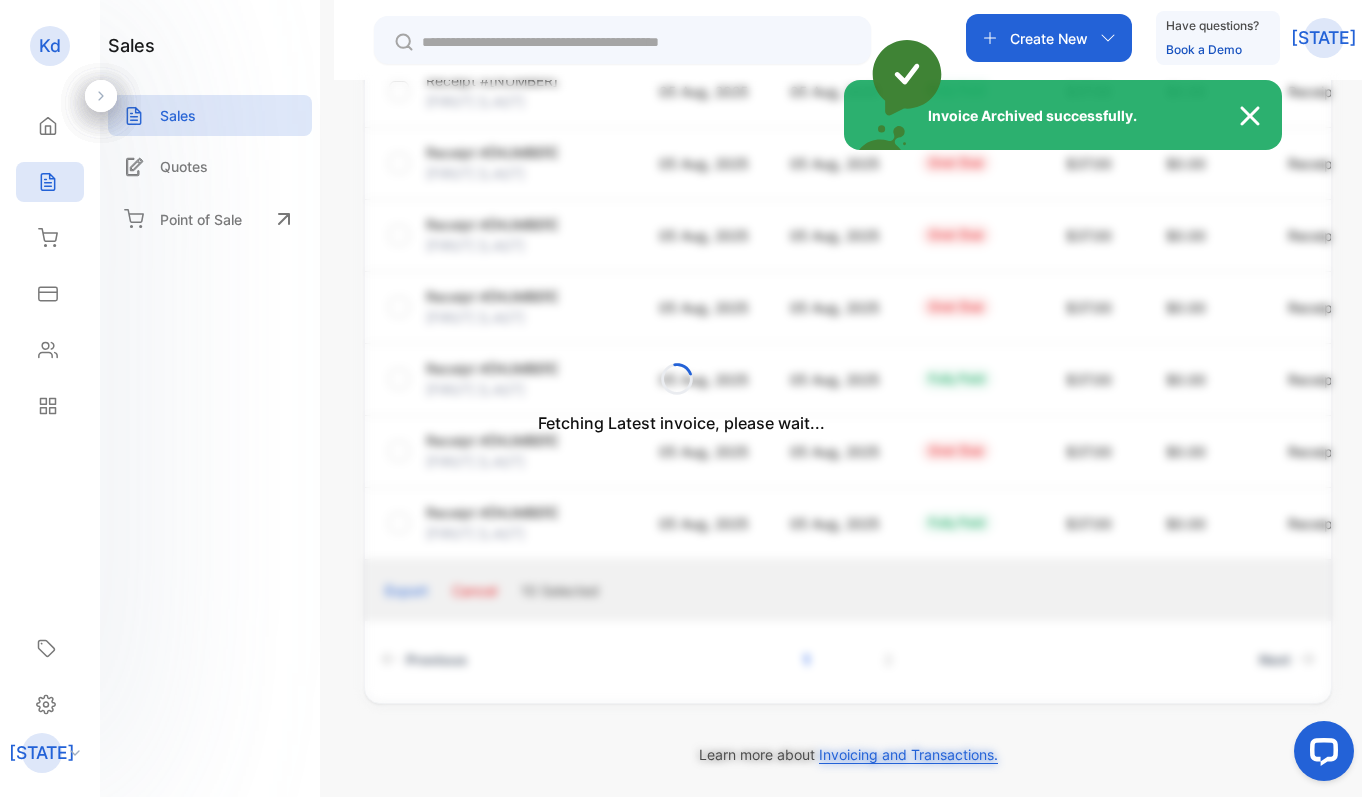 scroll, scrollTop: 103, scrollLeft: 0, axis: vertical 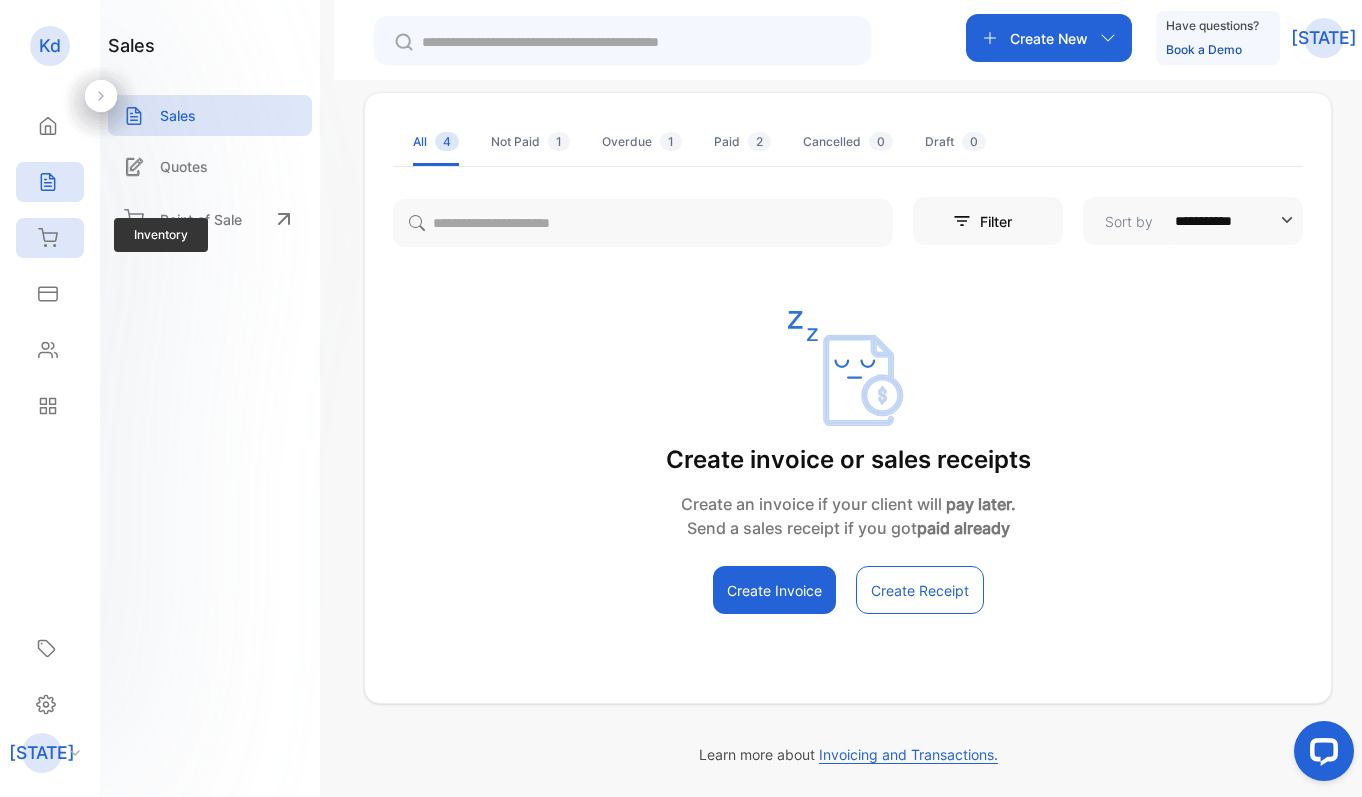 click on "Inventory" at bounding box center (45, 238) 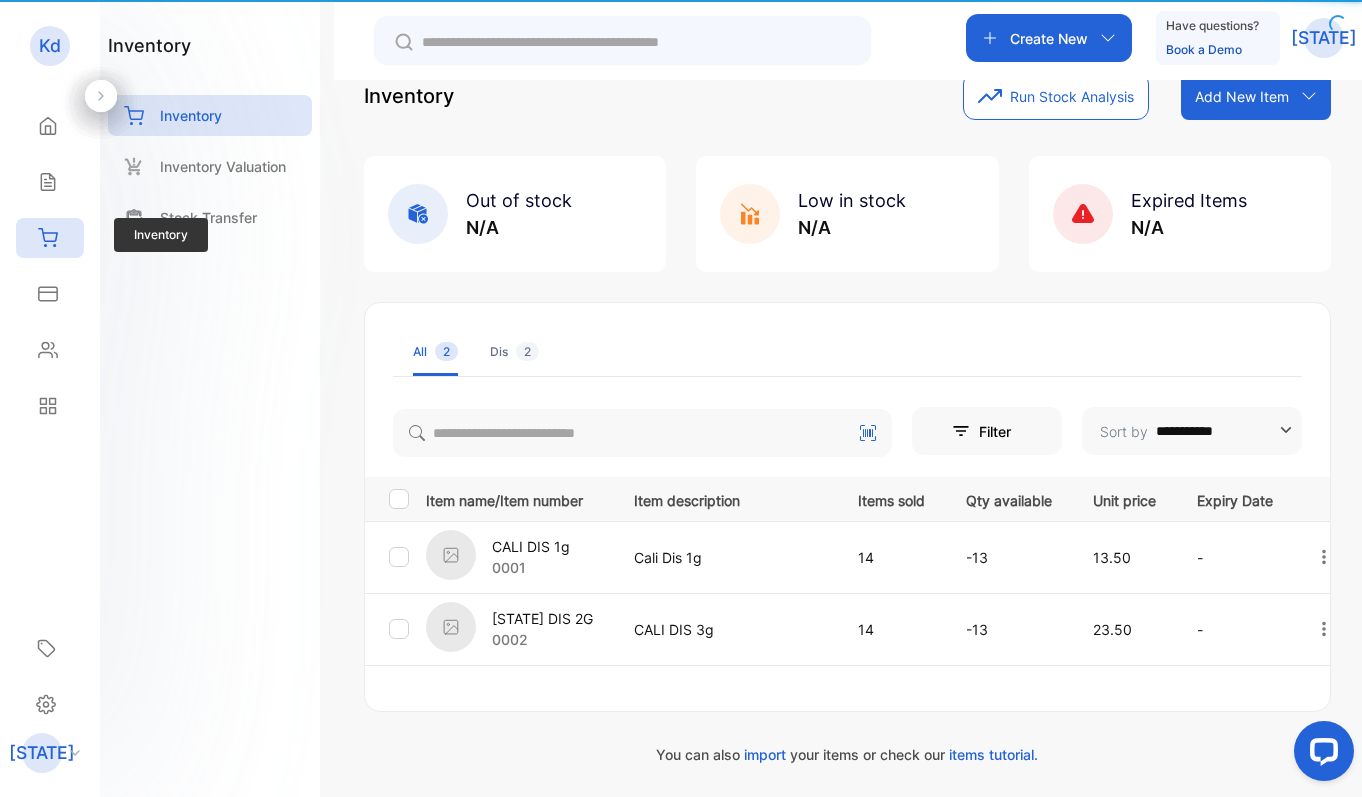 scroll, scrollTop: 45, scrollLeft: 0, axis: vertical 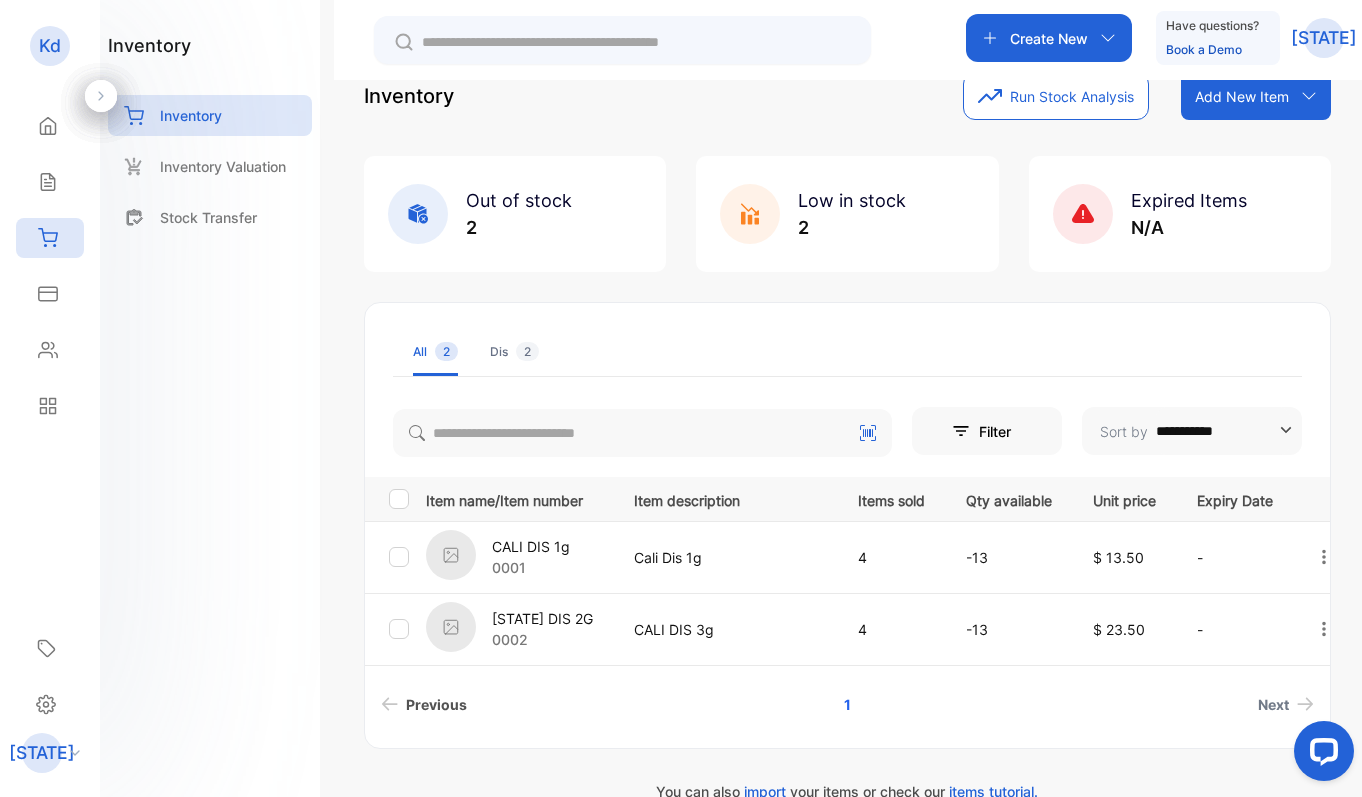 click on "Previous" at bounding box center [436, 704] 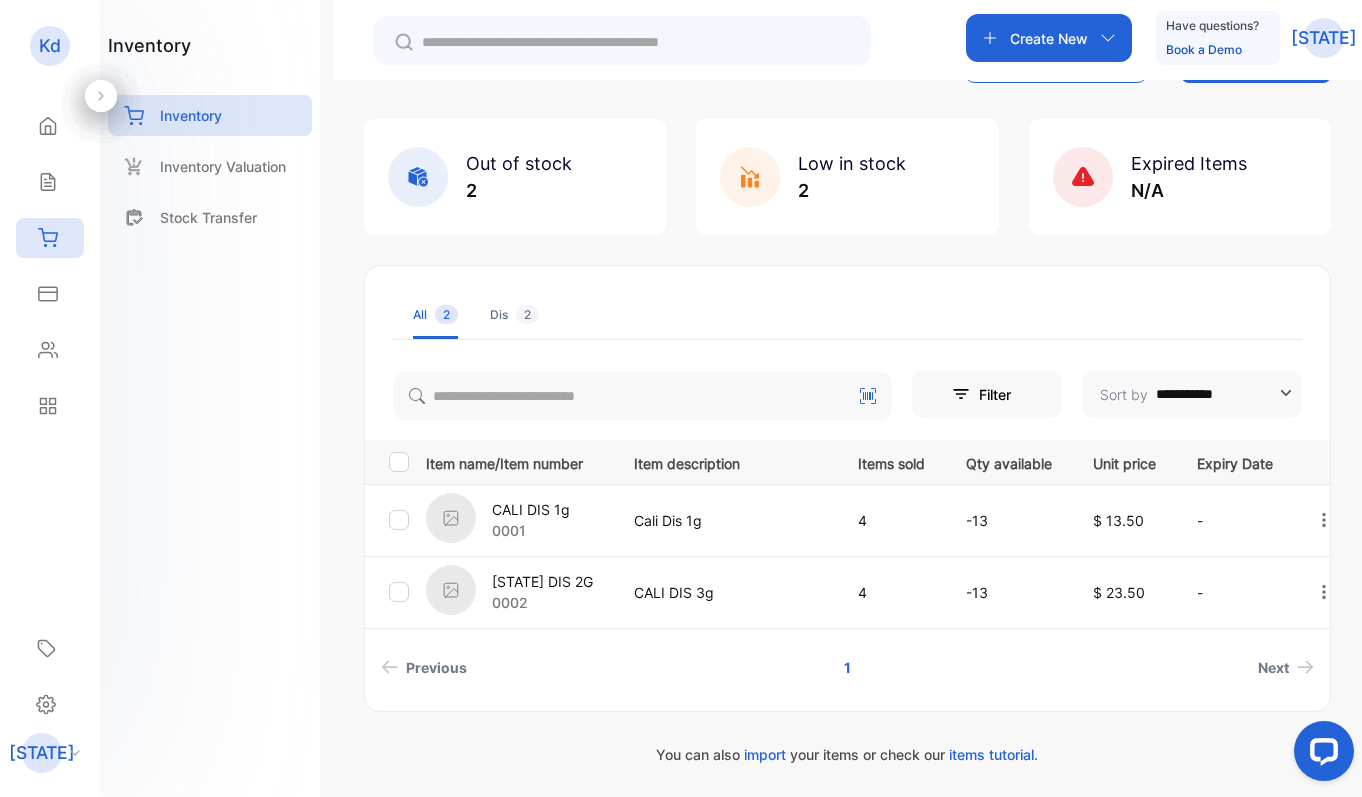 scroll, scrollTop: 82, scrollLeft: 0, axis: vertical 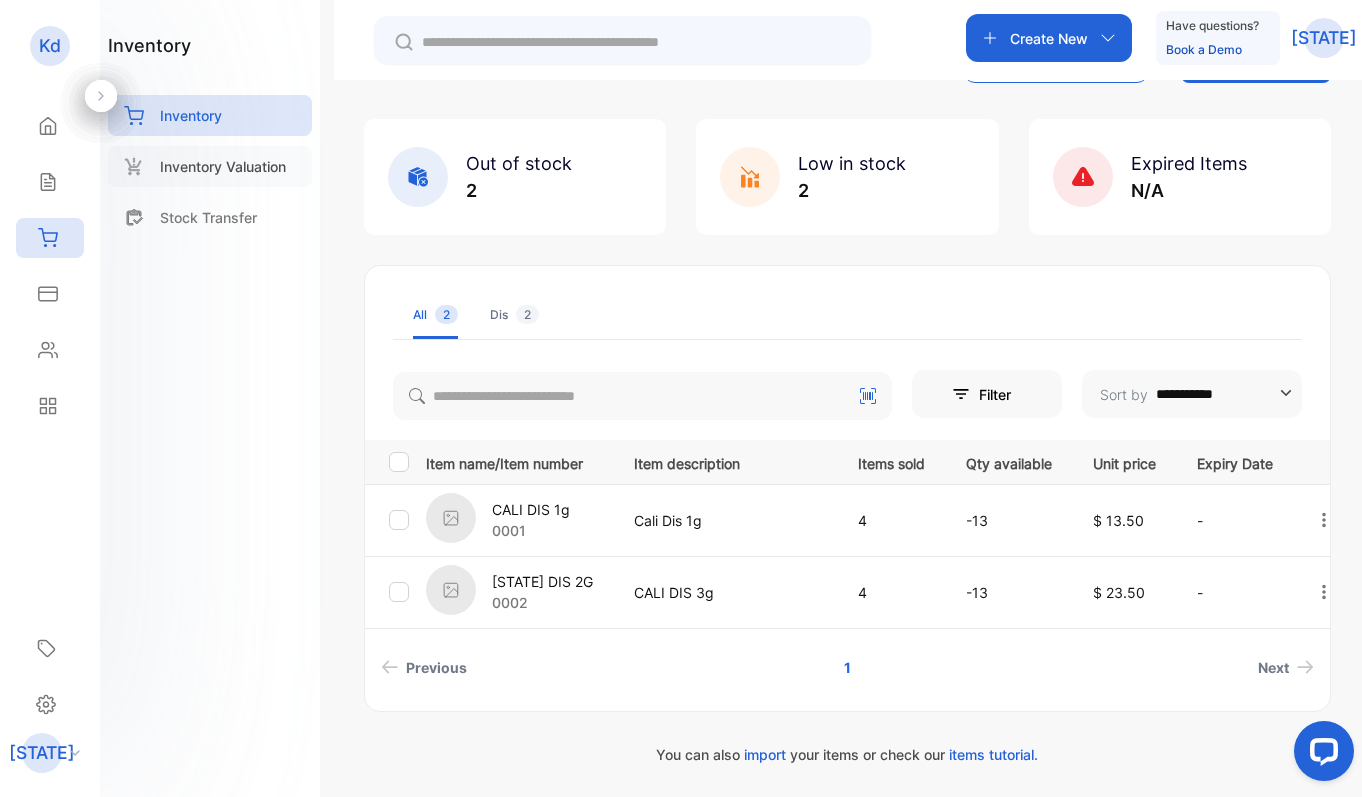 click on "Inventory Valuation" at bounding box center (210, 166) 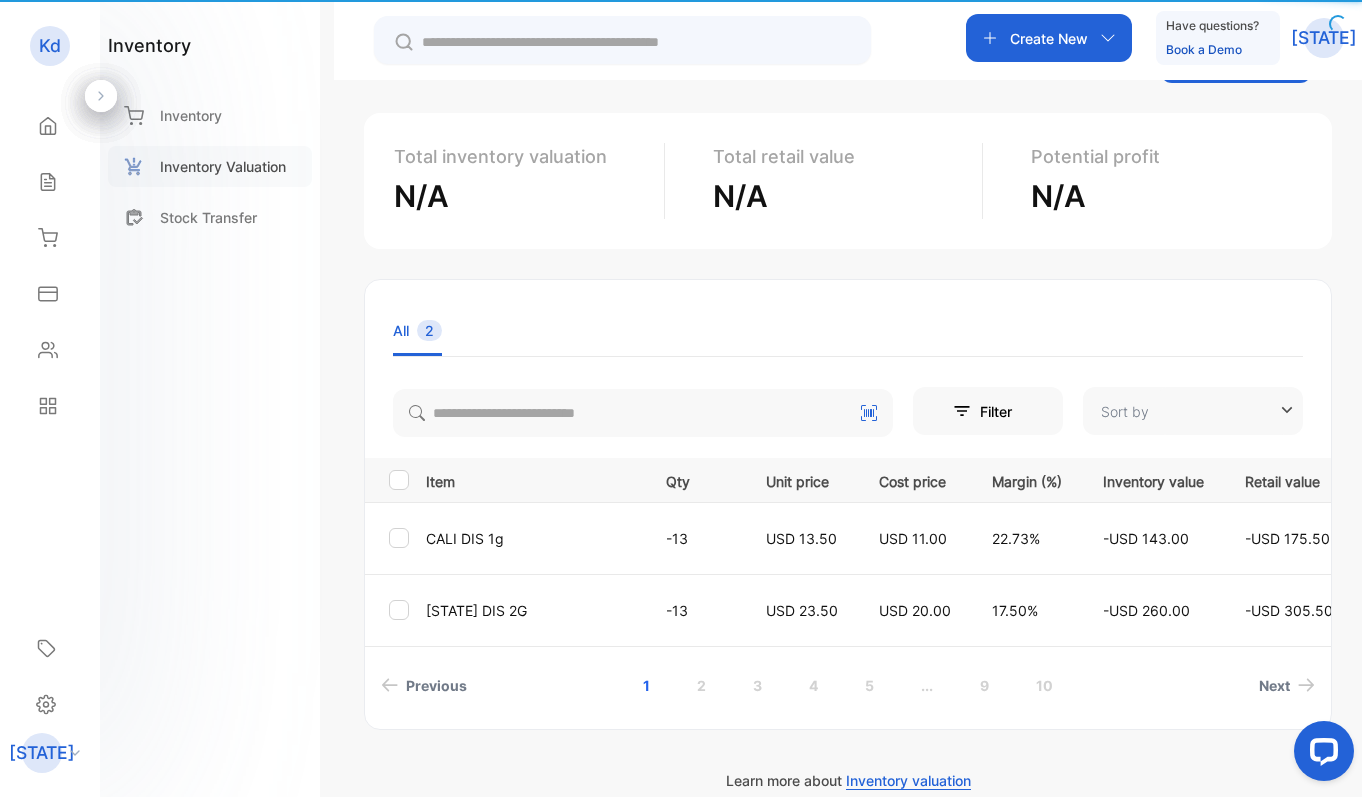 type on "**********" 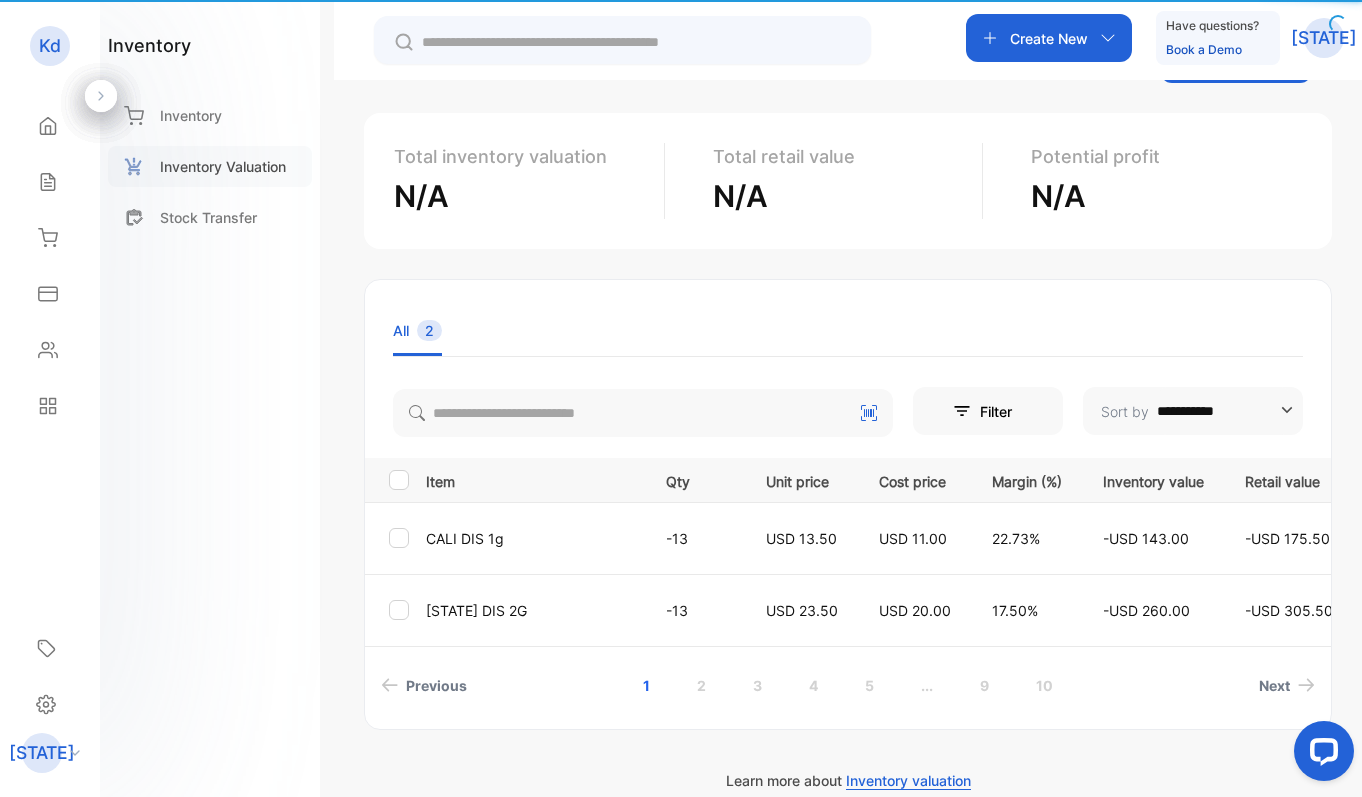 scroll, scrollTop: 77, scrollLeft: 0, axis: vertical 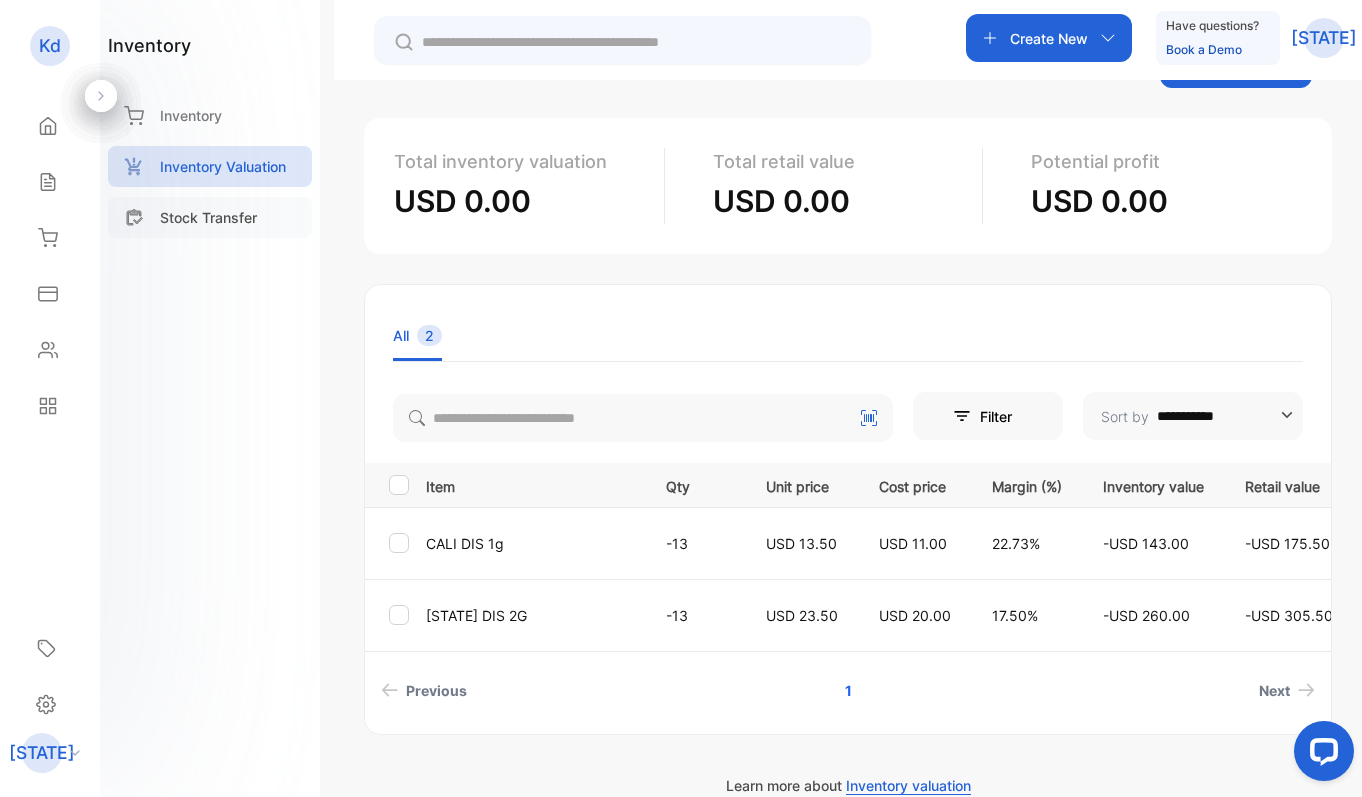 click on "Stock Transfer" at bounding box center (210, 217) 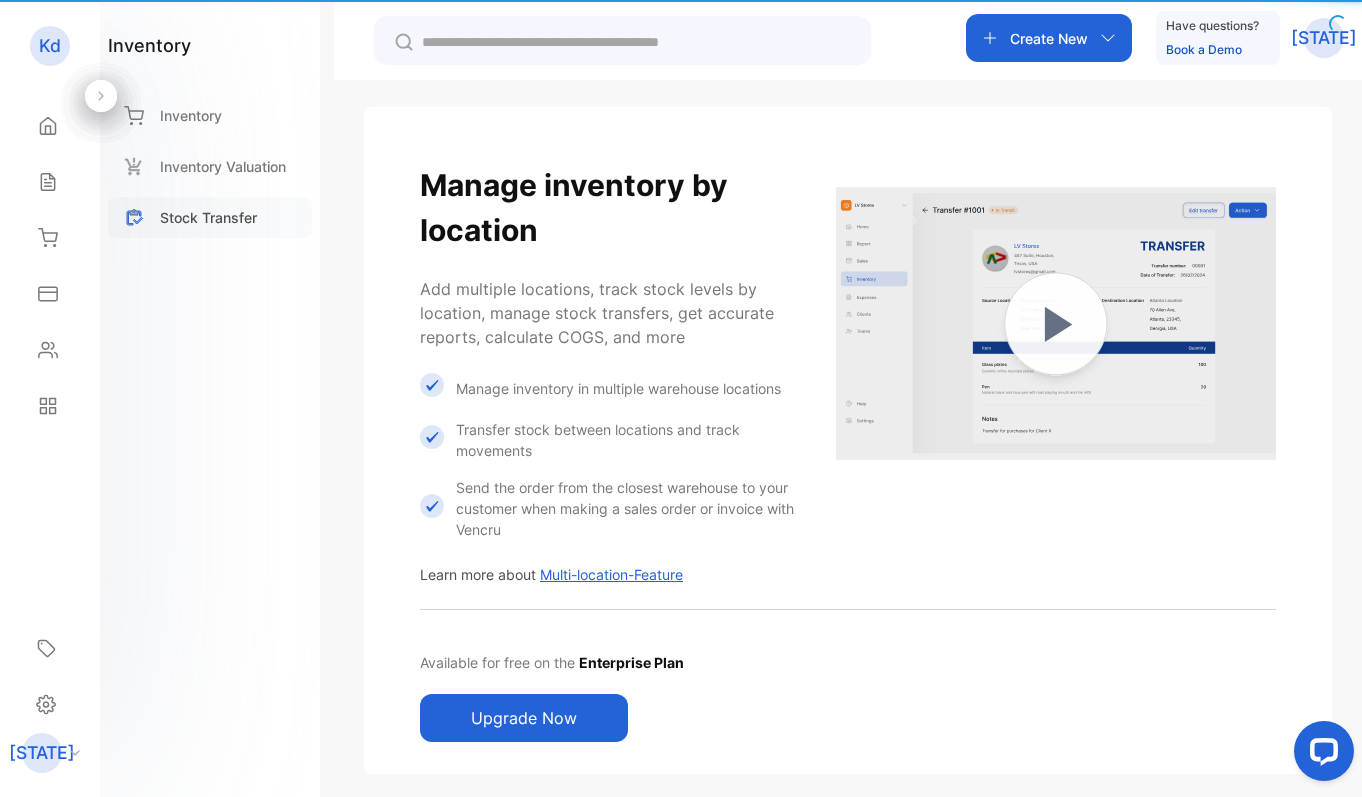 scroll, scrollTop: 41, scrollLeft: 0, axis: vertical 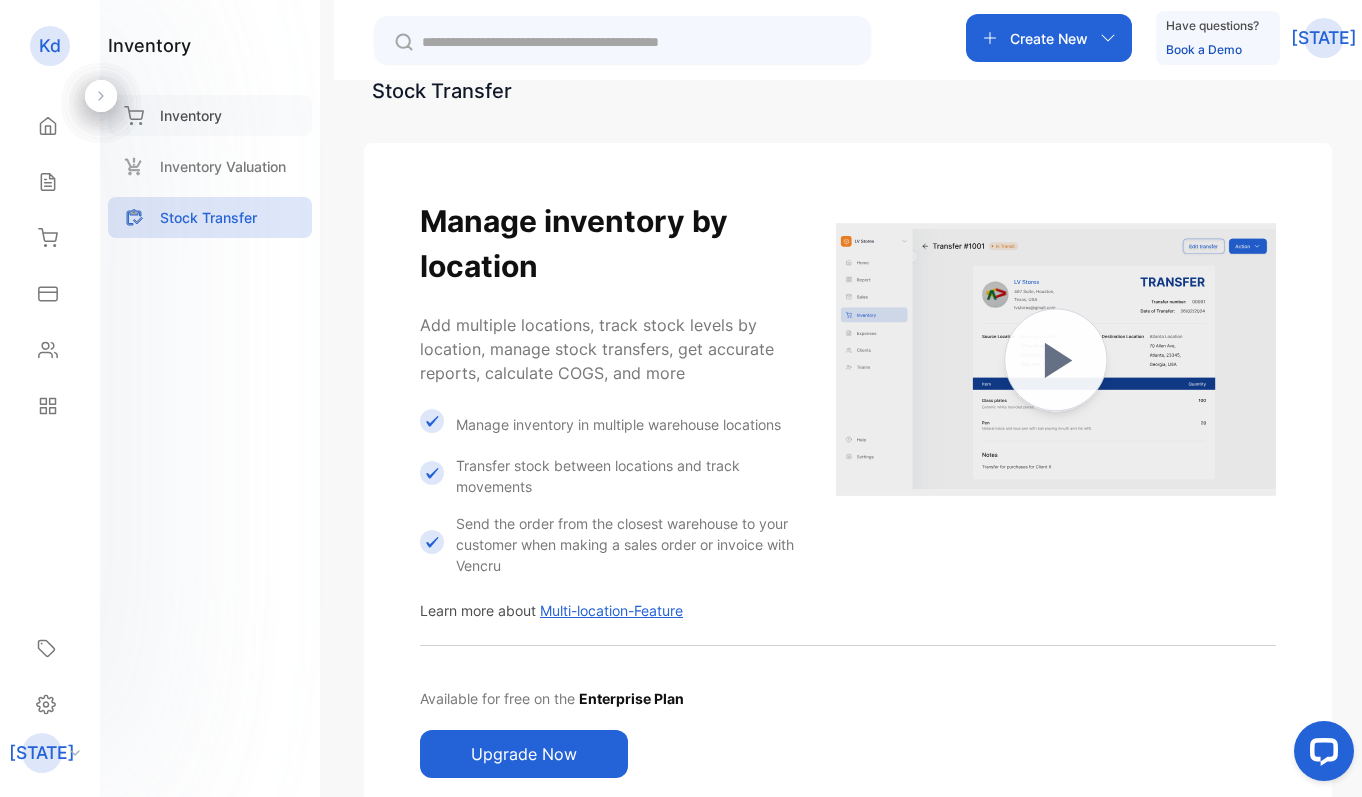click on "Inventory" at bounding box center (210, 115) 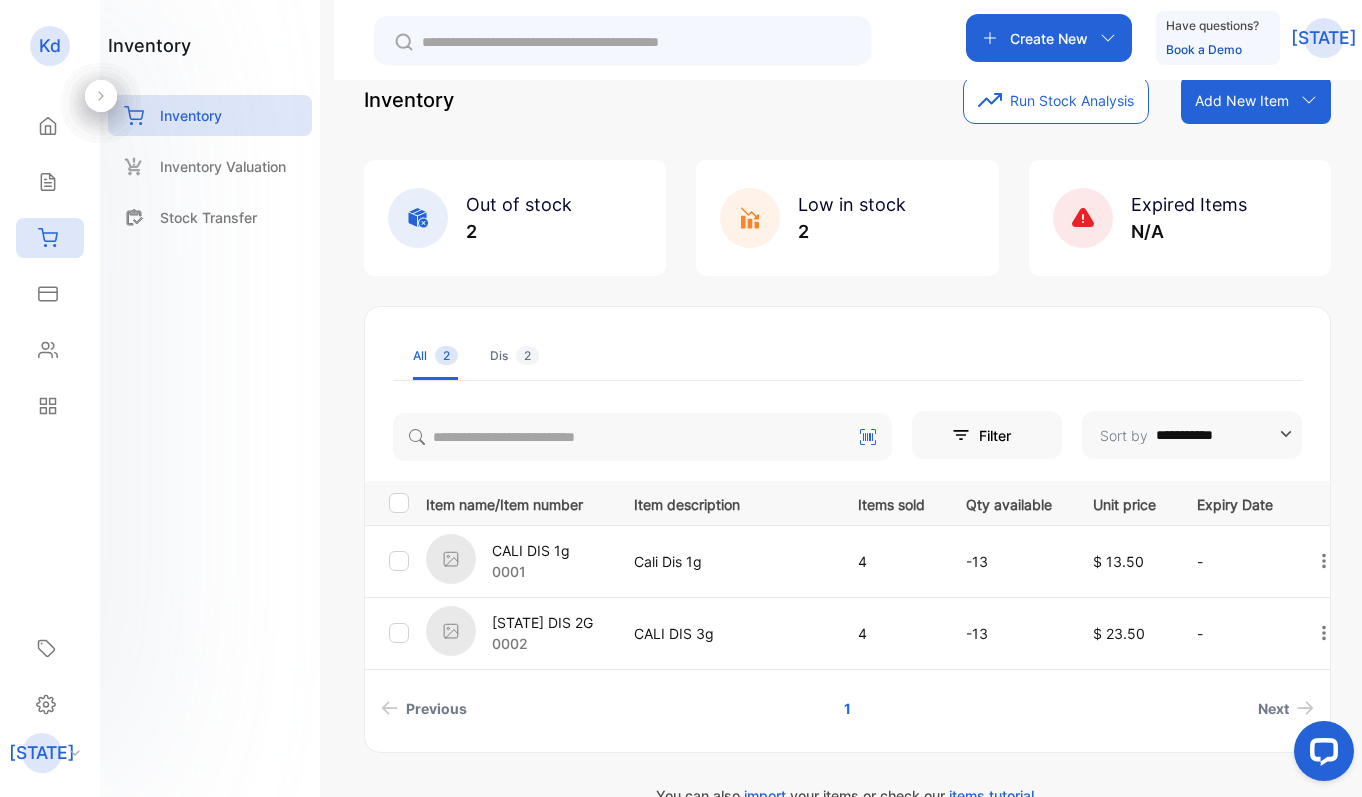 click on "-13" at bounding box center (1005, 561) 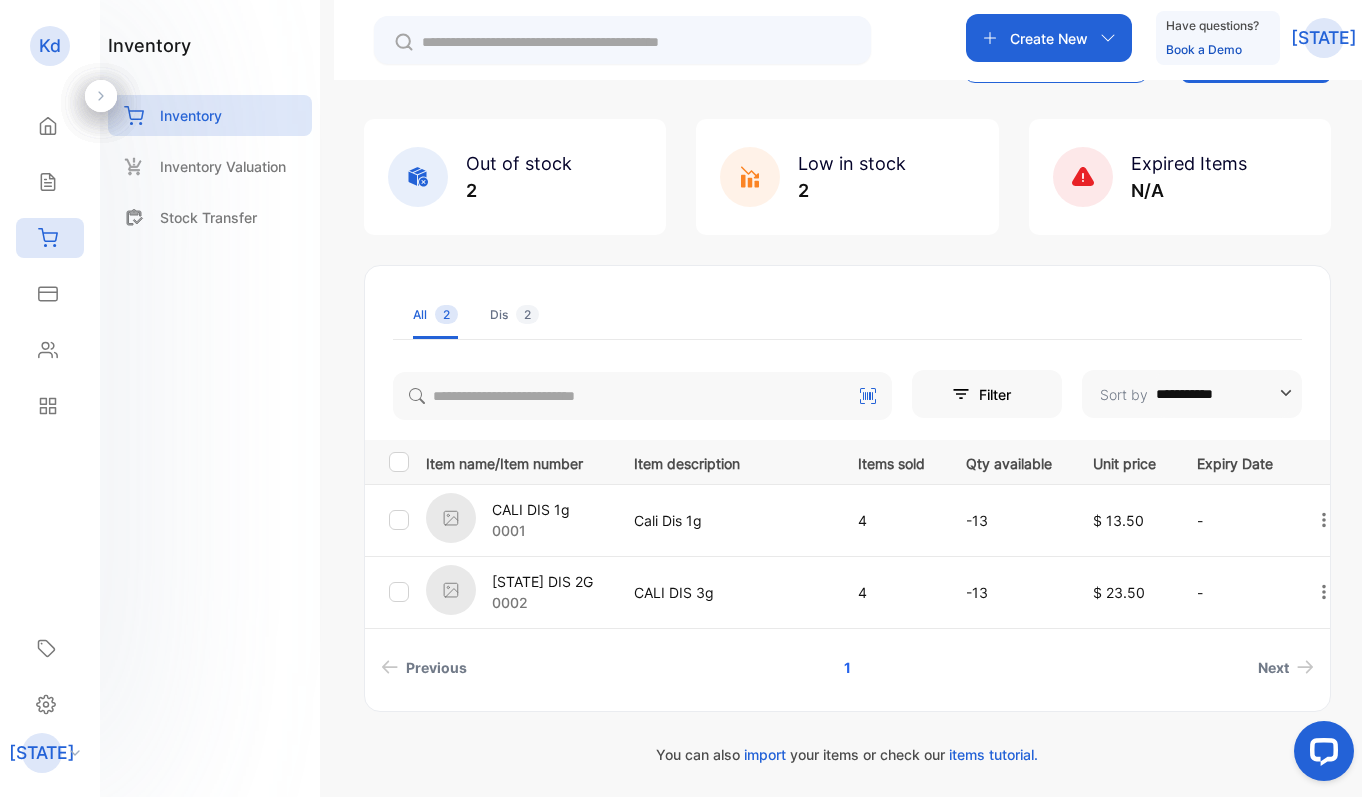scroll, scrollTop: 82, scrollLeft: 0, axis: vertical 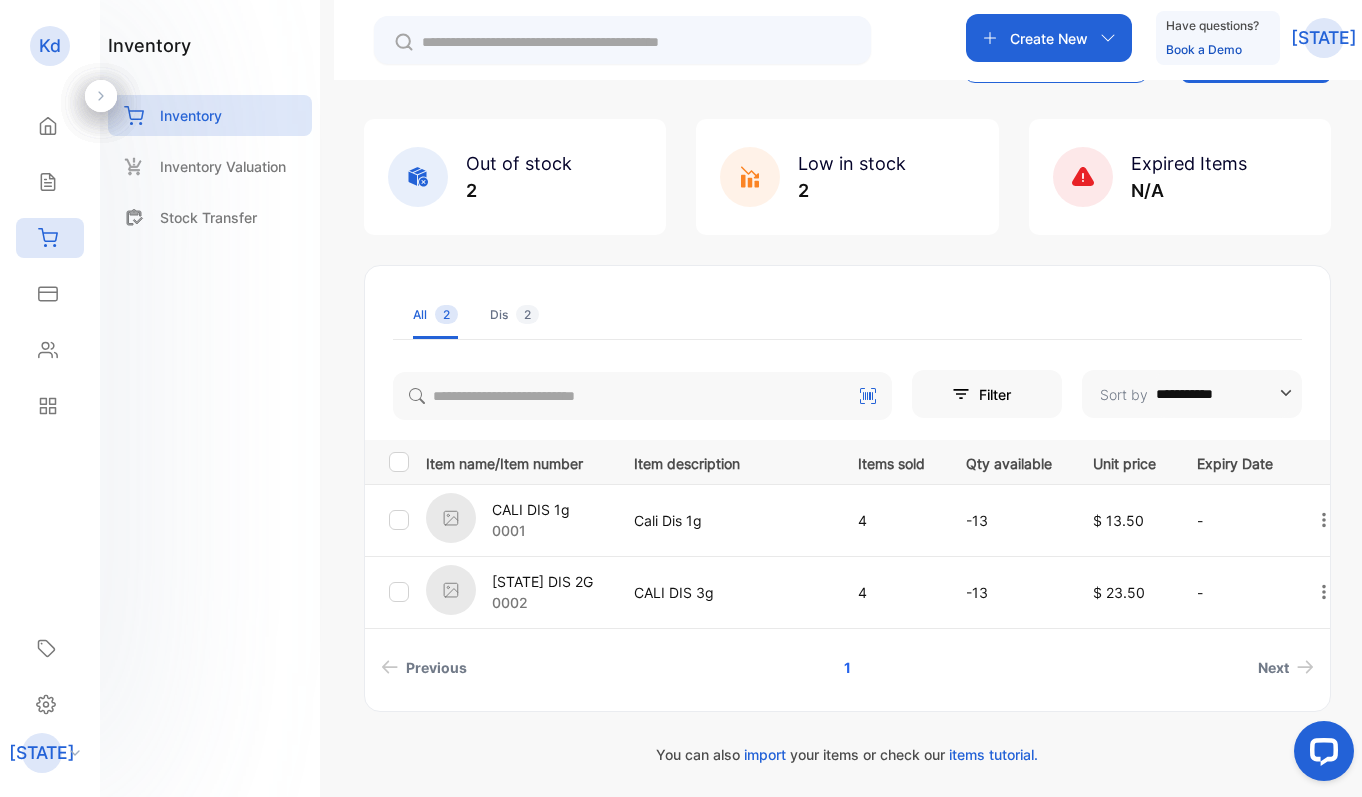 click on "-13" at bounding box center (1005, 592) 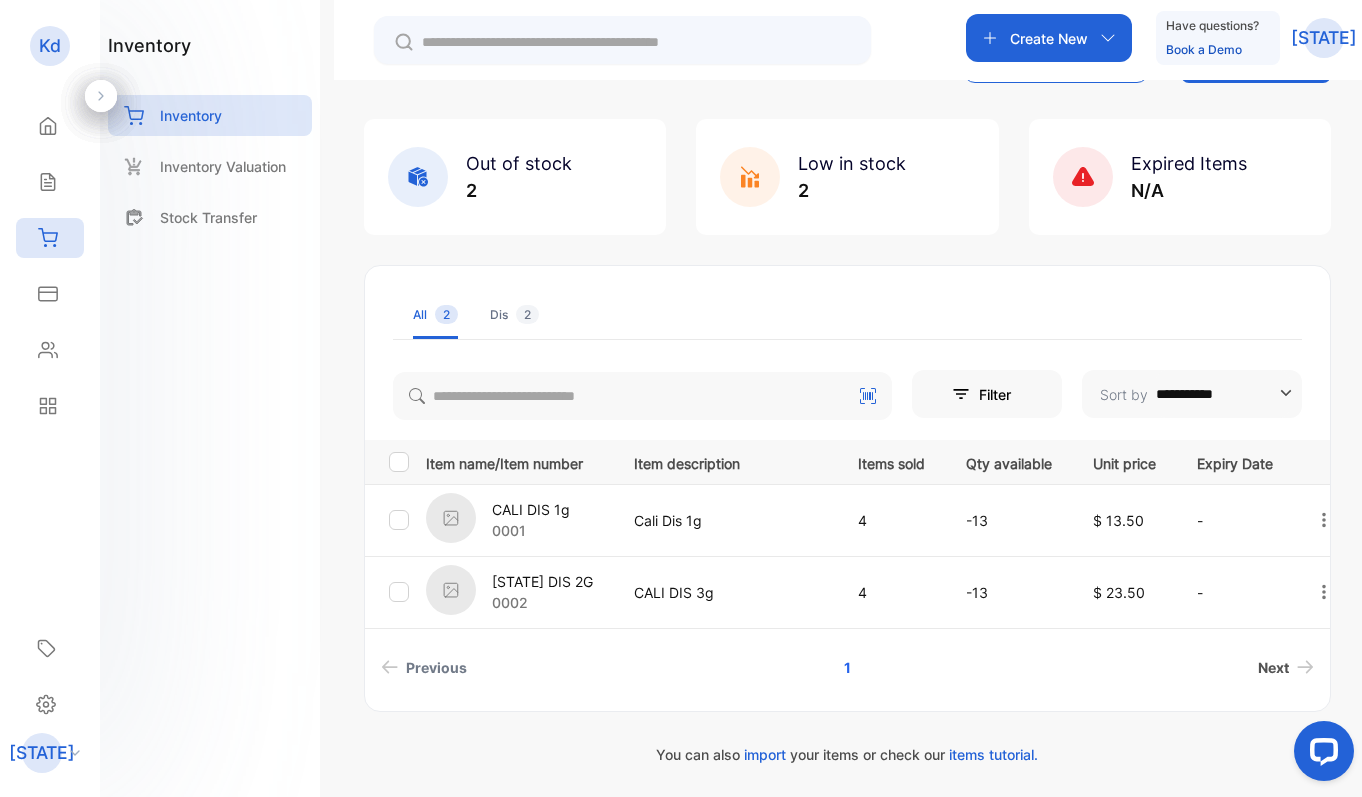 click on "Next" at bounding box center (1286, 667) 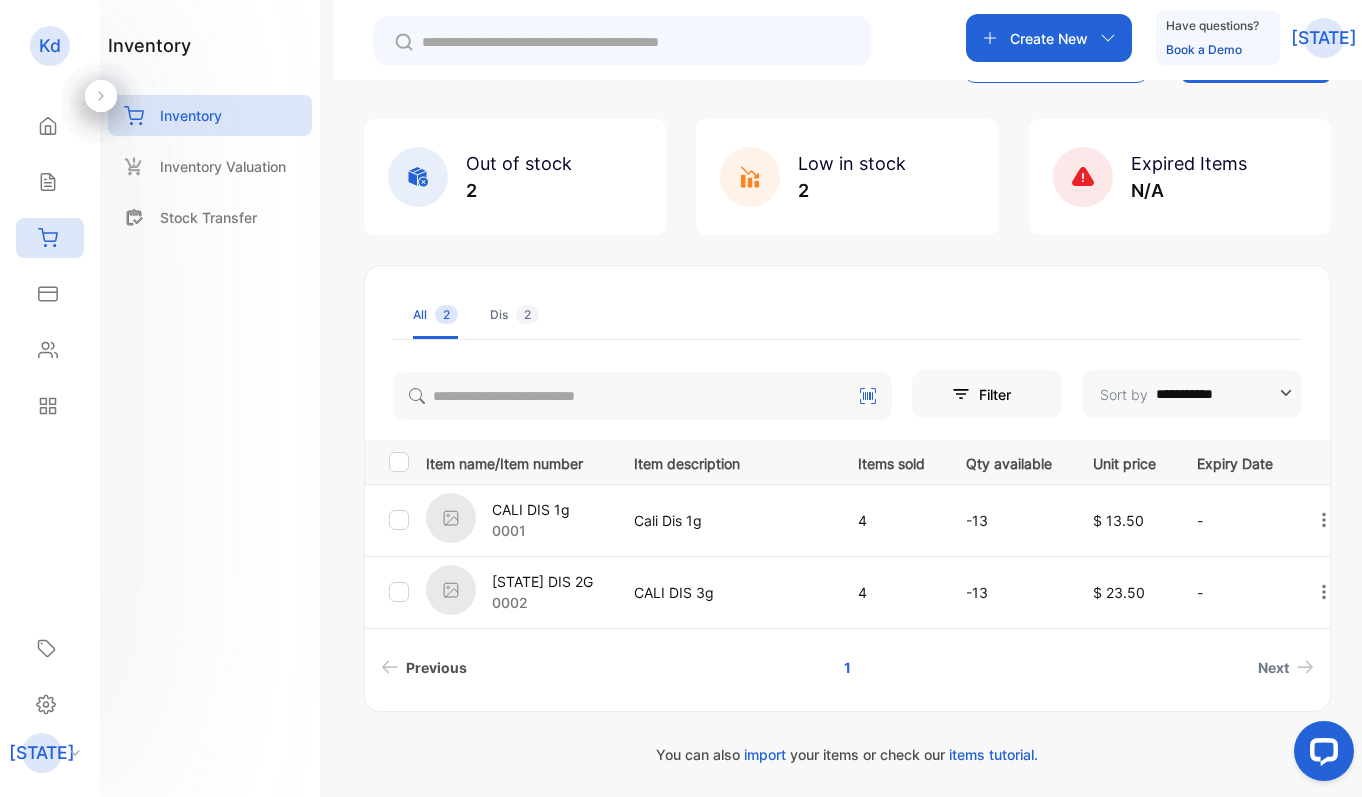 click 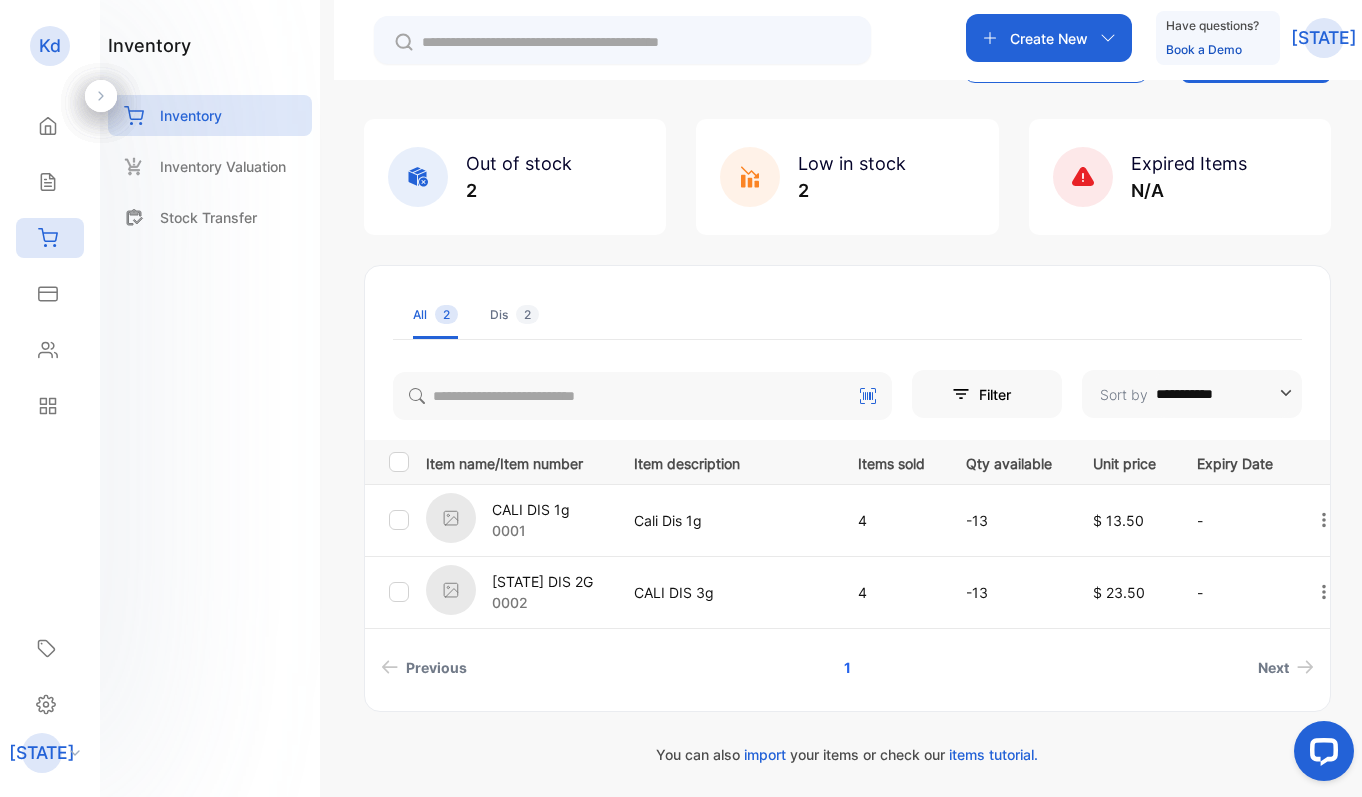 click at bounding box center (399, 592) 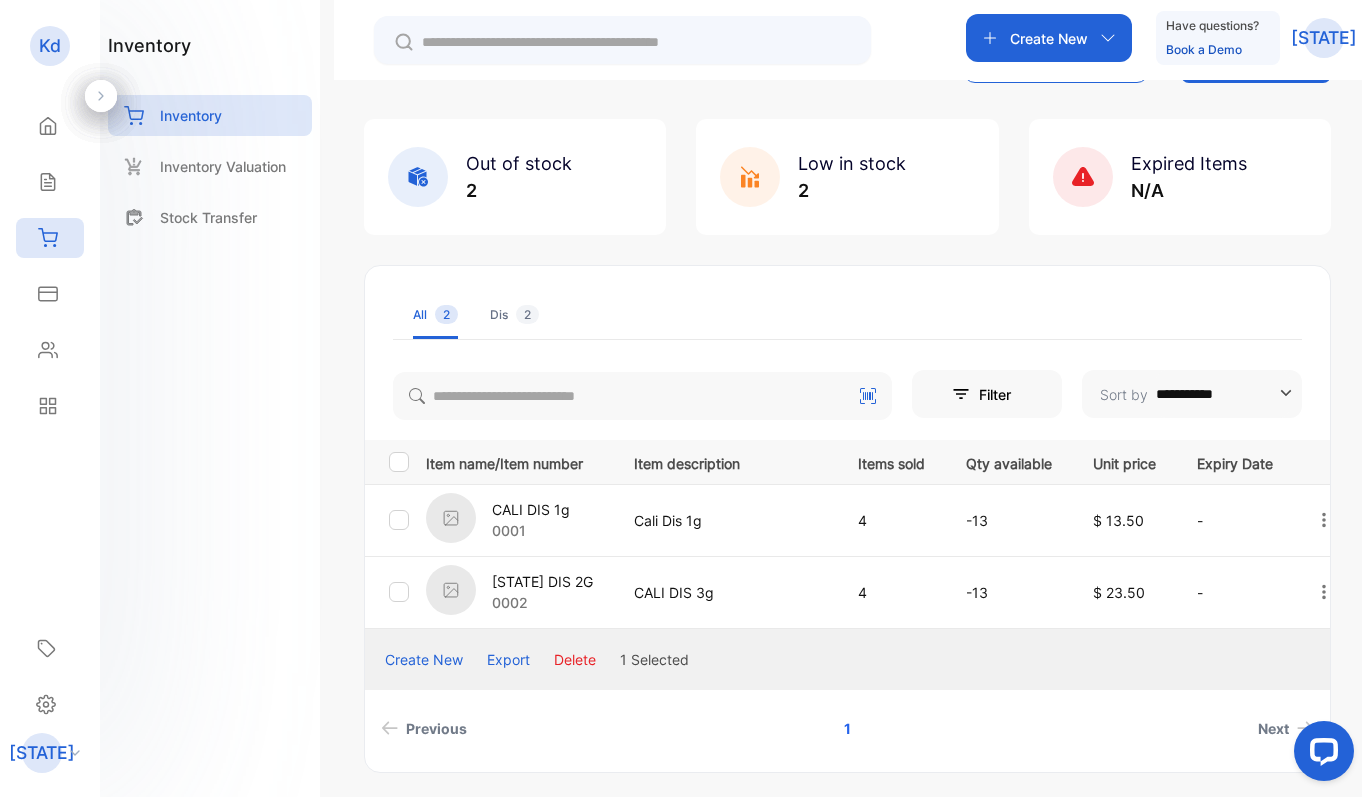 click at bounding box center (399, 592) 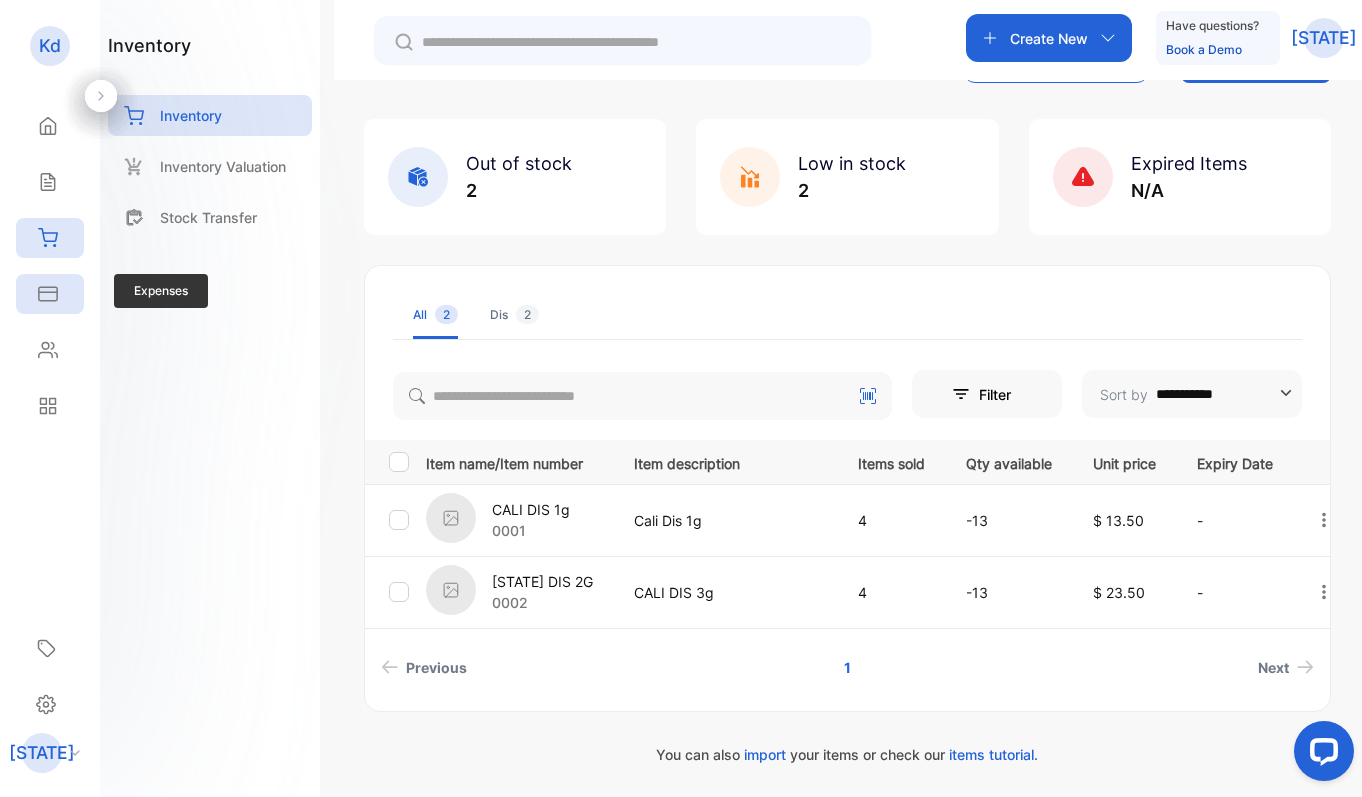 click 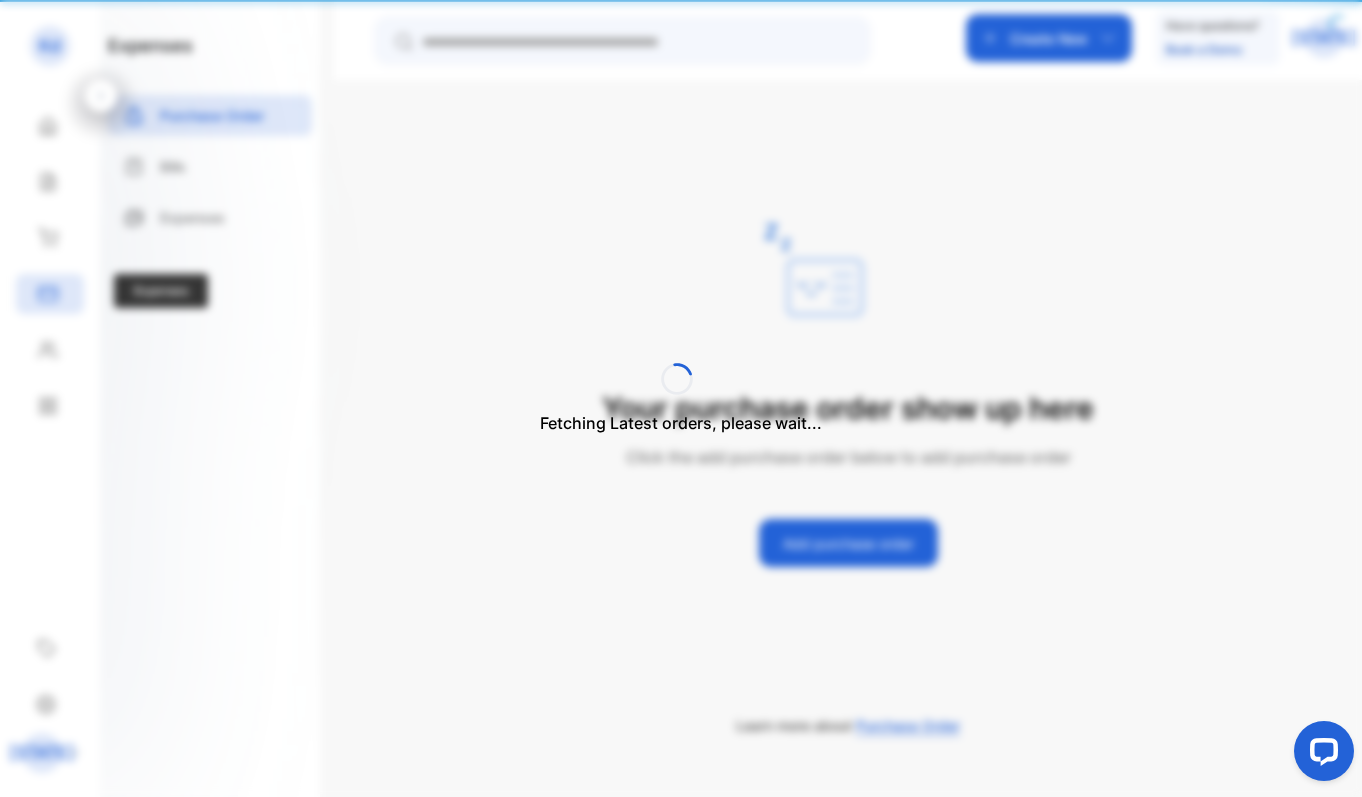 scroll, scrollTop: 0, scrollLeft: 0, axis: both 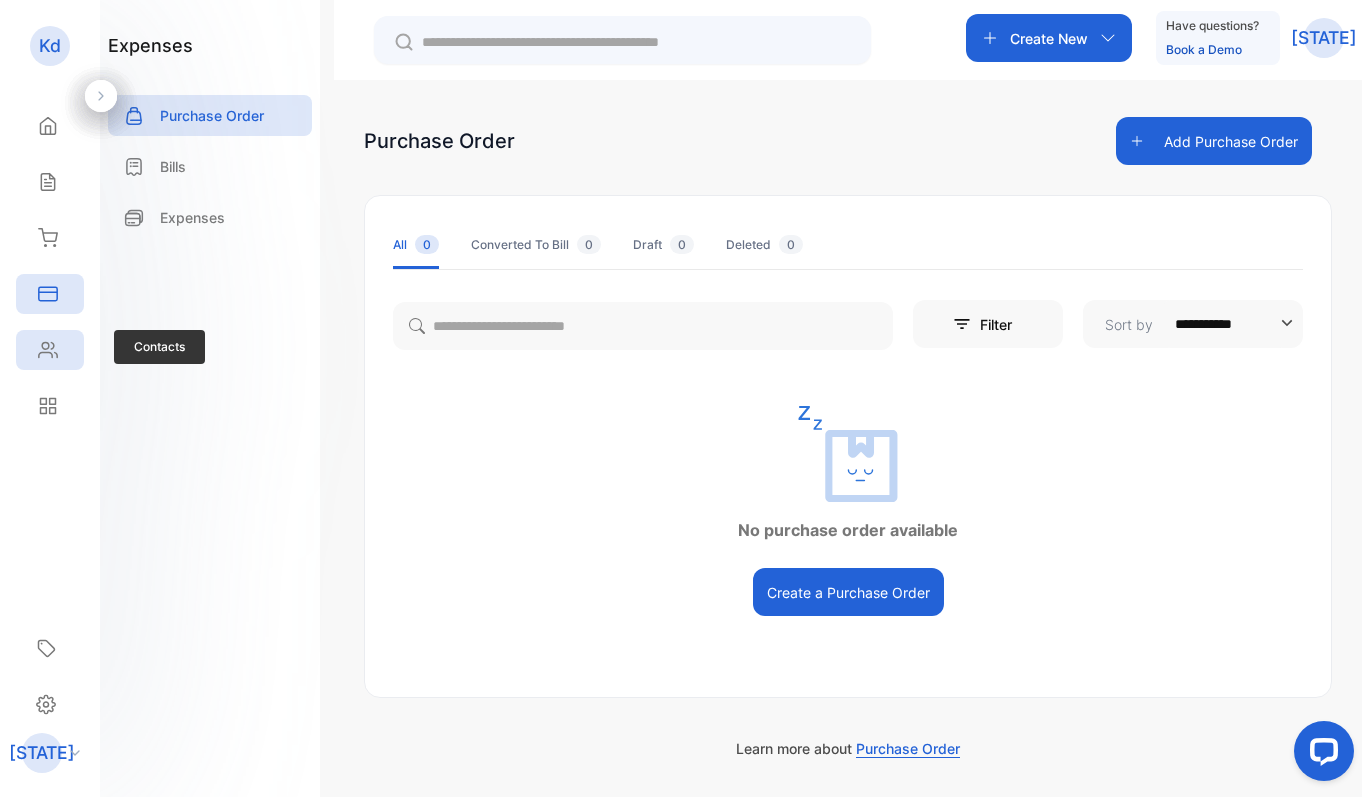 click 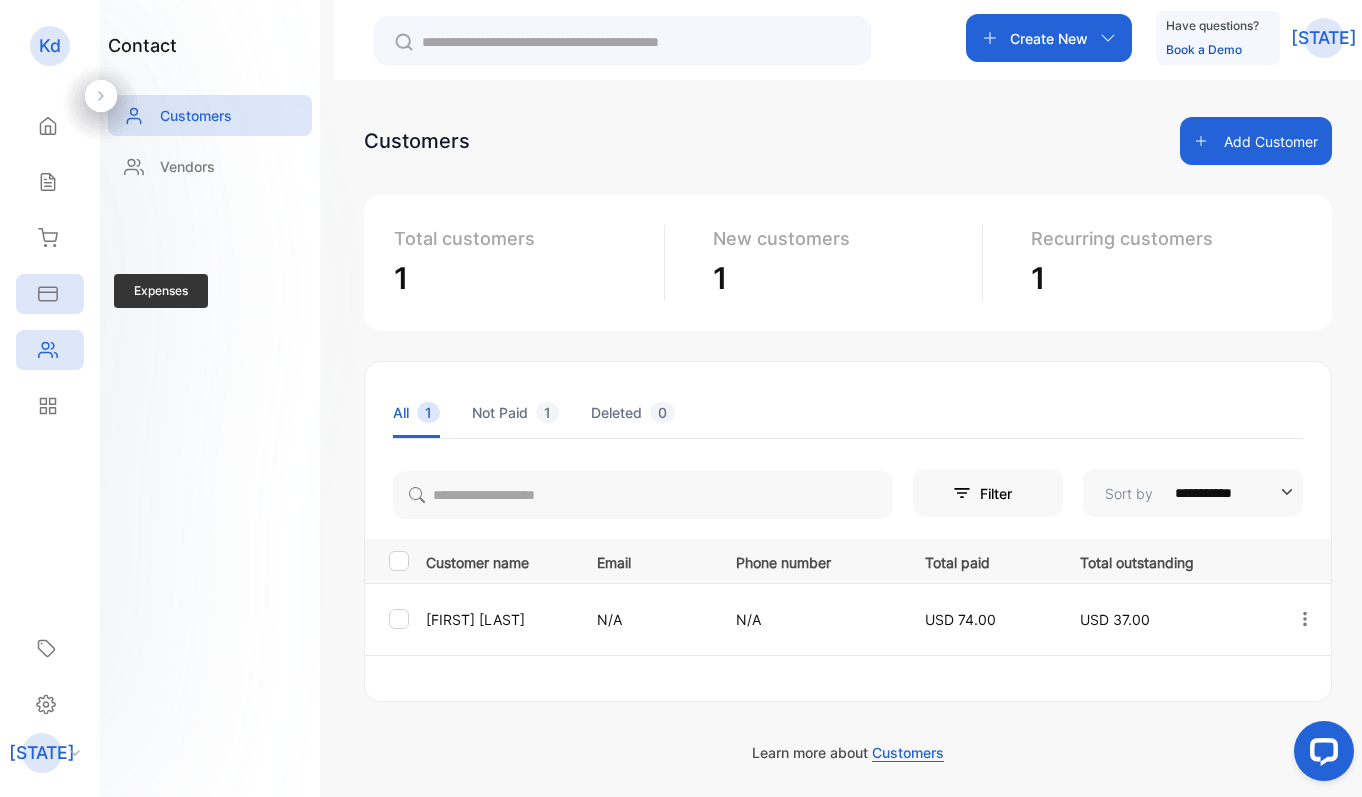 click on "Expenses" at bounding box center [50, 294] 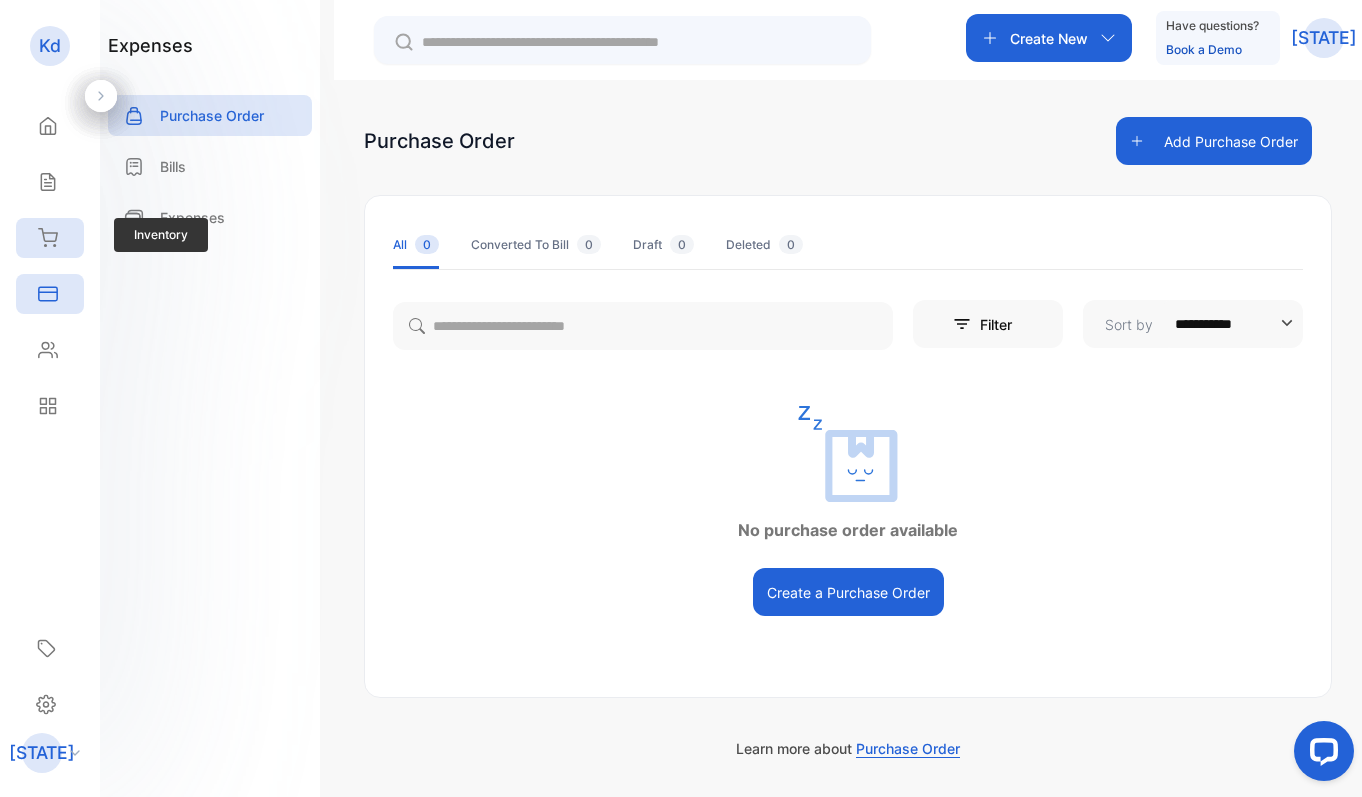 click on "Inventory" at bounding box center (50, 238) 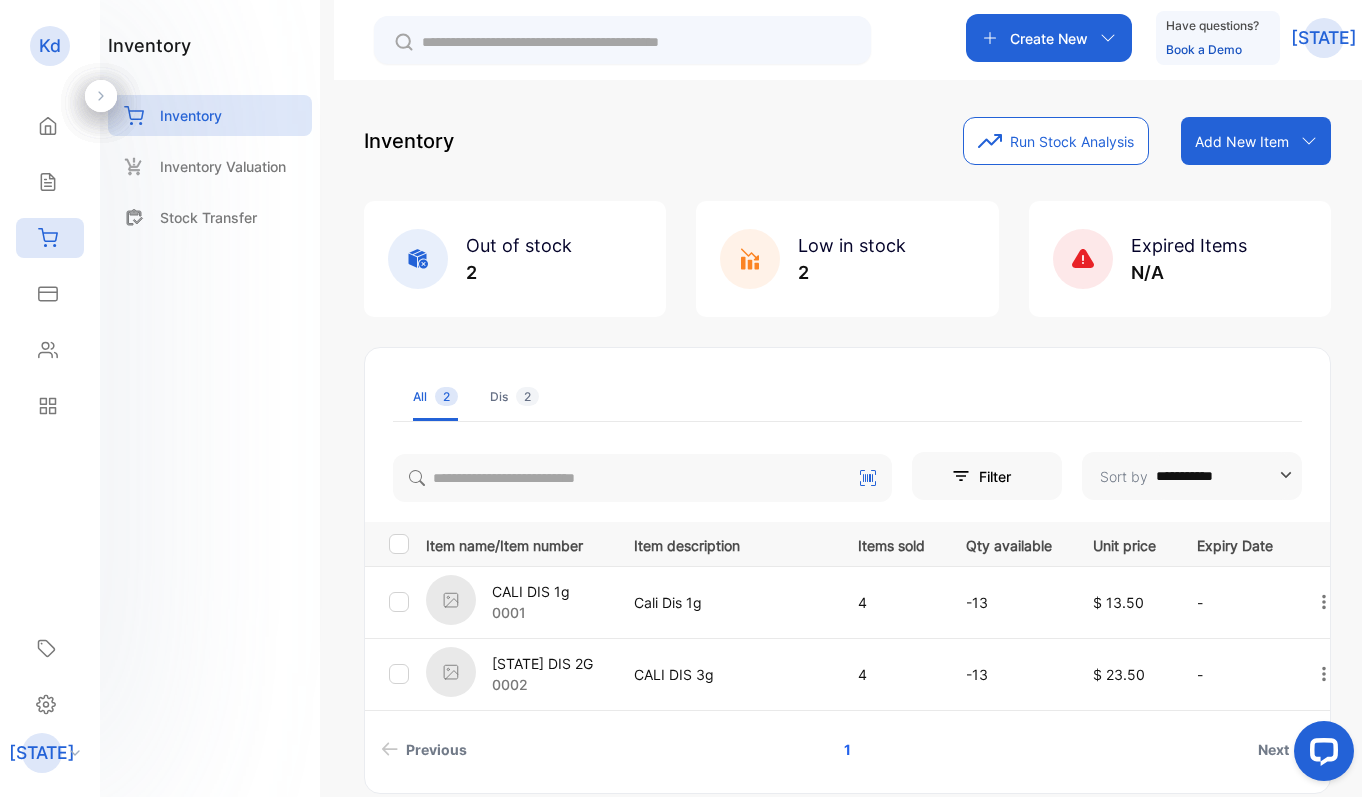 click on "[STATE]" at bounding box center [1324, 38] 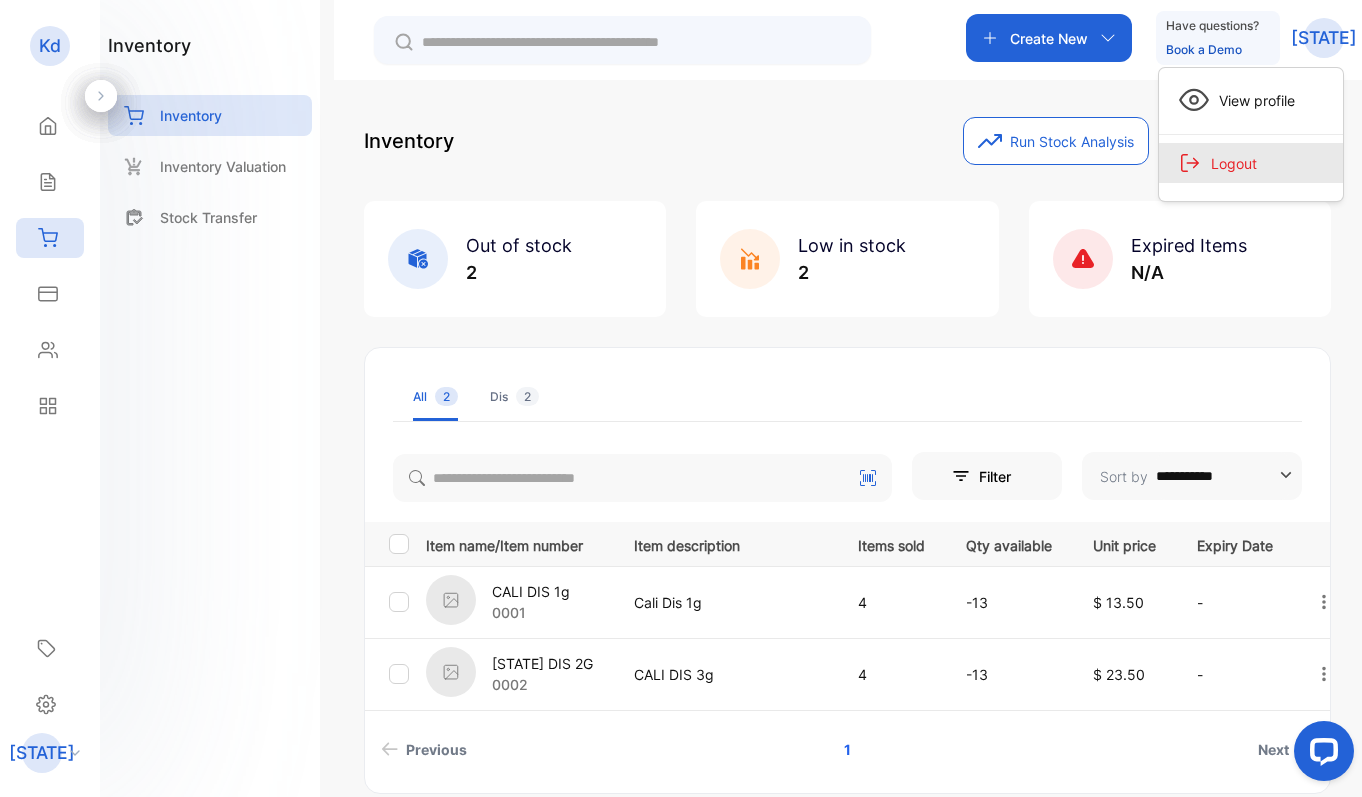 click on "Logout" at bounding box center [1251, 163] 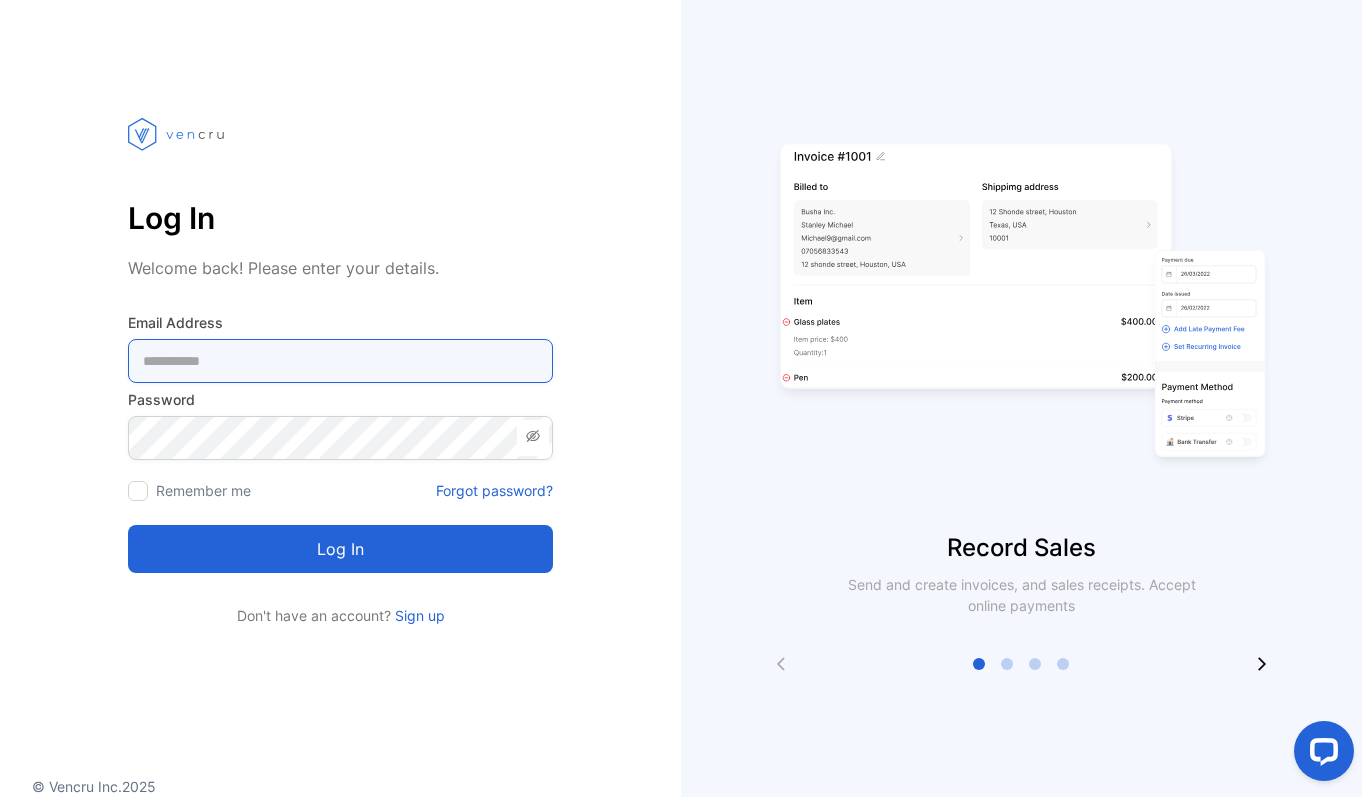 type on "**********" 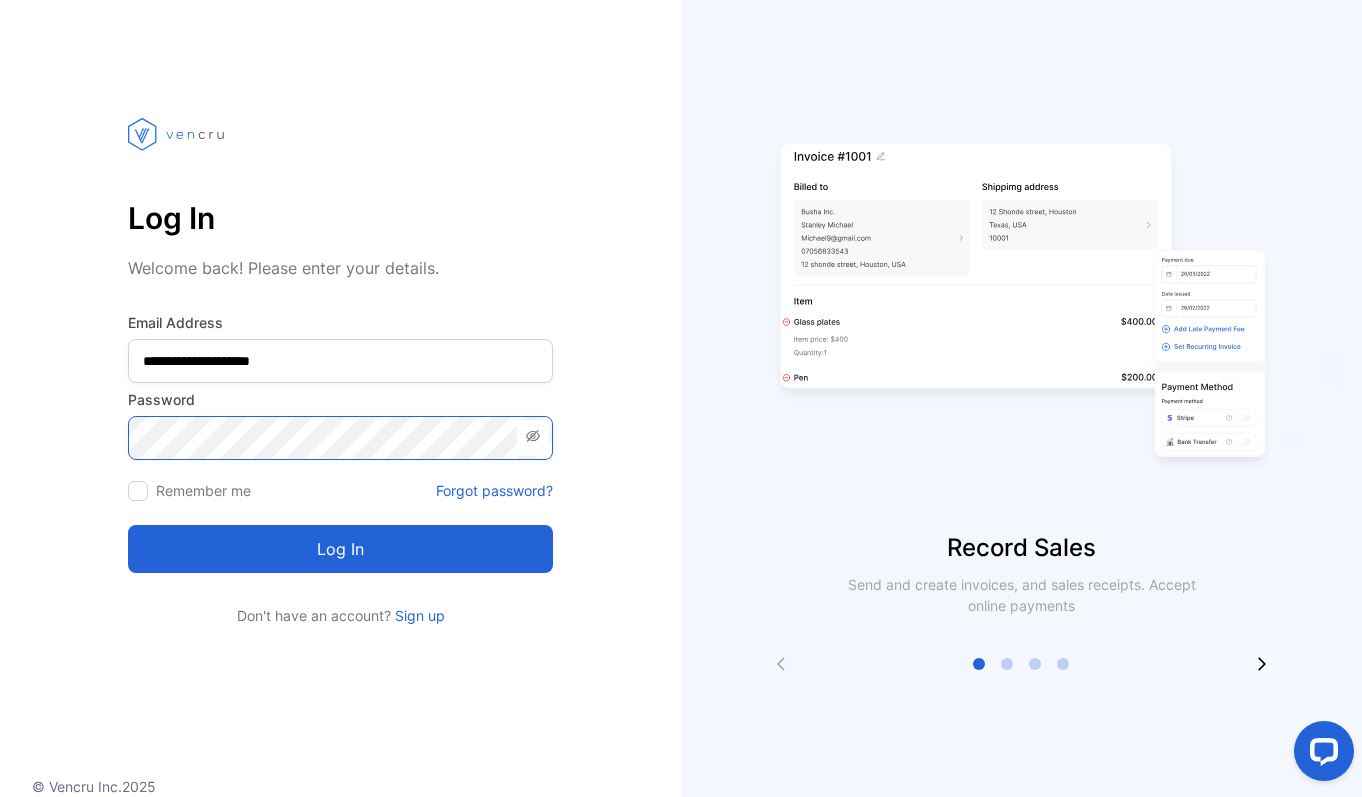 click on "Log in" at bounding box center (340, 549) 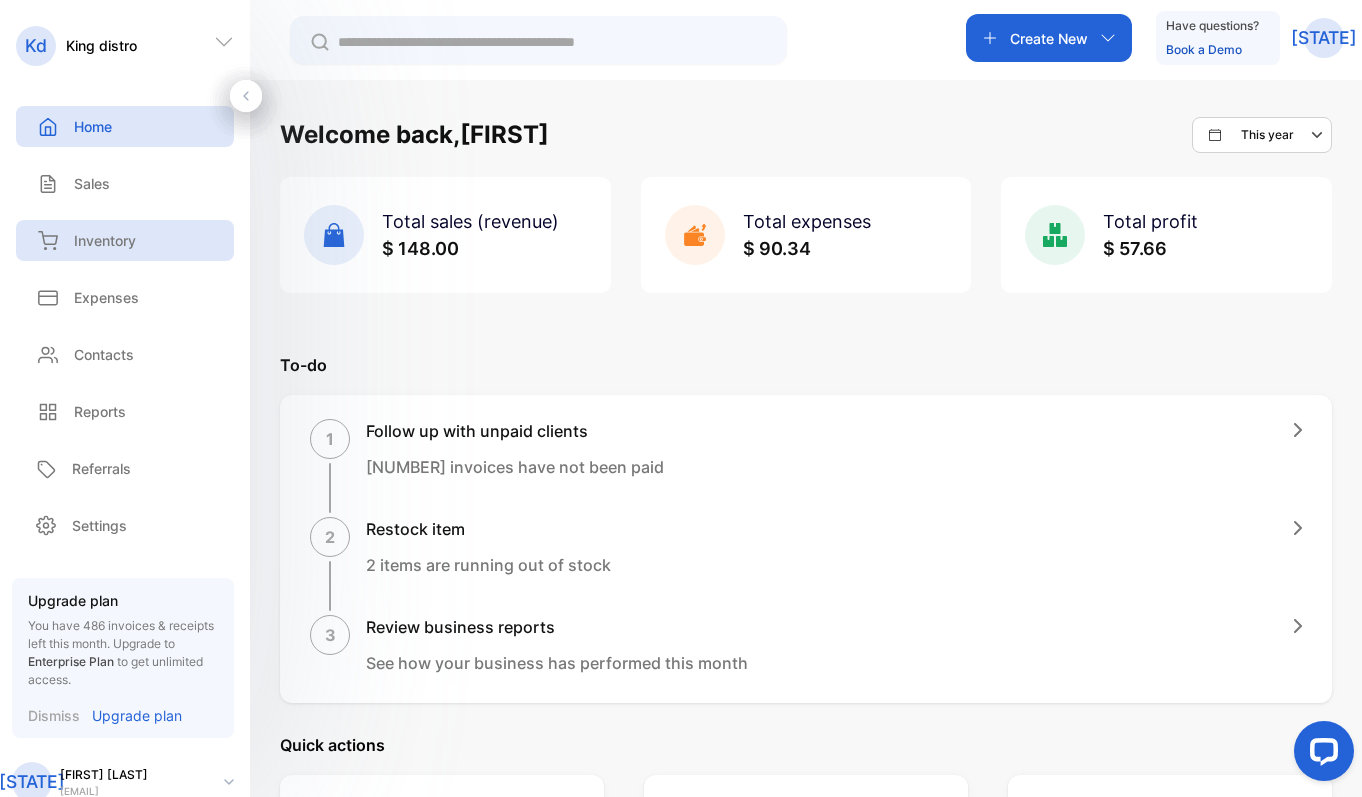 click on "Inventory" at bounding box center (105, 240) 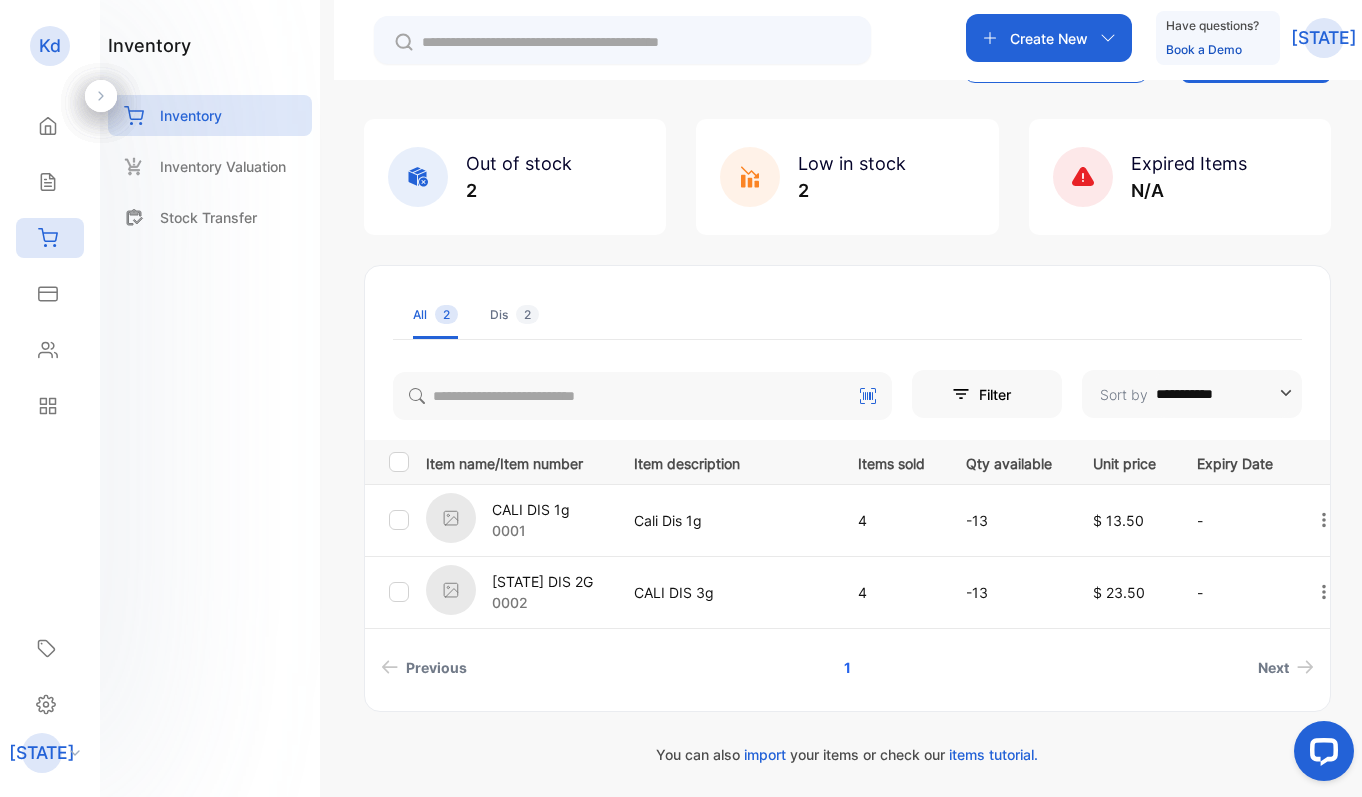 scroll, scrollTop: 82, scrollLeft: 0, axis: vertical 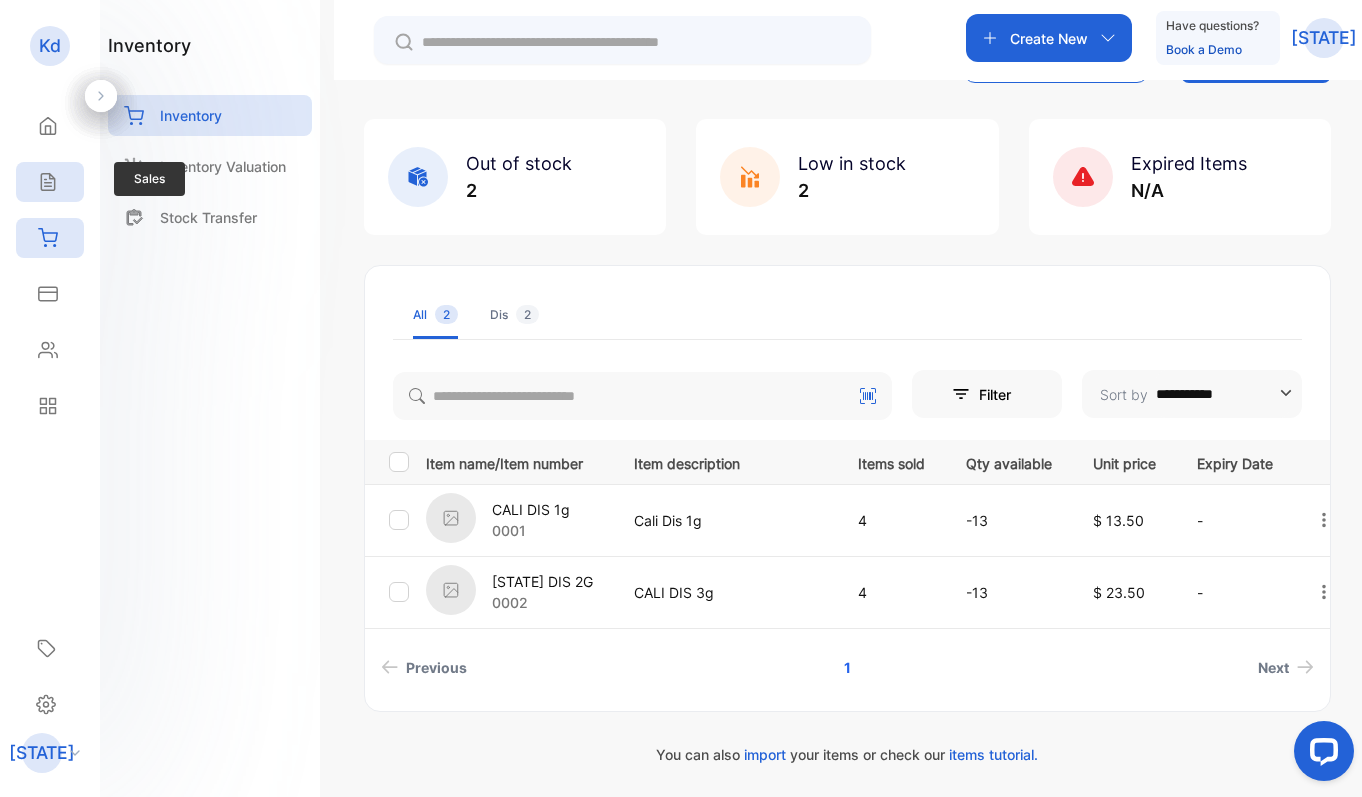 click on "Sales" at bounding box center (50, 182) 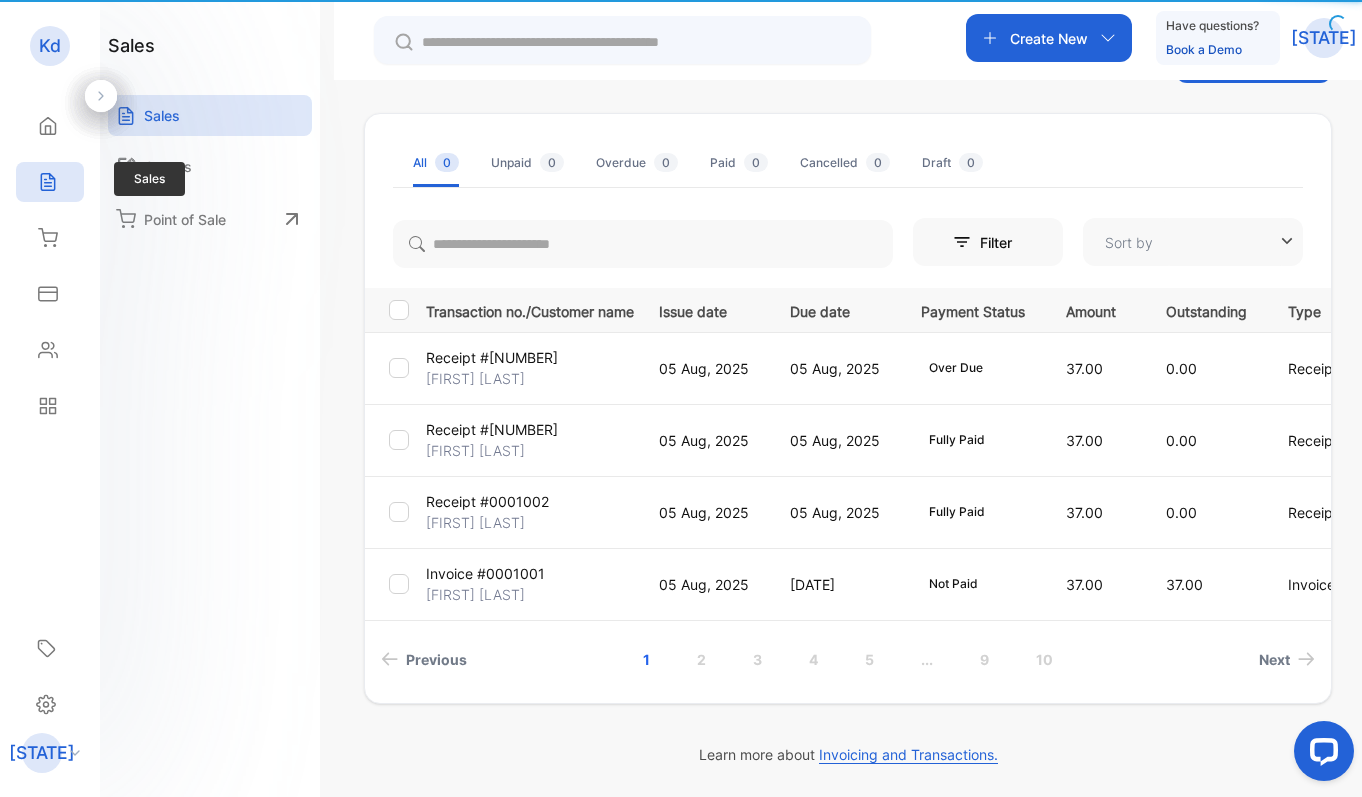 type on "**********" 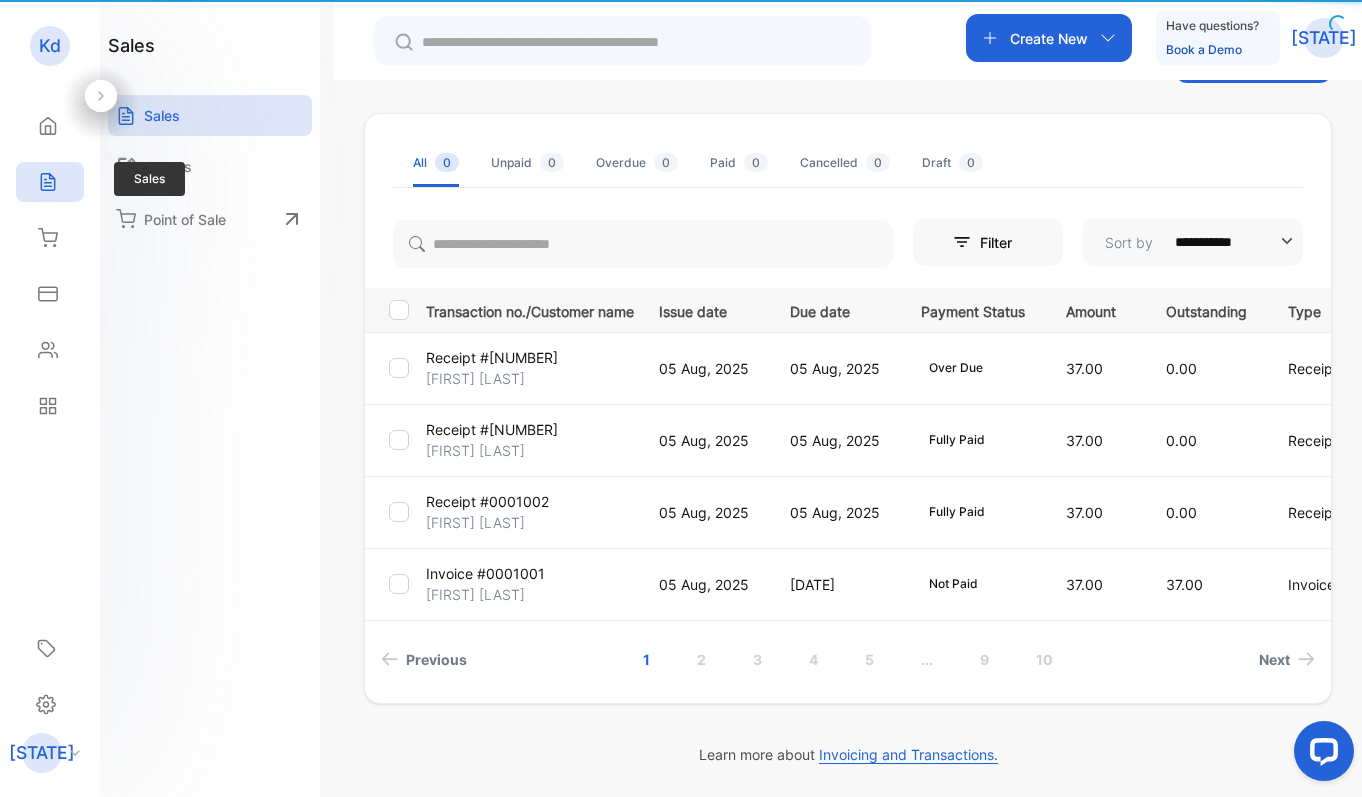 scroll, scrollTop: 45, scrollLeft: 0, axis: vertical 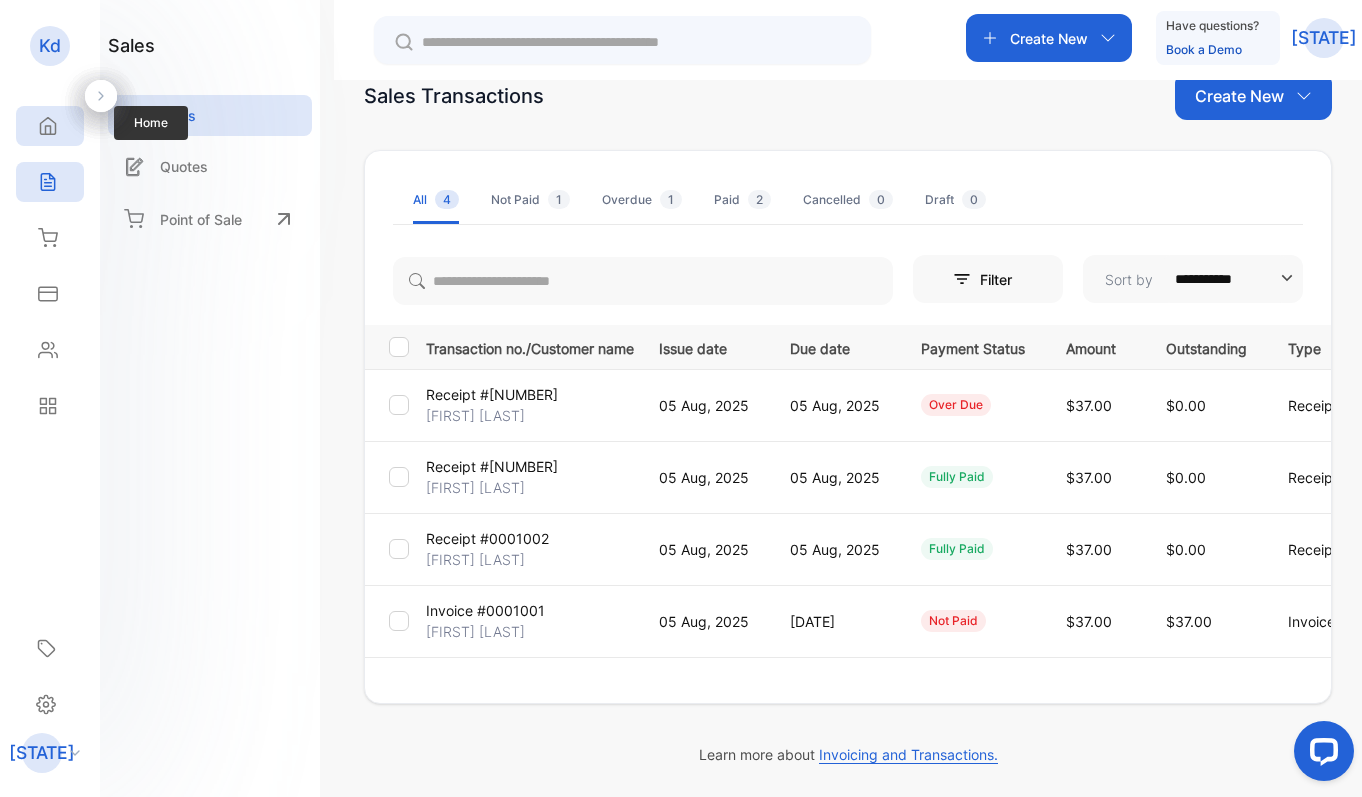 click 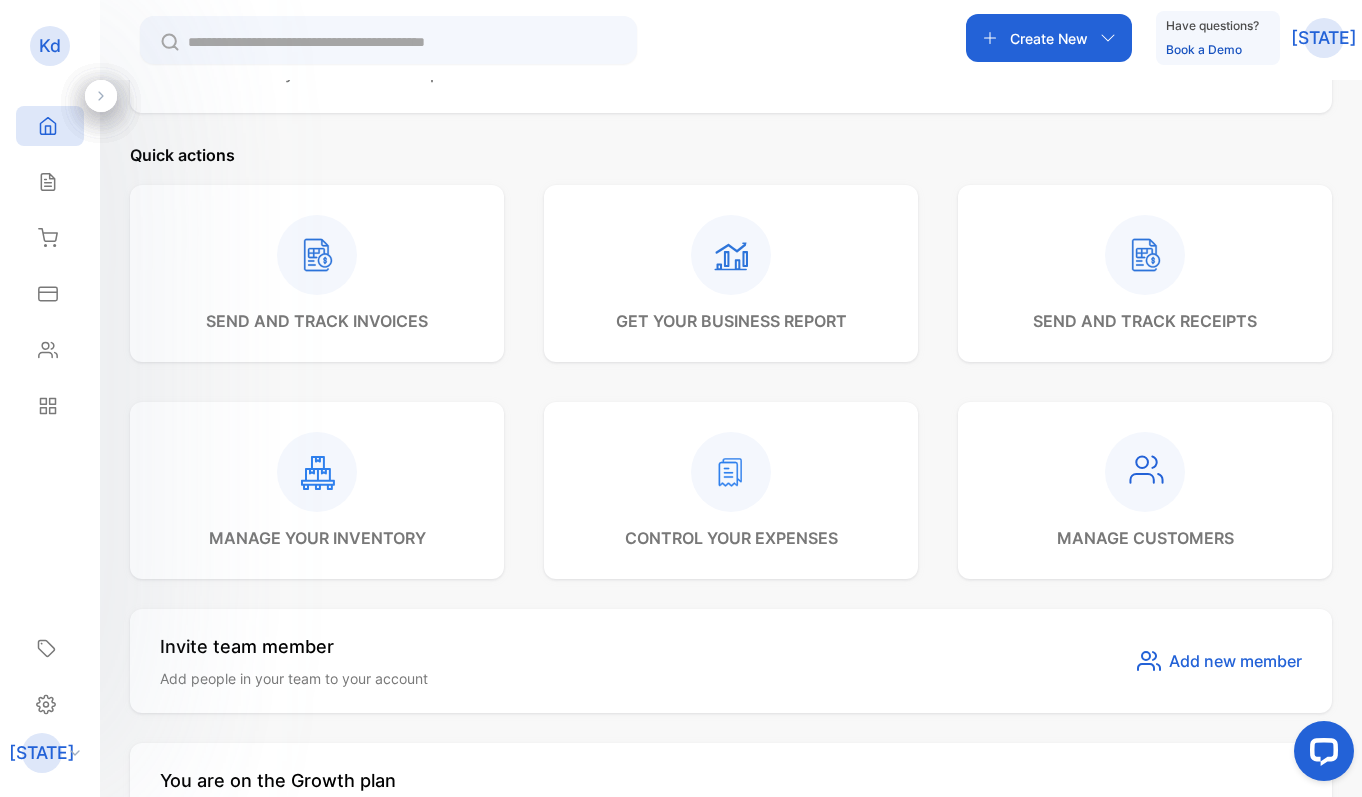 scroll, scrollTop: 589, scrollLeft: 0, axis: vertical 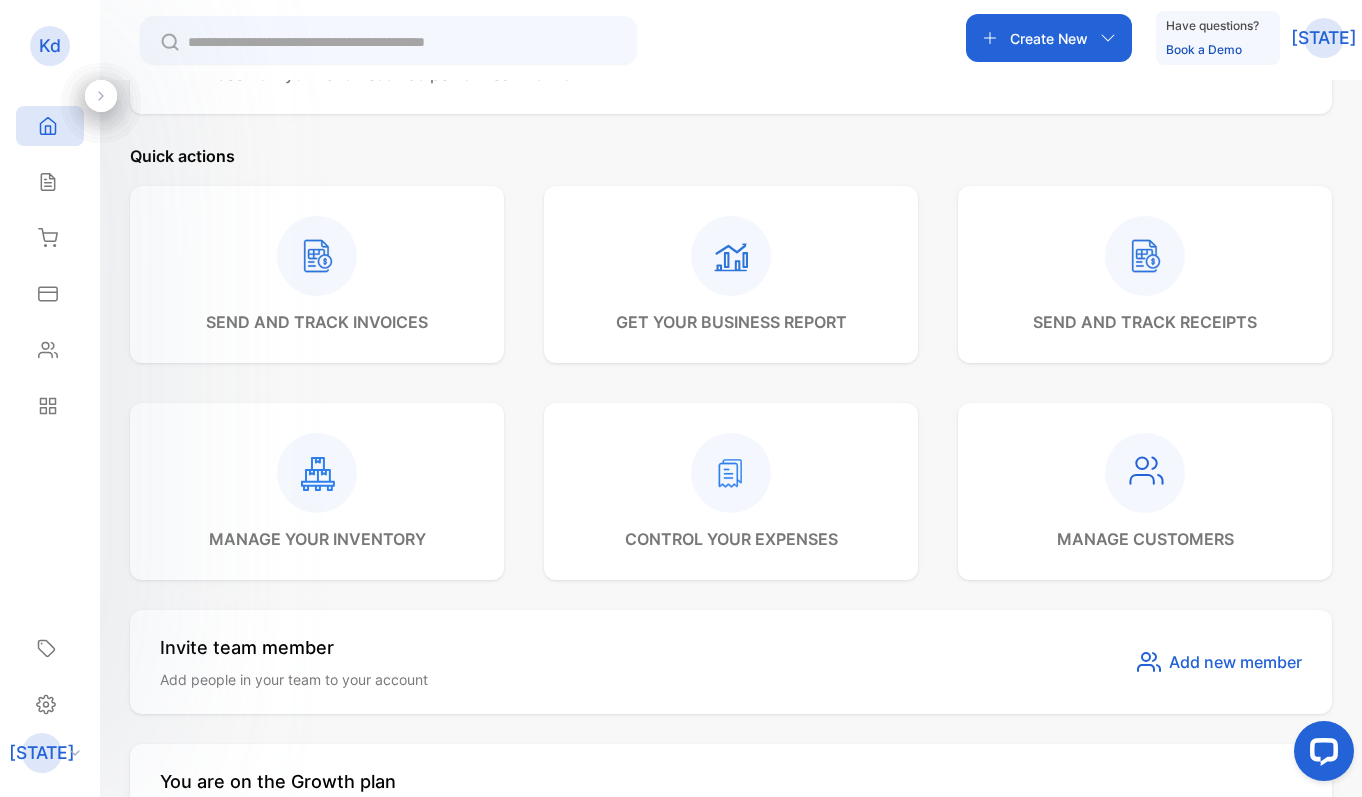 click on "manage your inventory" at bounding box center (317, 539) 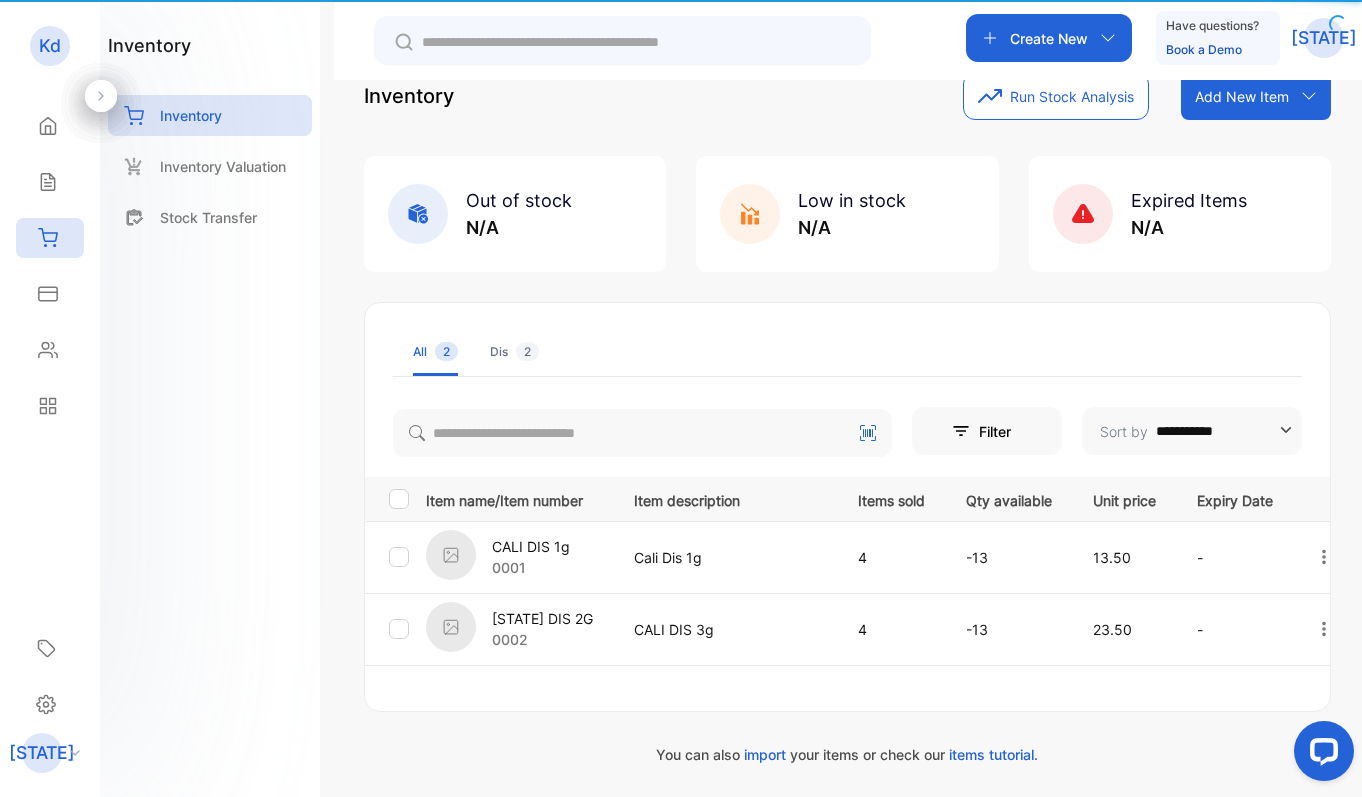 scroll, scrollTop: 45, scrollLeft: 0, axis: vertical 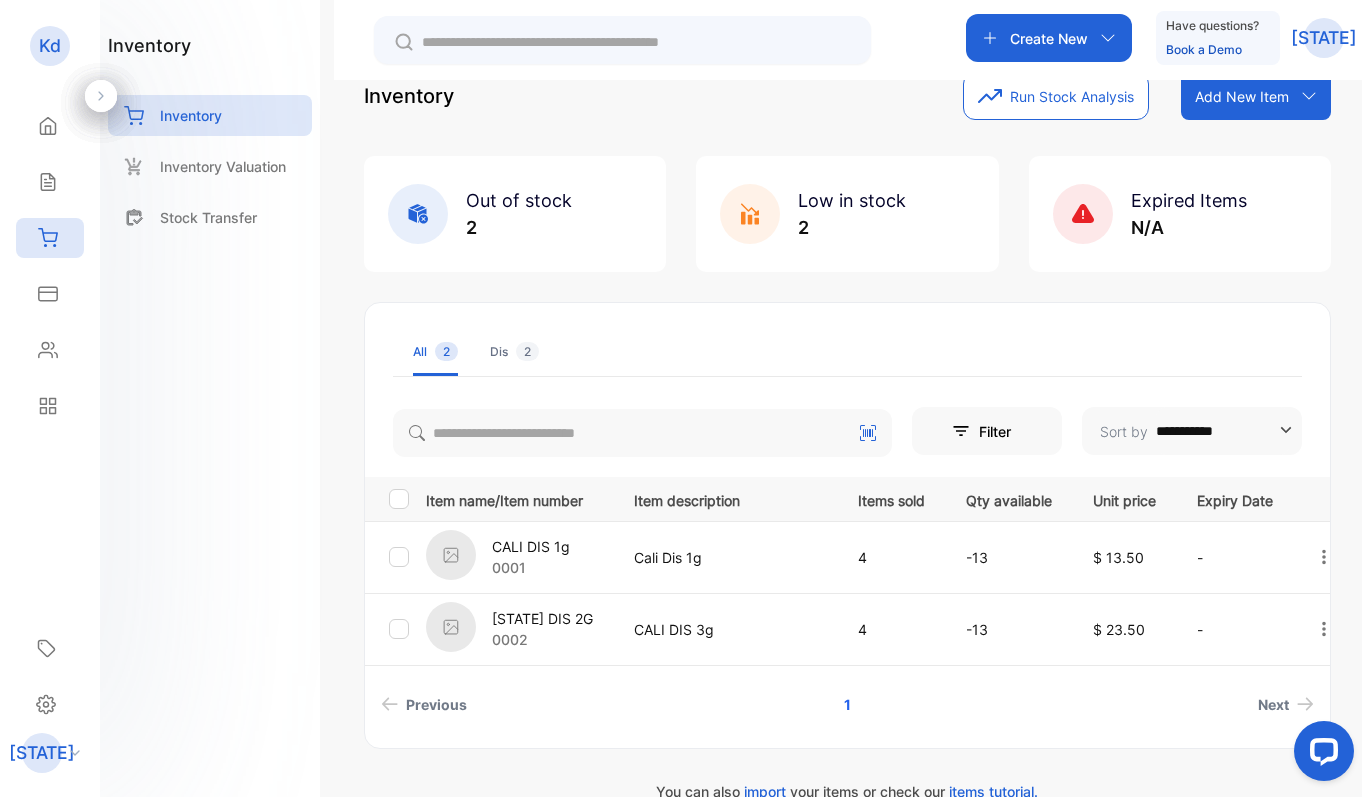 click on "-13" at bounding box center (1005, 557) 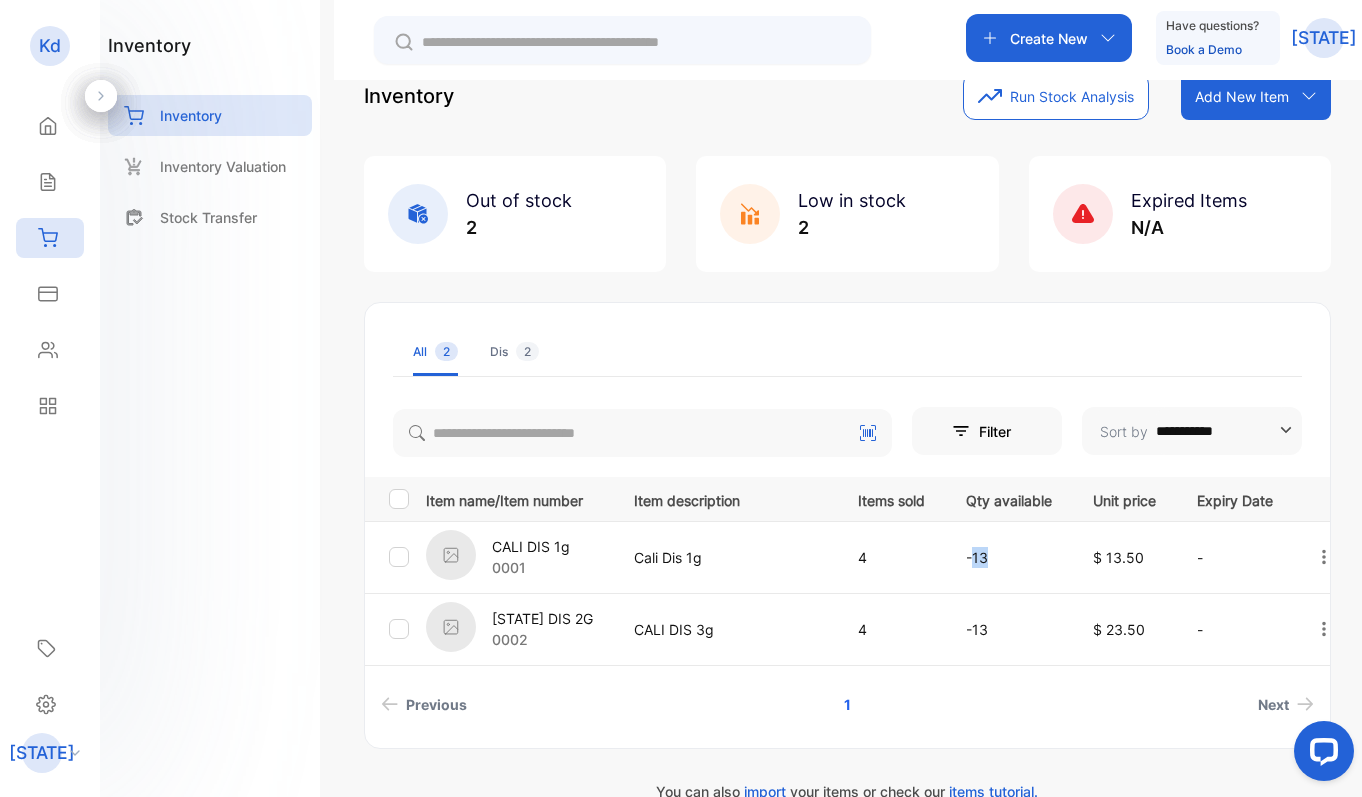 click on "-13" at bounding box center (1009, 557) 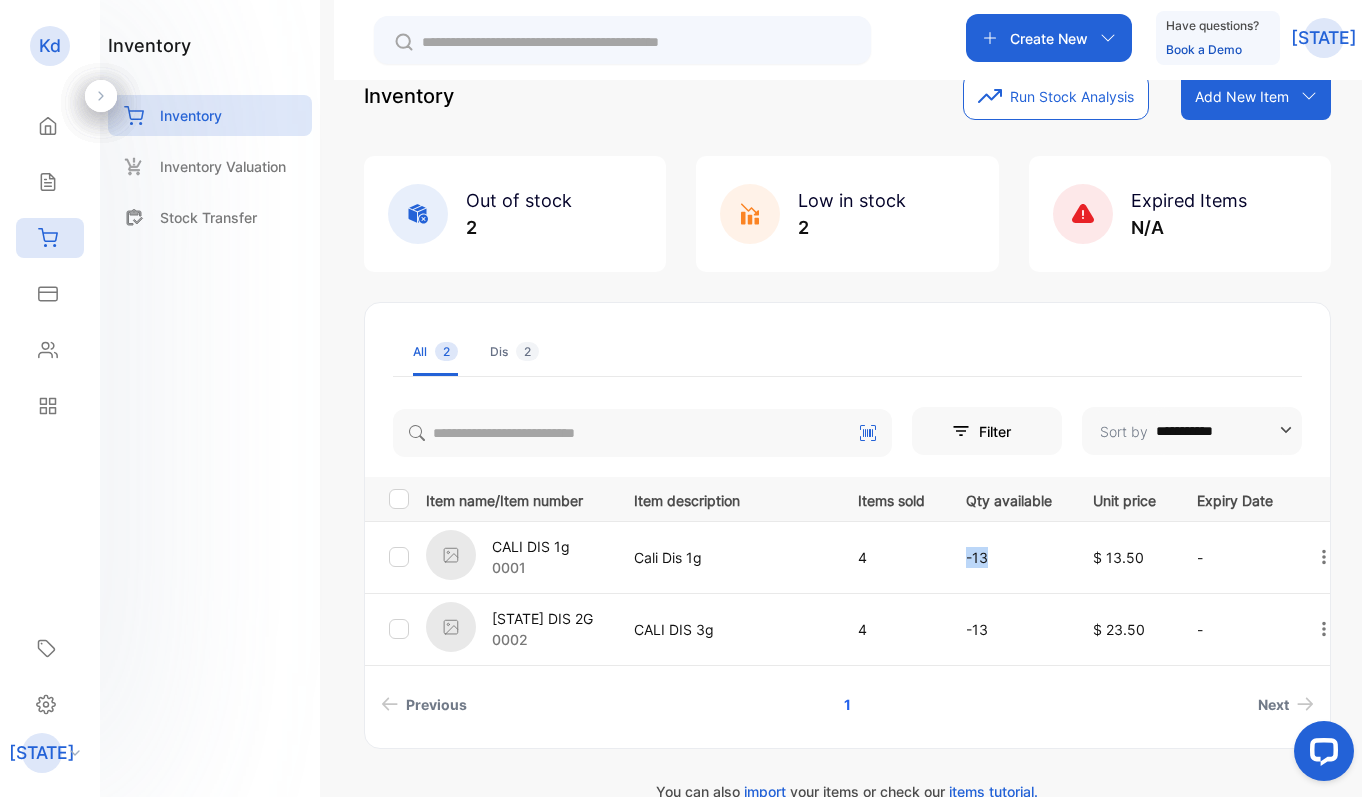 click on "-13" at bounding box center (1009, 557) 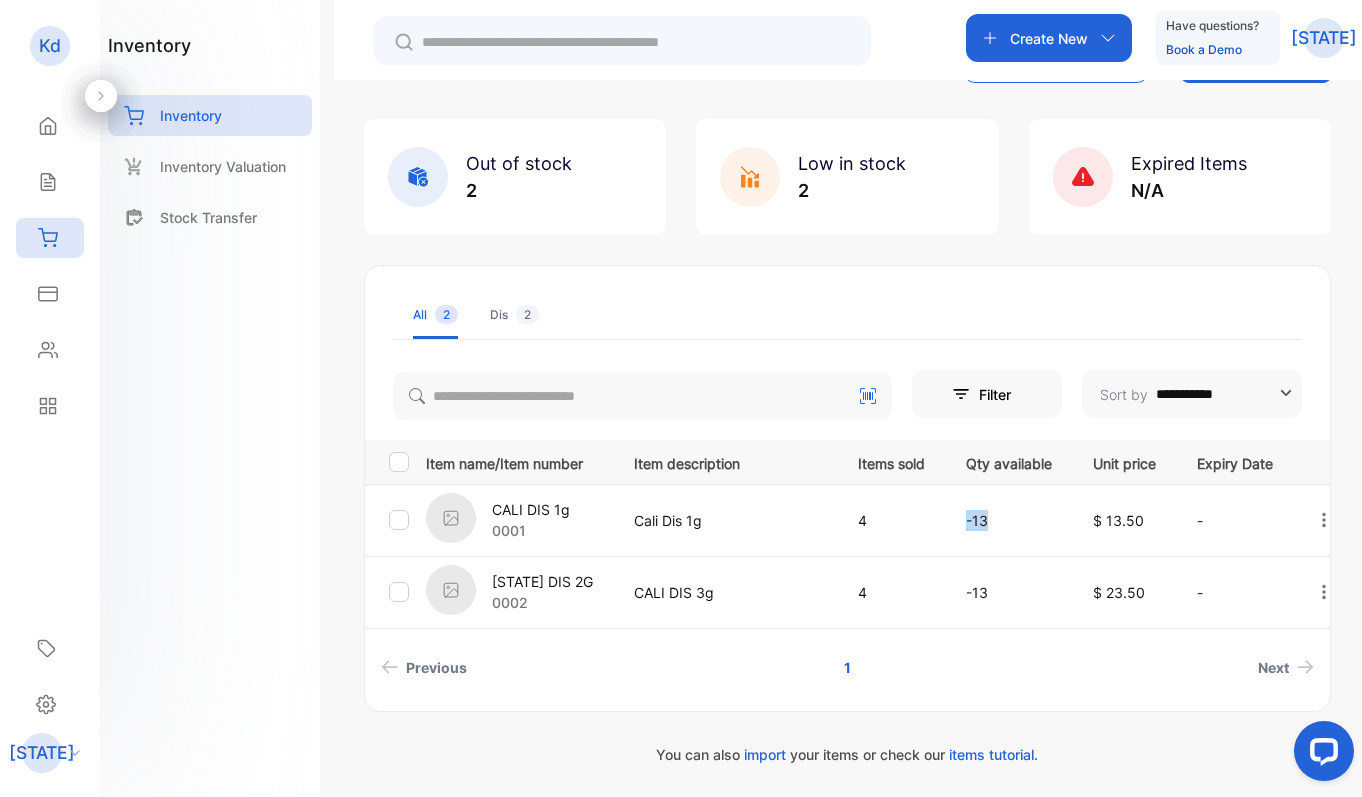 scroll, scrollTop: 82, scrollLeft: 0, axis: vertical 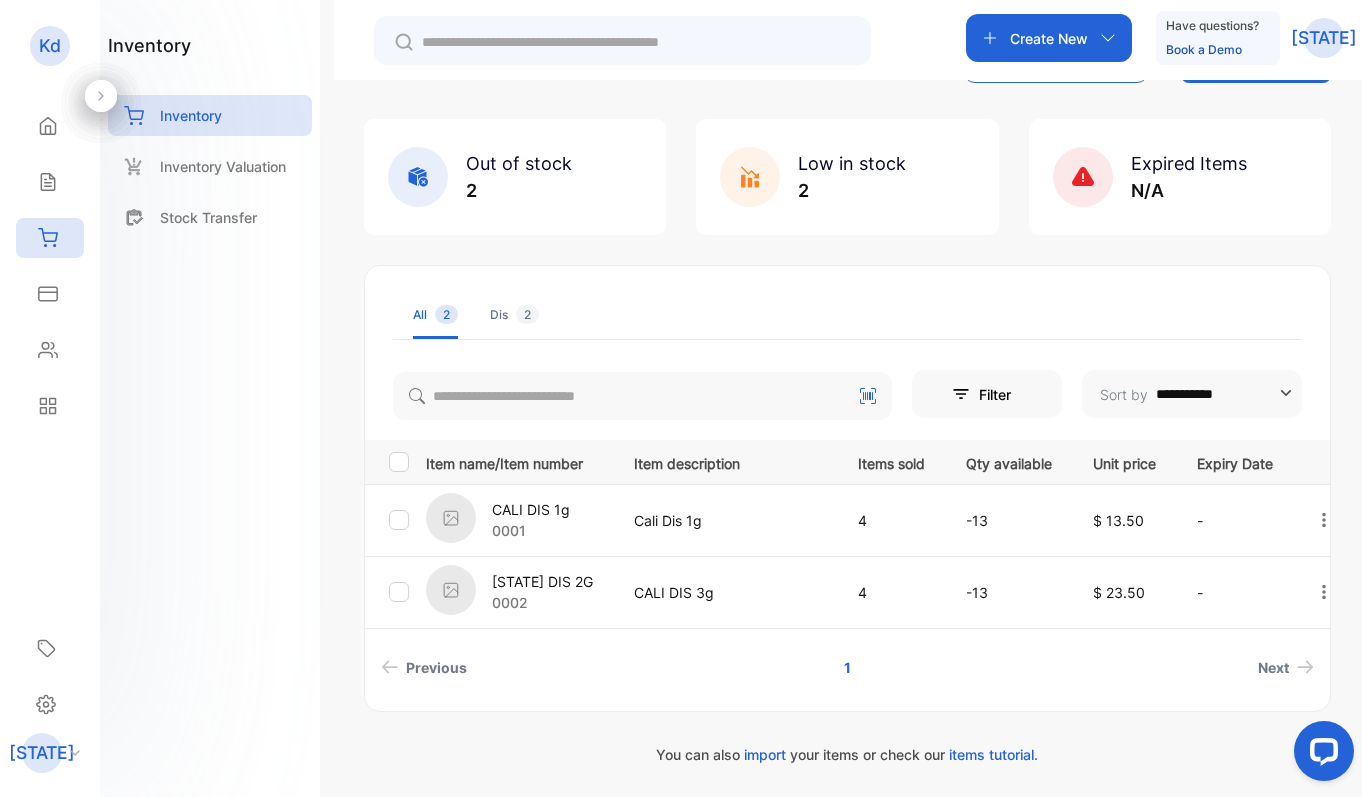 click on "Cali Dis 1g" at bounding box center [722, 520] 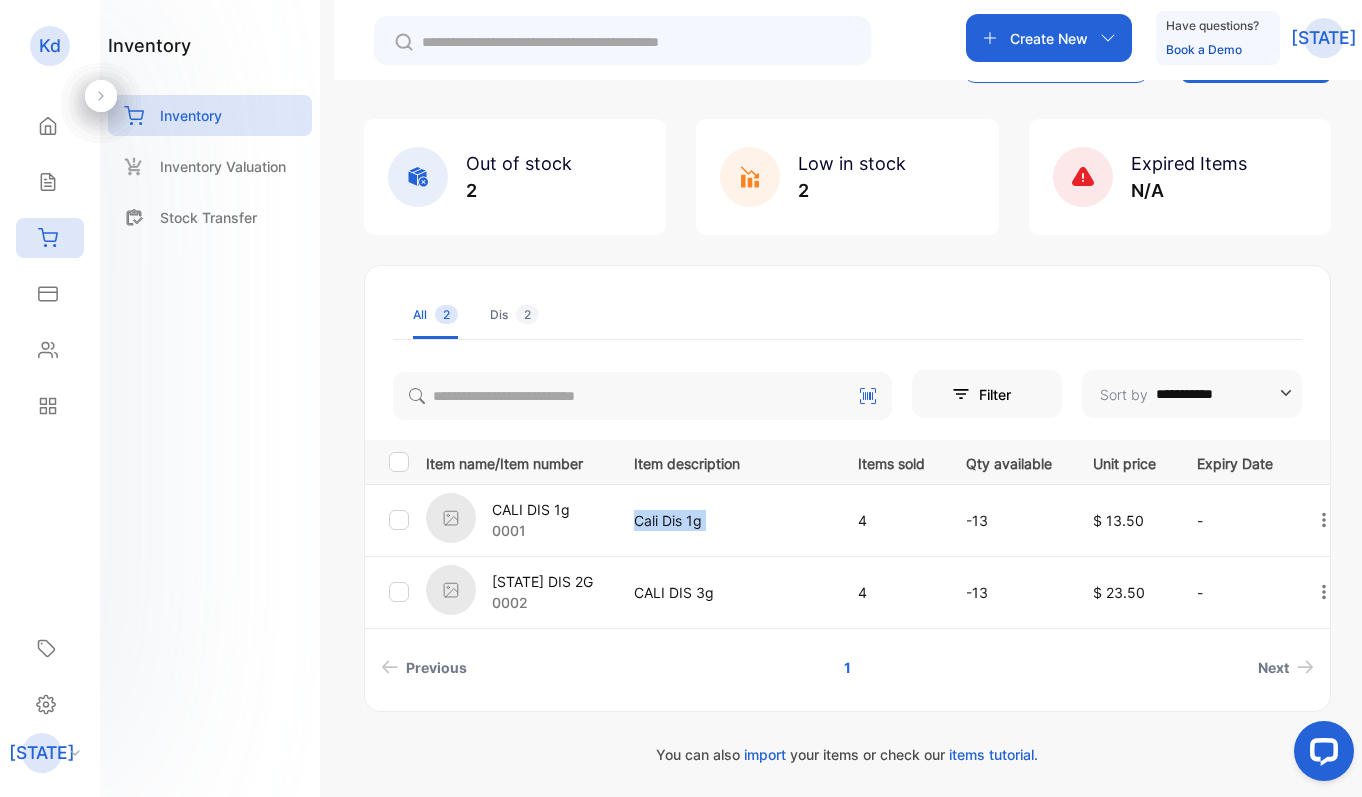 click on "Cali Dis 1g" at bounding box center [722, 520] 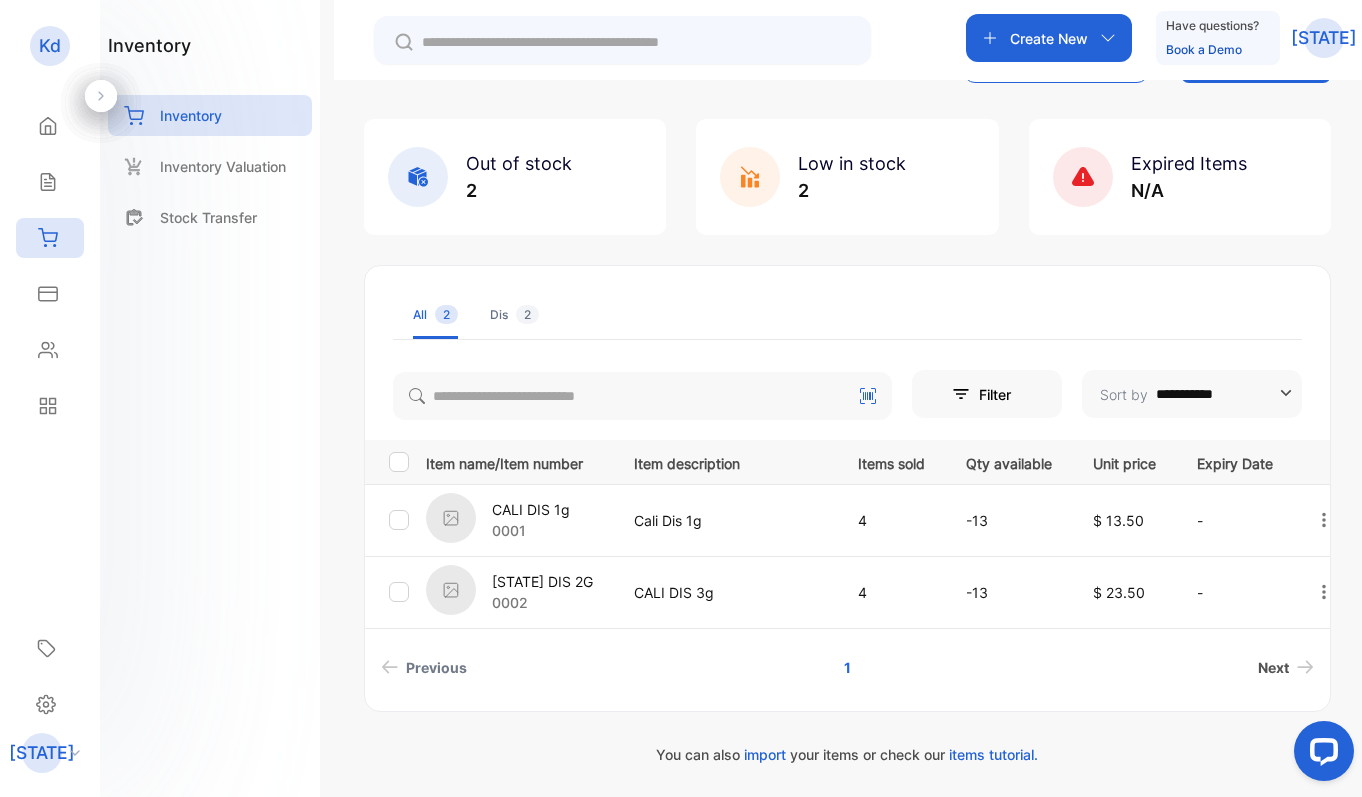 click on "Next" at bounding box center (1273, 667) 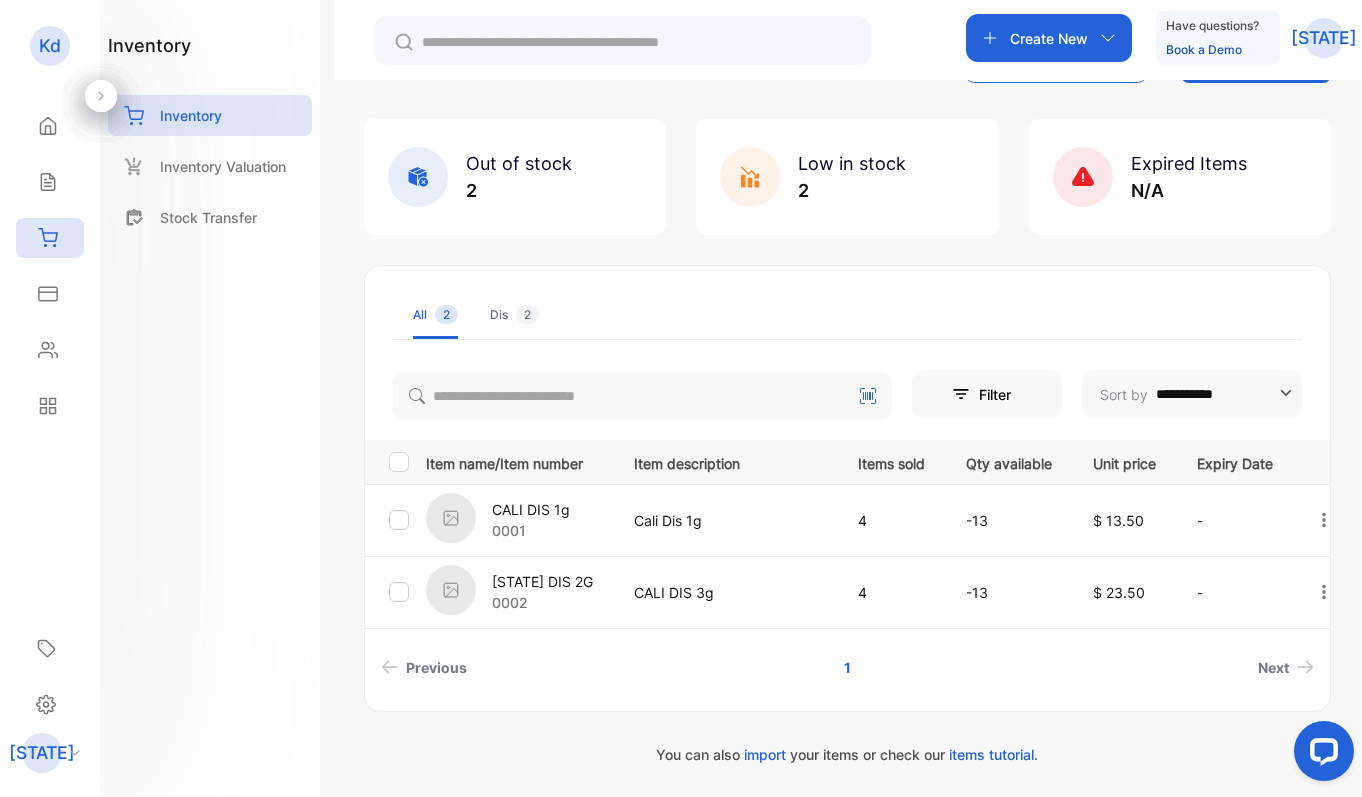 click at bounding box center (451, 518) 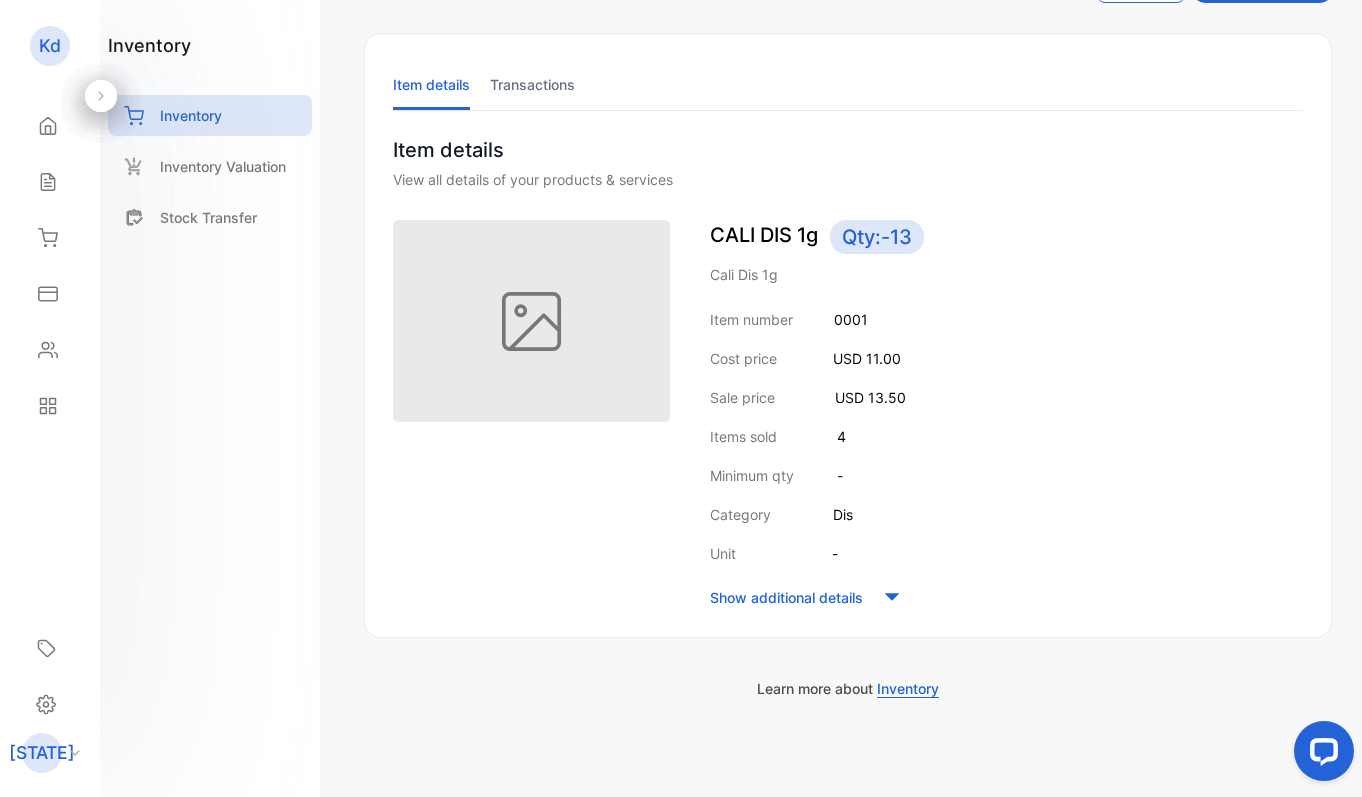 click on "Items sold 4" at bounding box center [1006, 436] 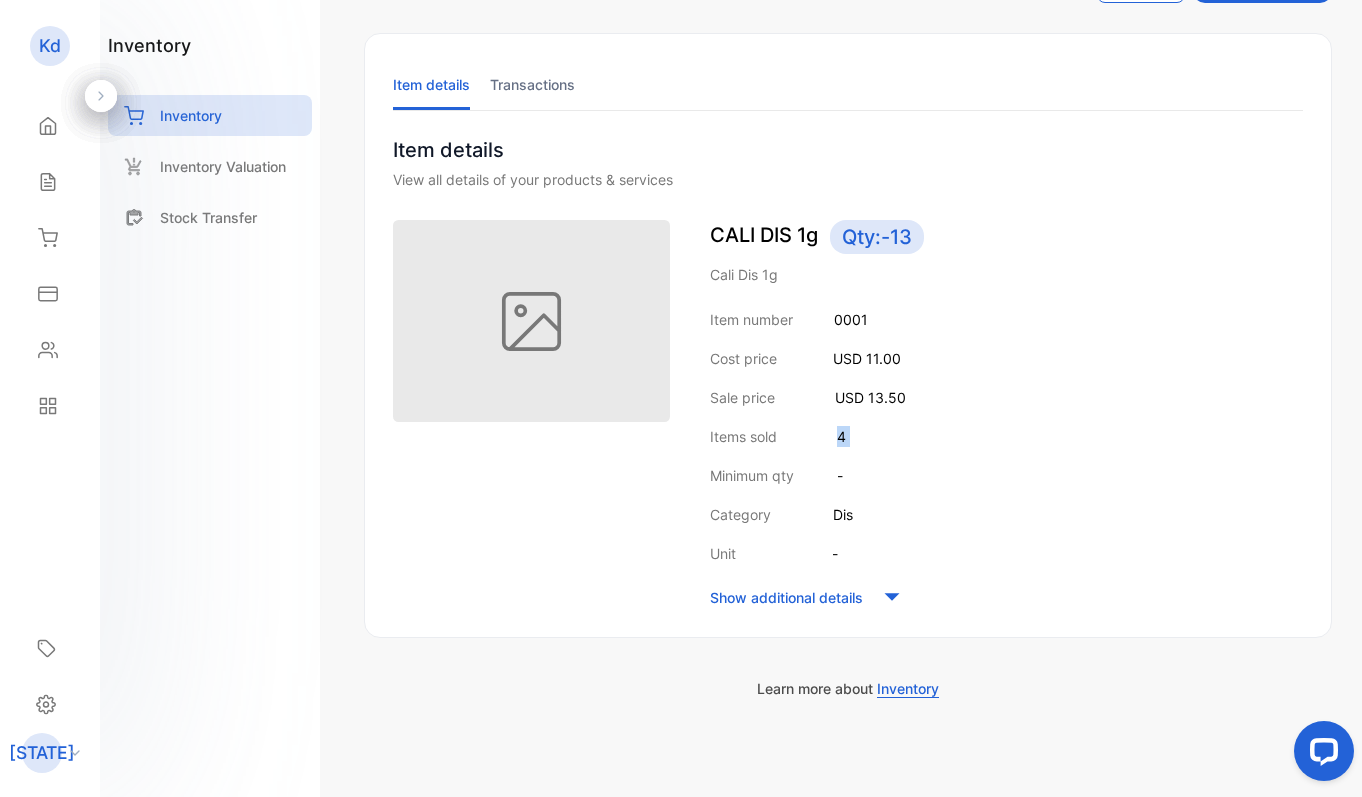 click on "Items sold 4" at bounding box center [1006, 436] 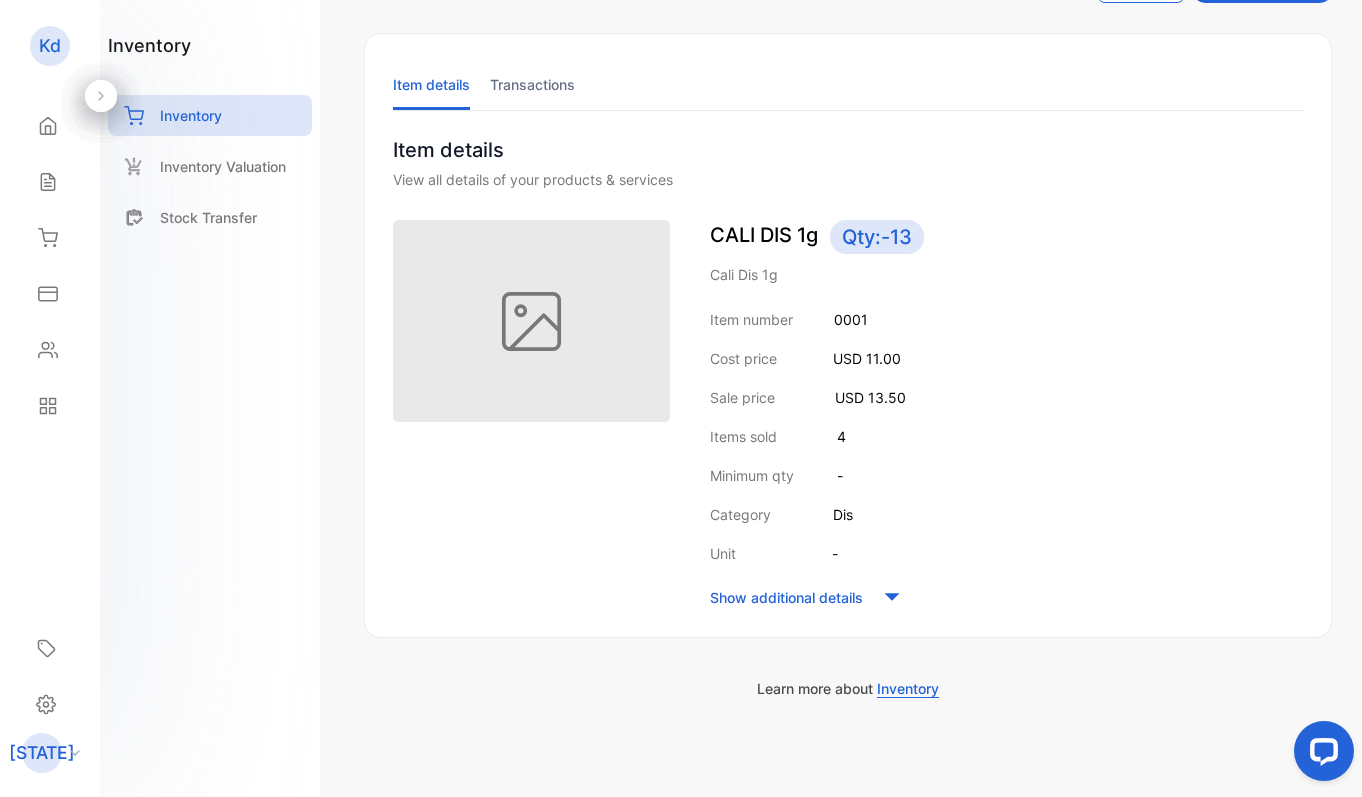 click on "Item details Transactions   Item details   View all details of your products & services CALI DIS 1g  Qty:  -13 Cali Dis 1g Item number [NUMBER] Cost price USD 11.00 Sale price USD 13.50 Items sold 4 Minimum qty - Category Dis Unit - Show additional details" at bounding box center [848, 335] 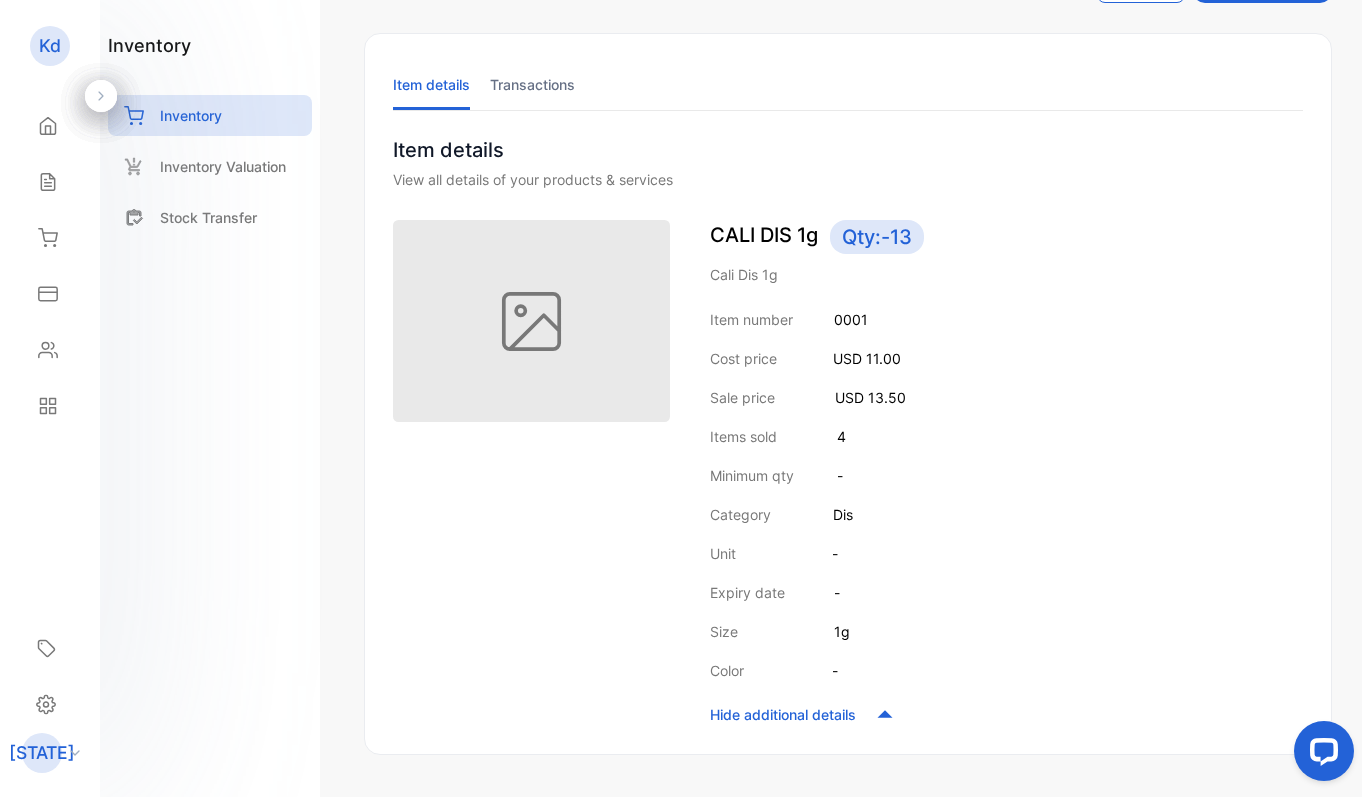 click on "Qty:  -13" at bounding box center (877, 237) 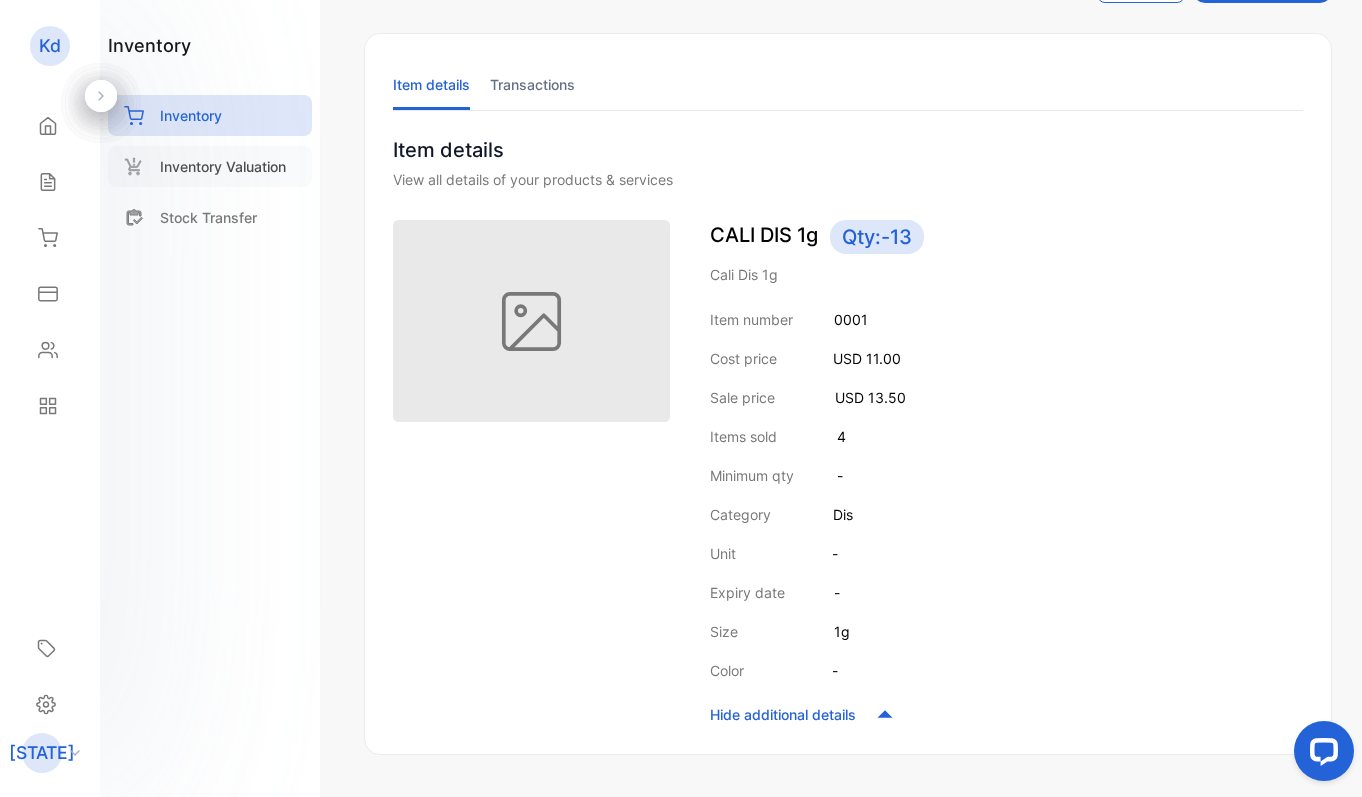 click on "Inventory Valuation" at bounding box center [223, 166] 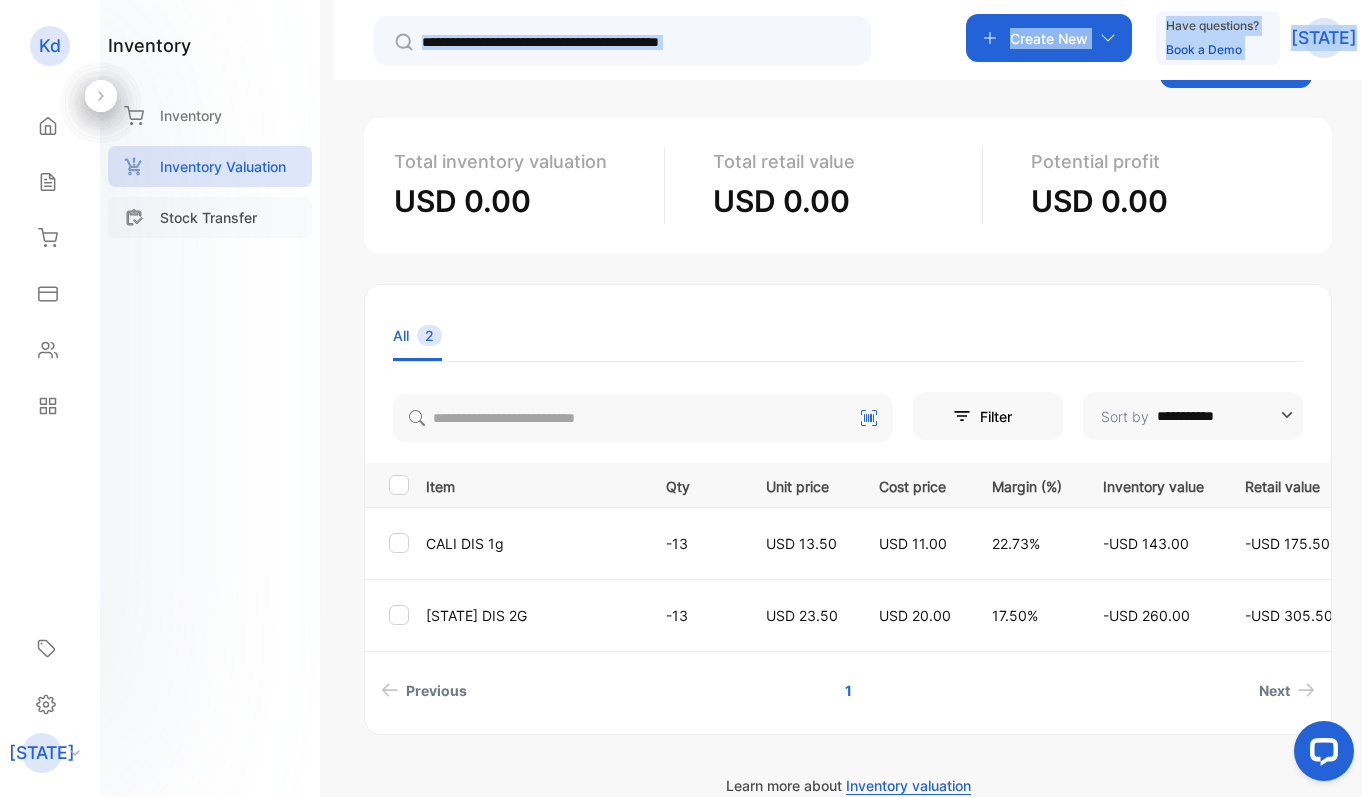 click on "Stock Transfer" at bounding box center (210, 217) 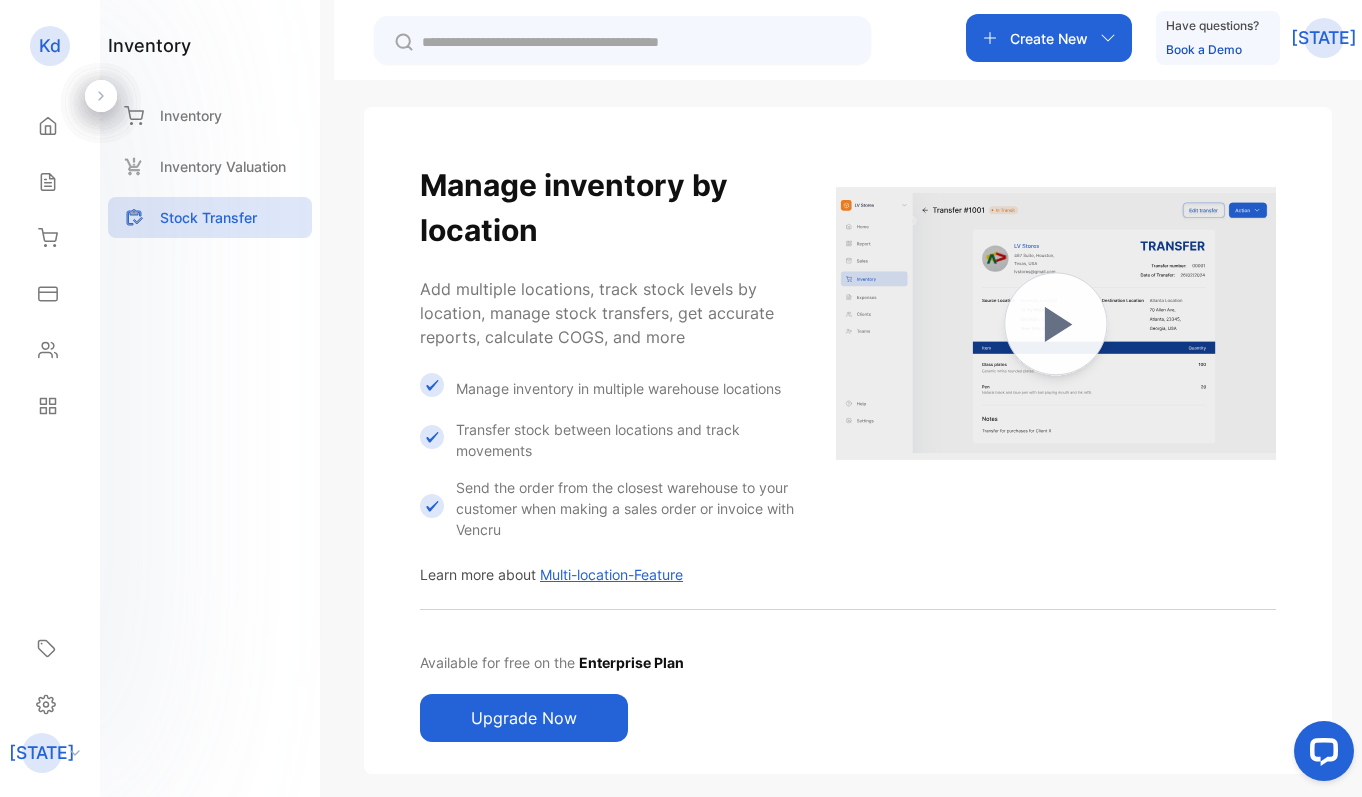 click on "Kd King distro Home Home Sales Sales Inventory Inventory Expenses Expenses Contacts Contacts Reports Reports [STATE] [FIRST]   [LAST]  mydistro217@gmail.com [STATE] Referrals Referrals Settings Settings" at bounding box center (50, 398) 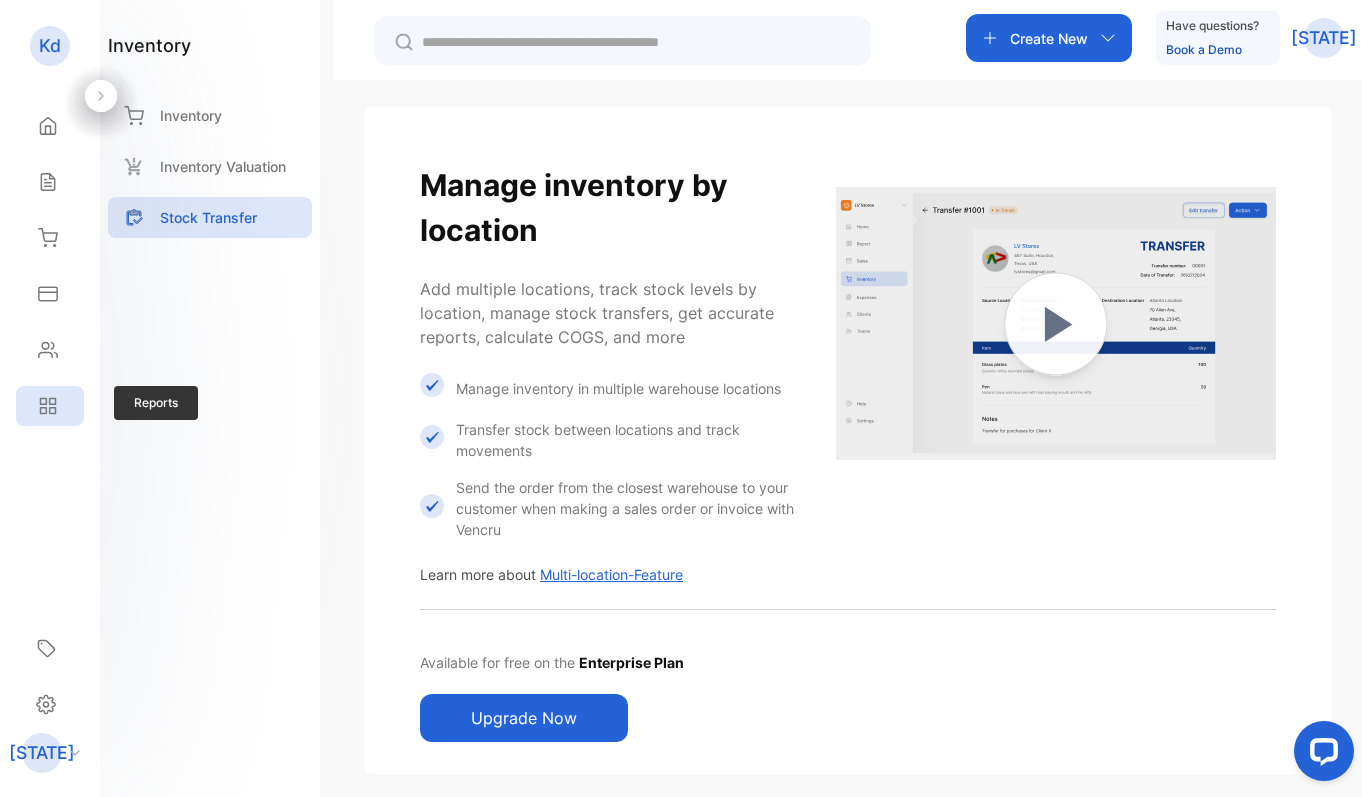 click 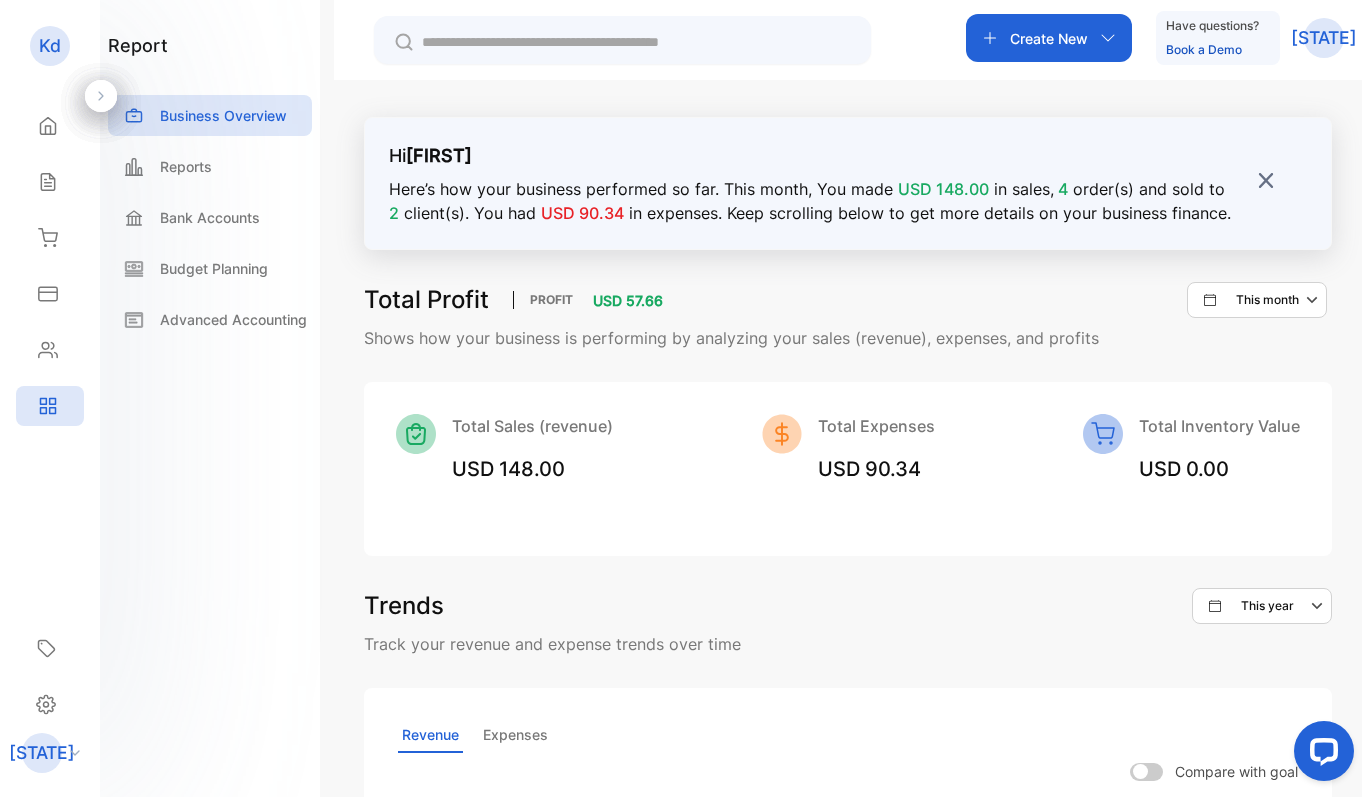 scroll, scrollTop: 0, scrollLeft: 0, axis: both 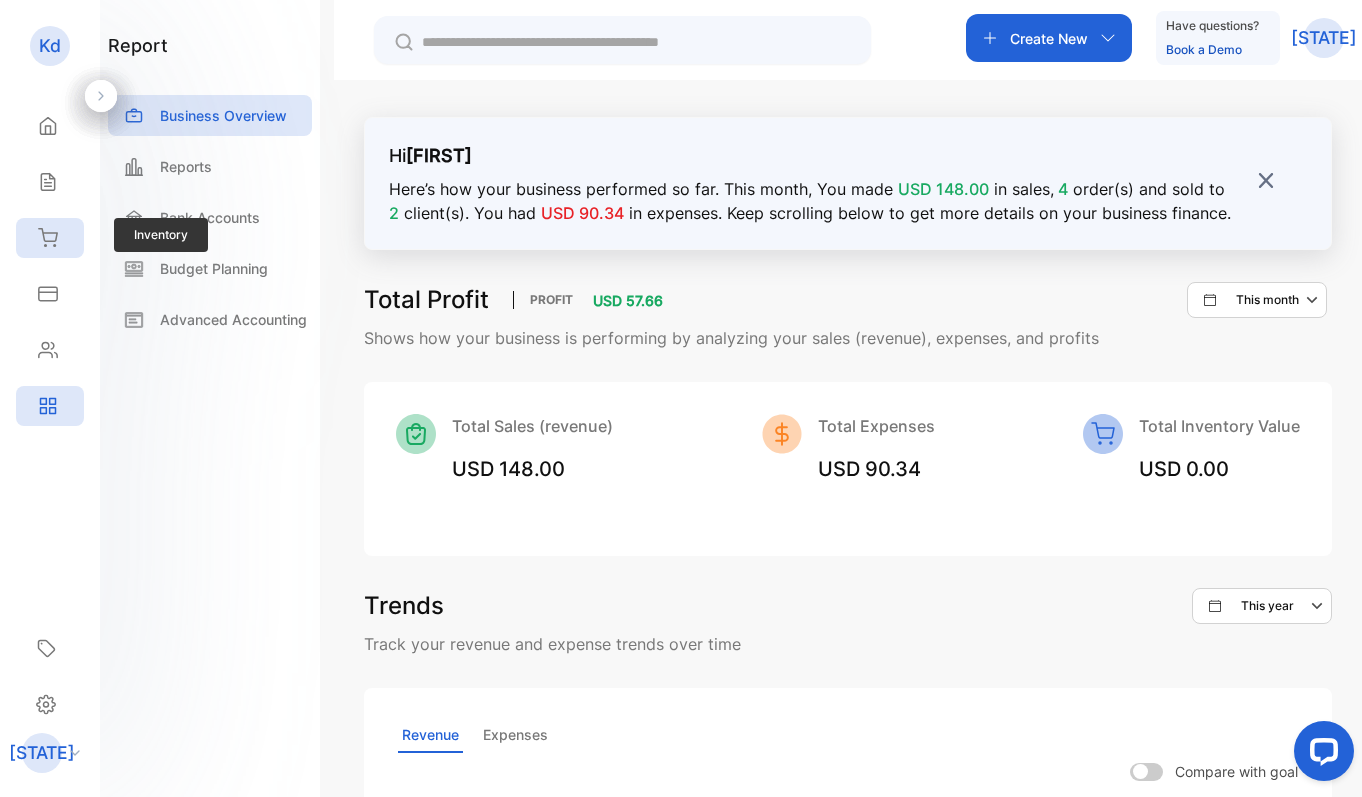 click 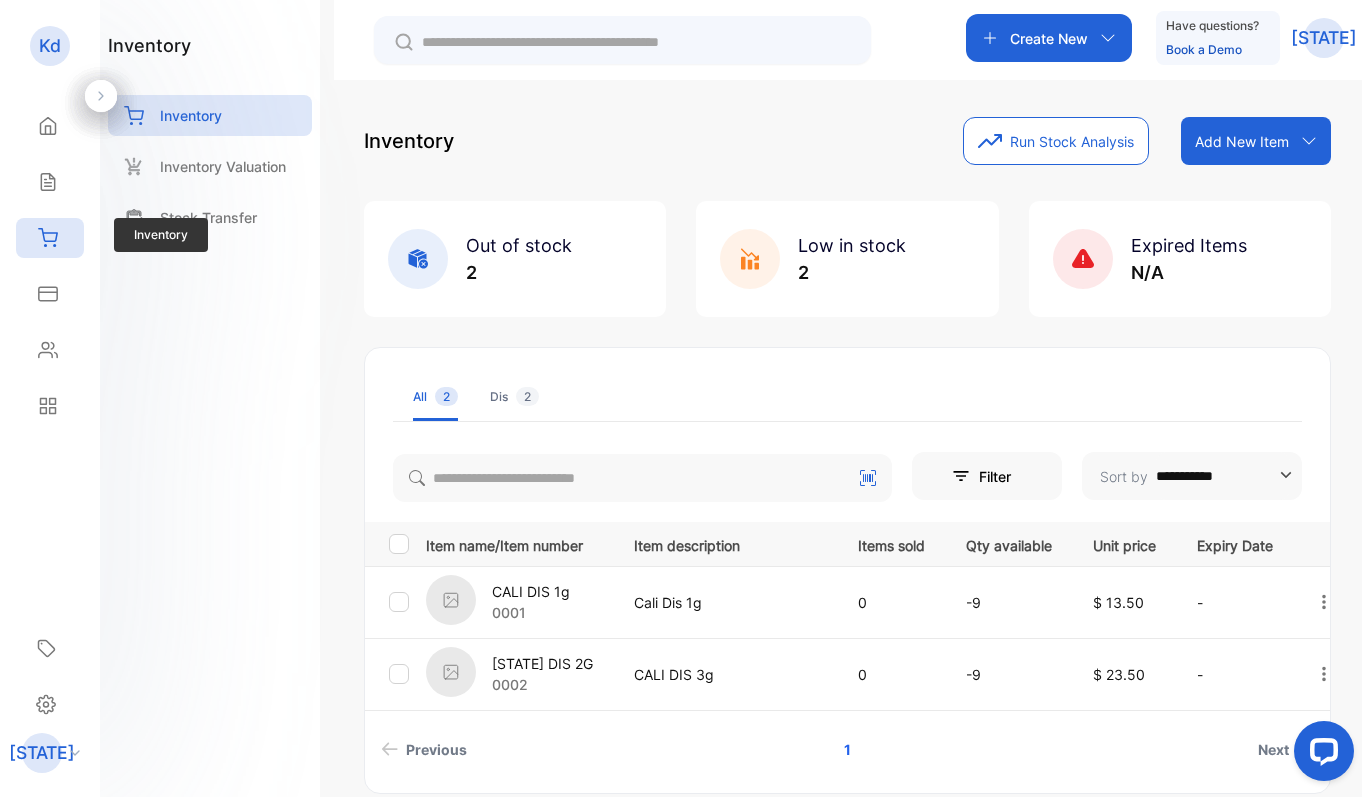 click 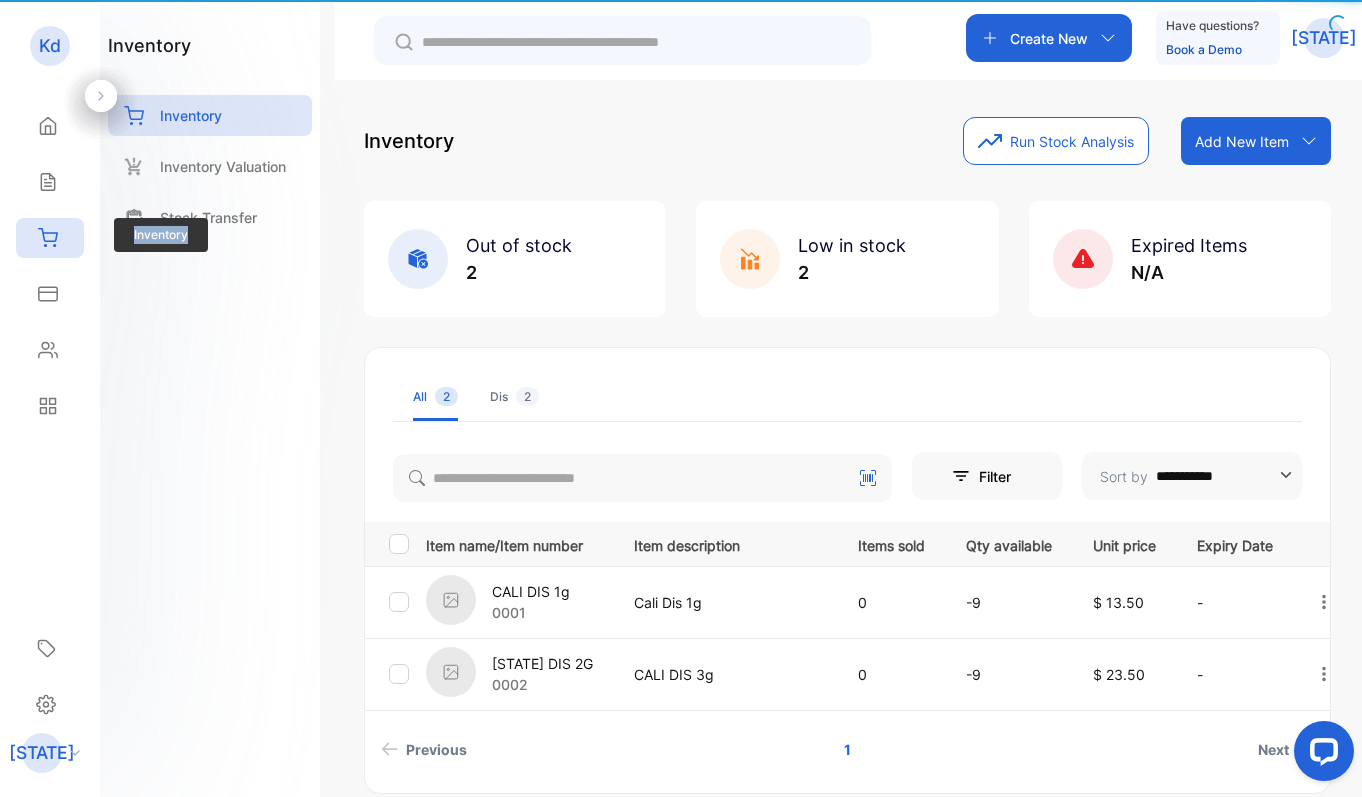 click 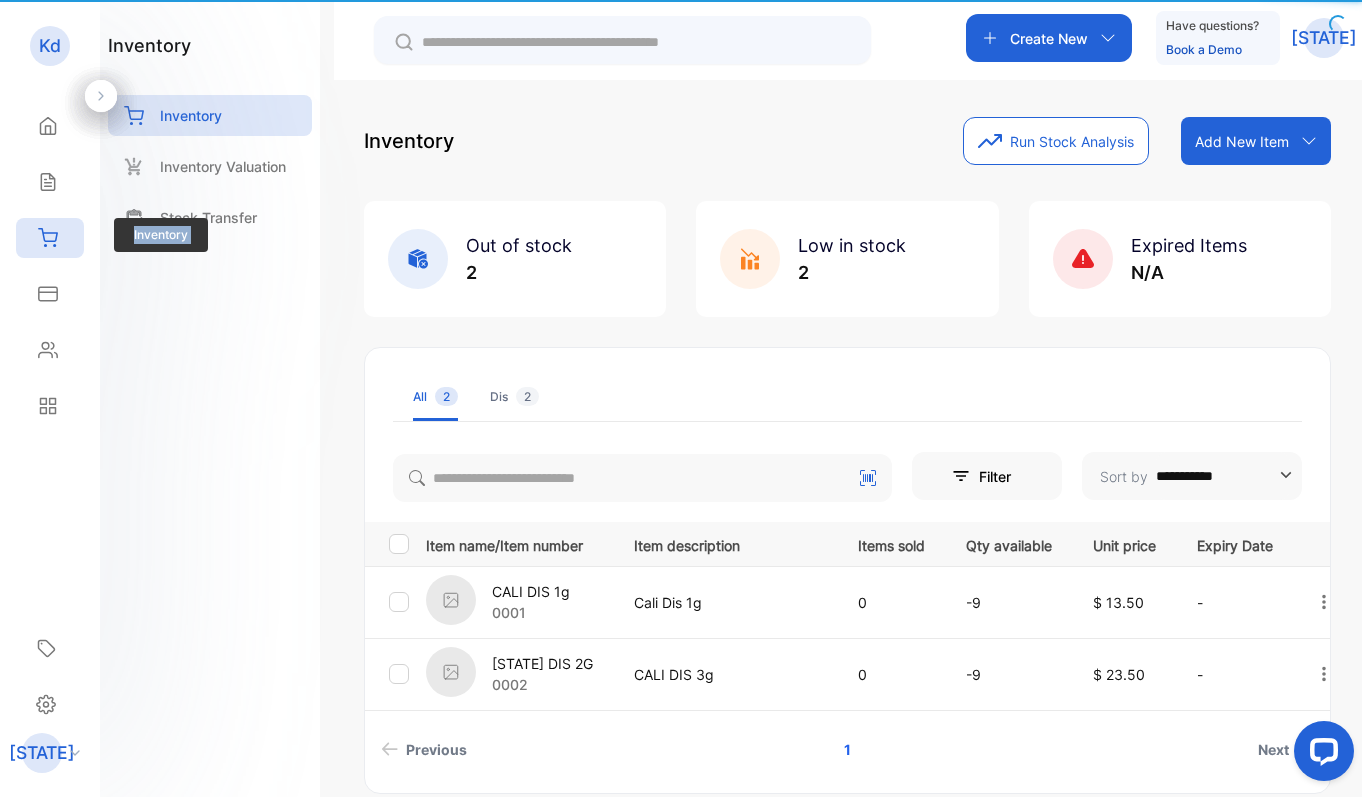 click 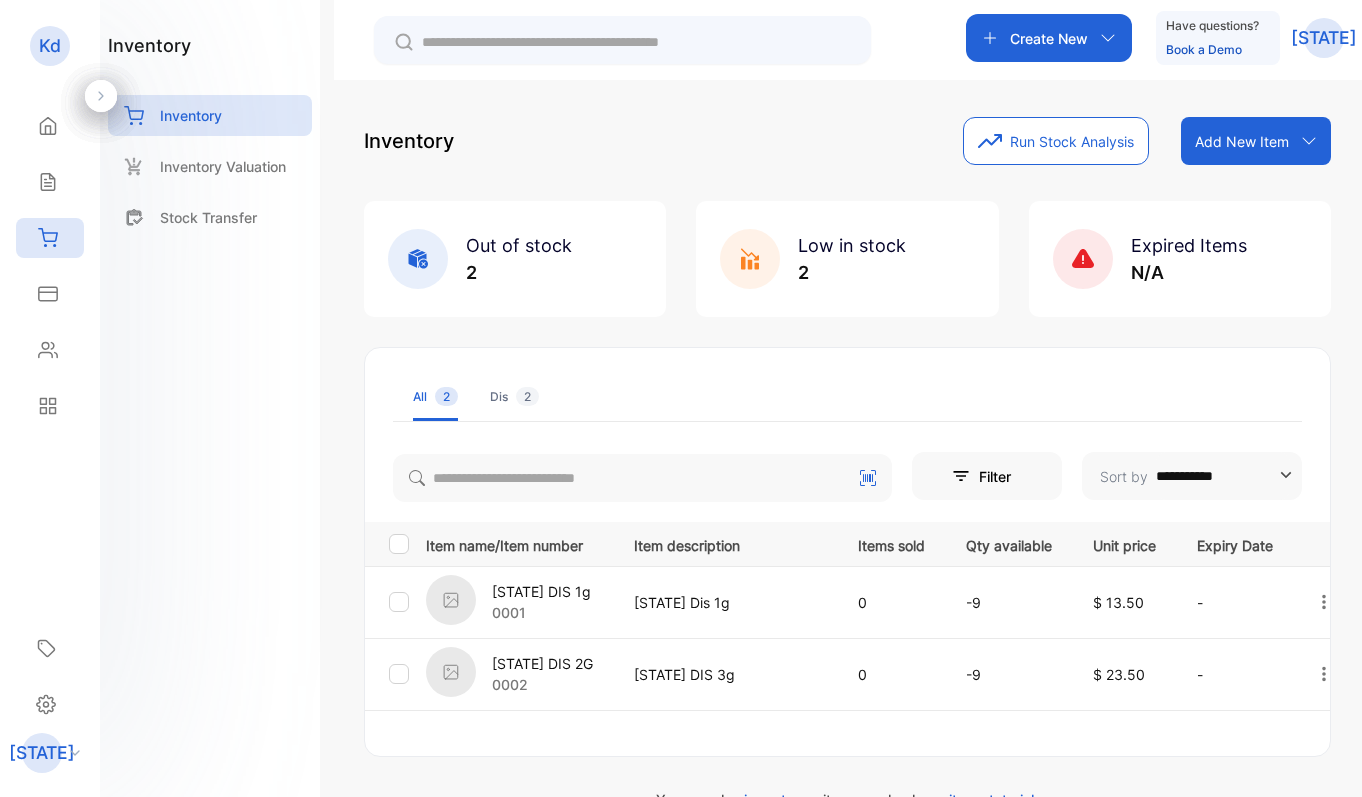 scroll, scrollTop: 0, scrollLeft: 0, axis: both 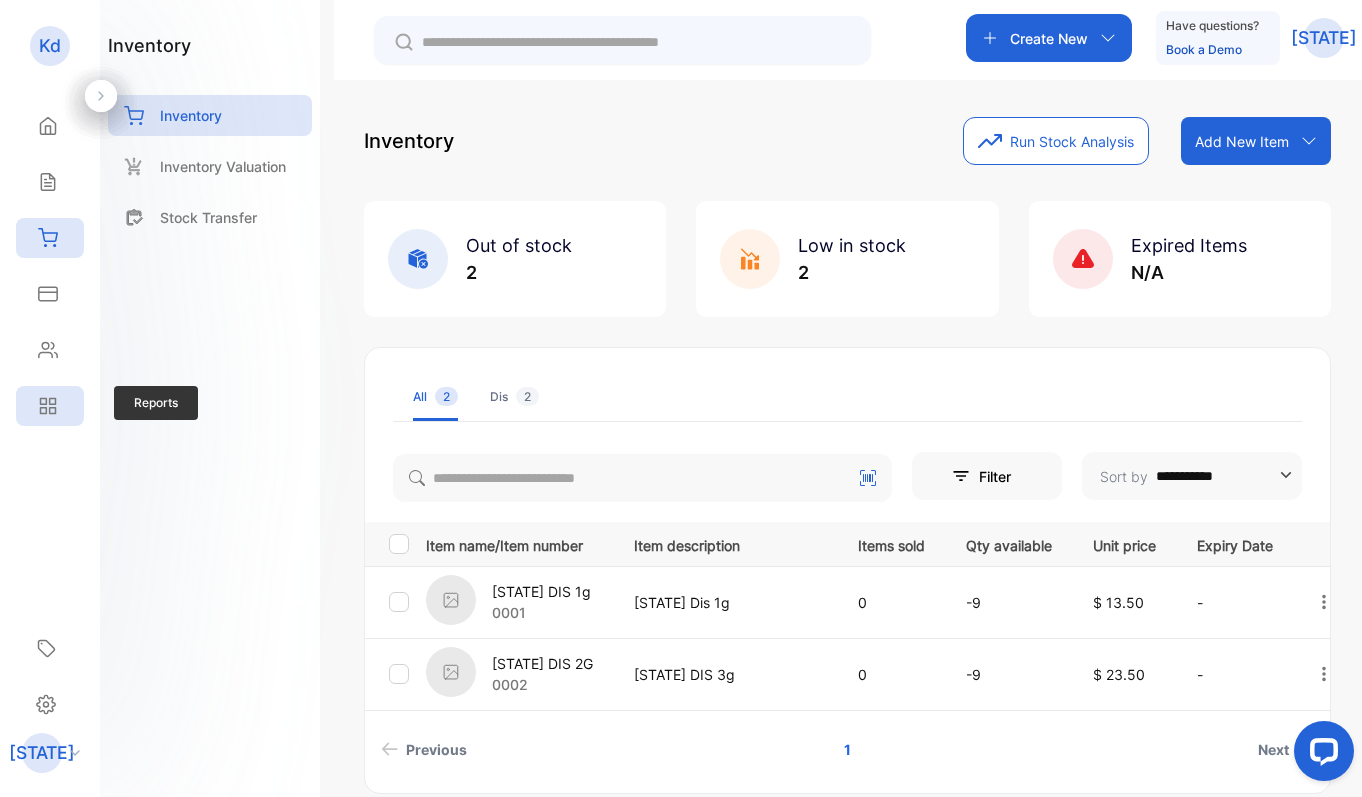 click 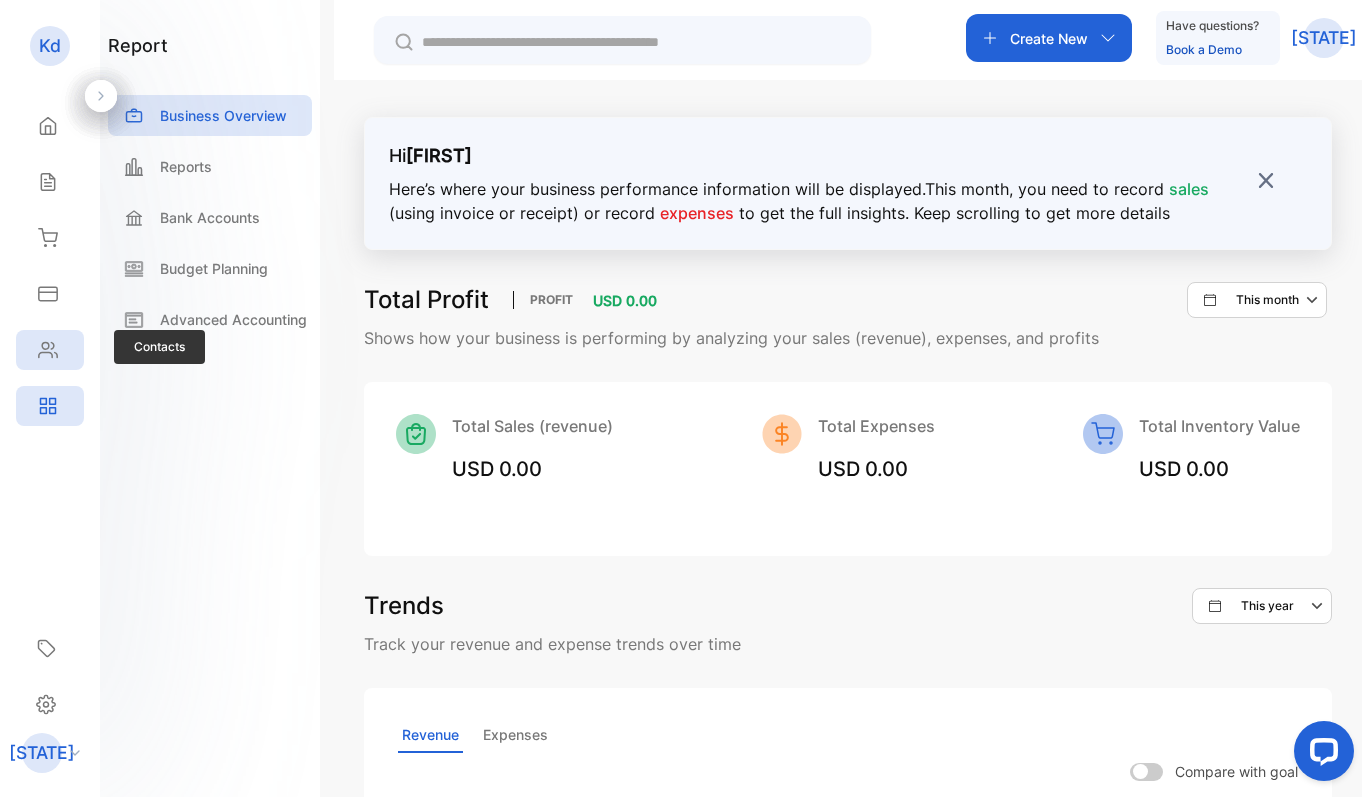 click on "Contacts" at bounding box center [50, 350] 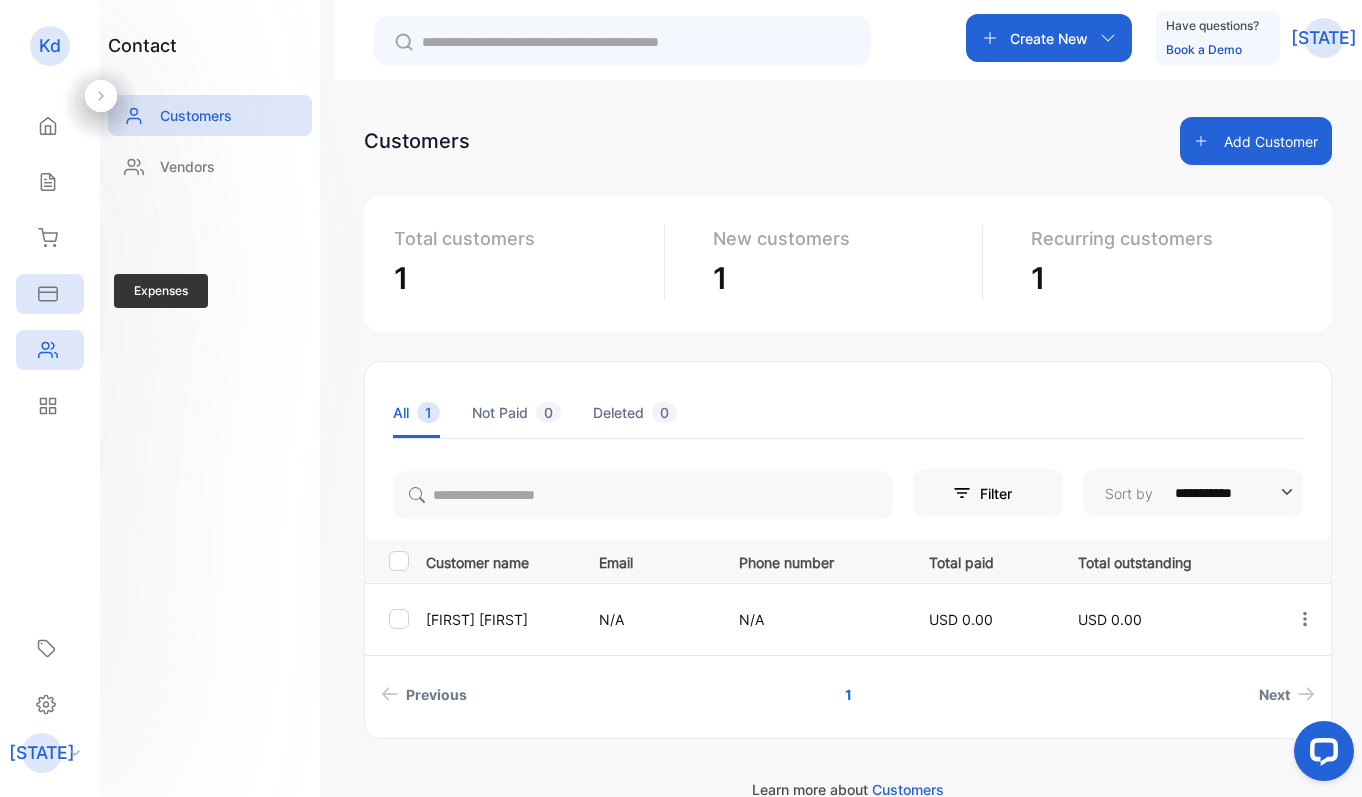 click 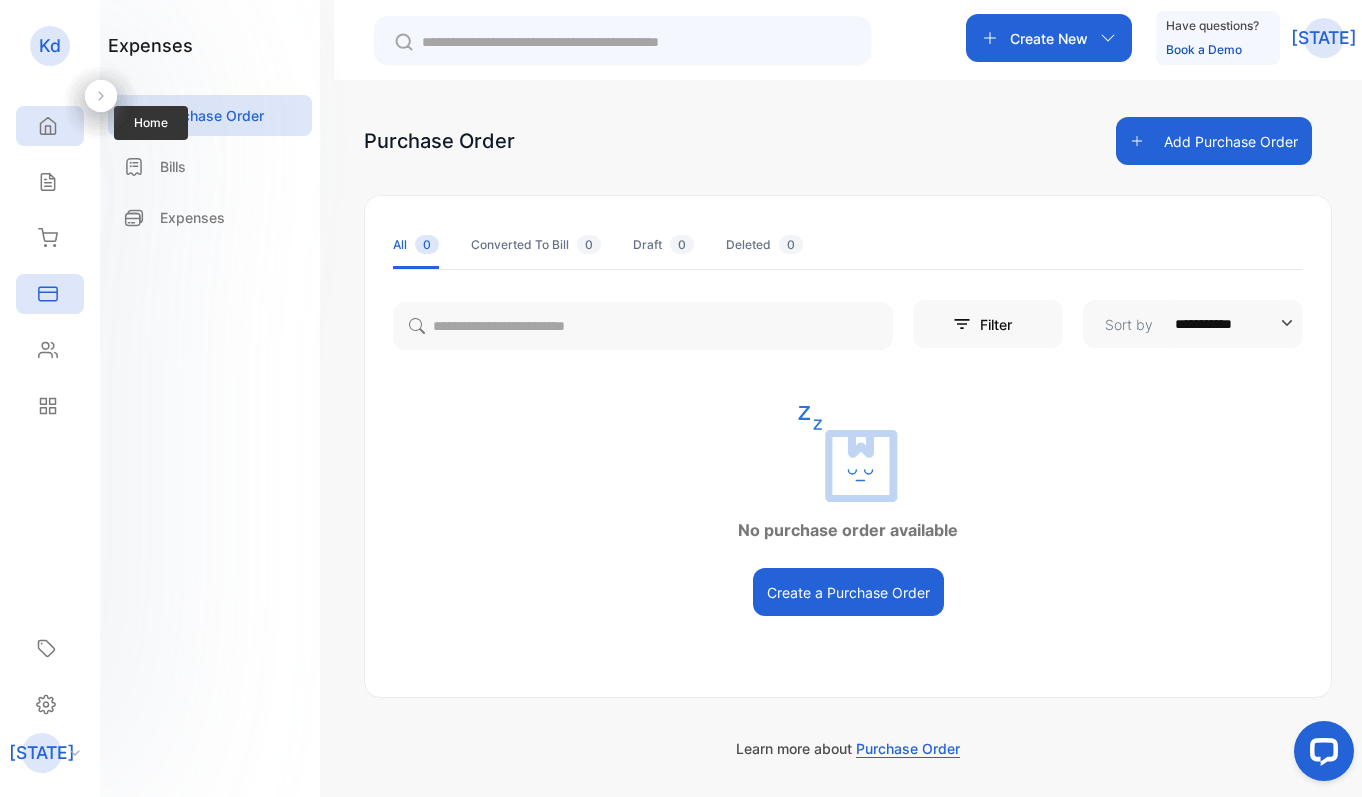 click 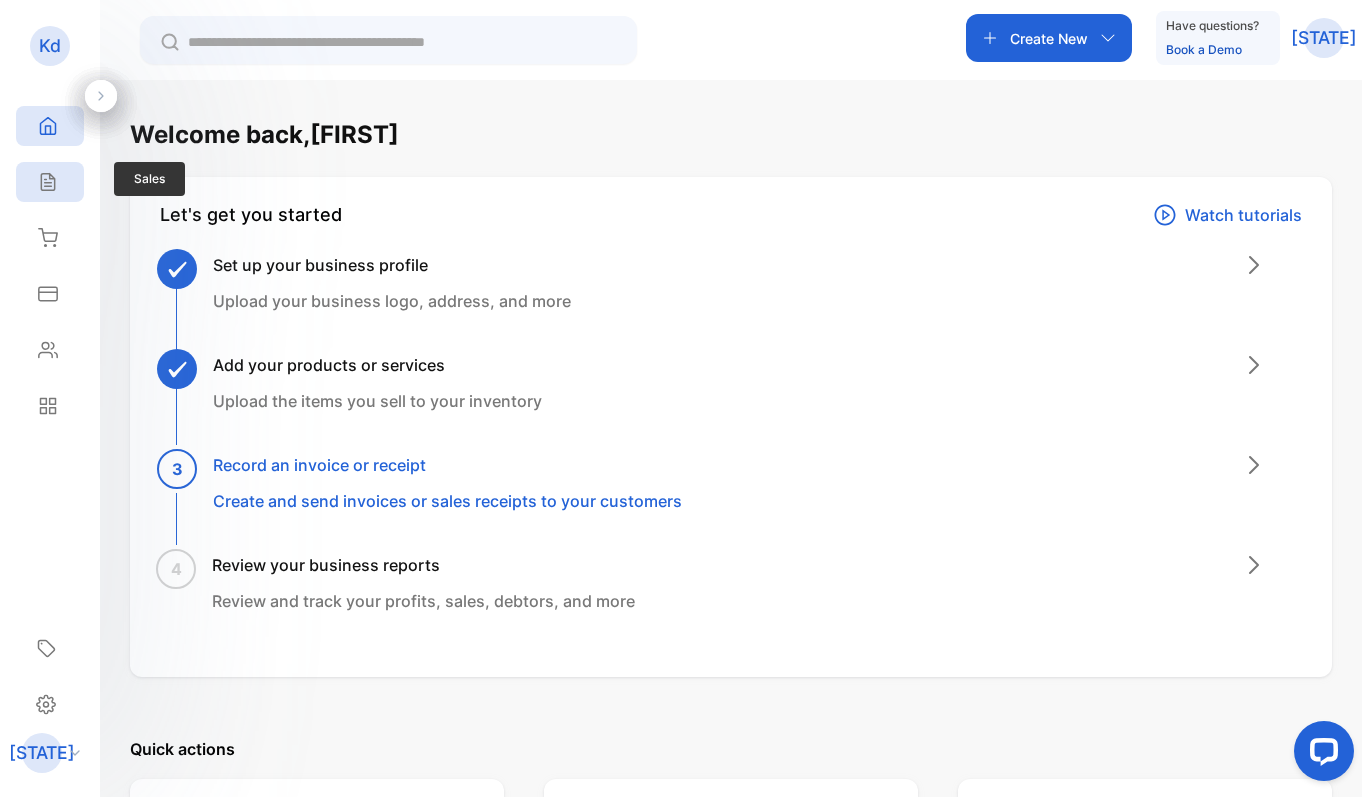 click on "Sales" at bounding box center (50, 182) 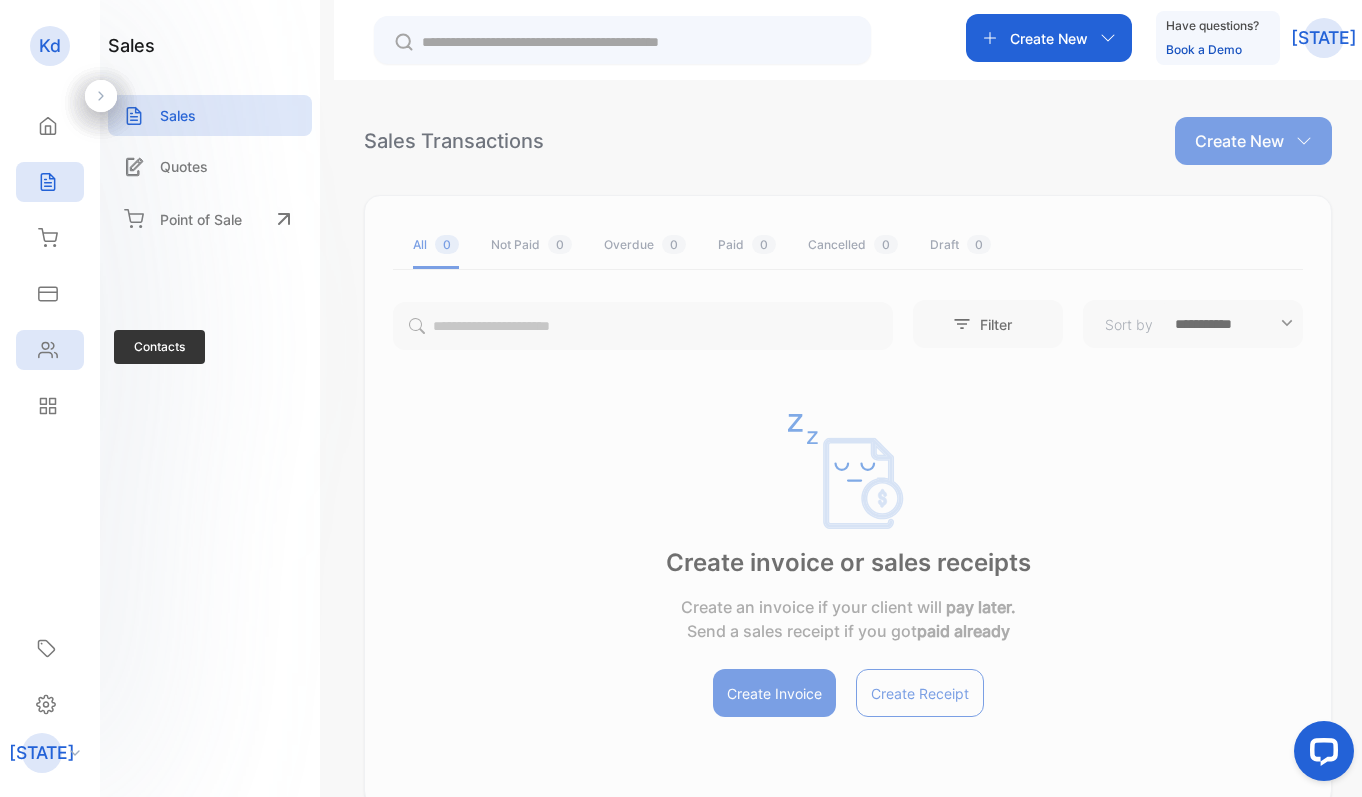 click 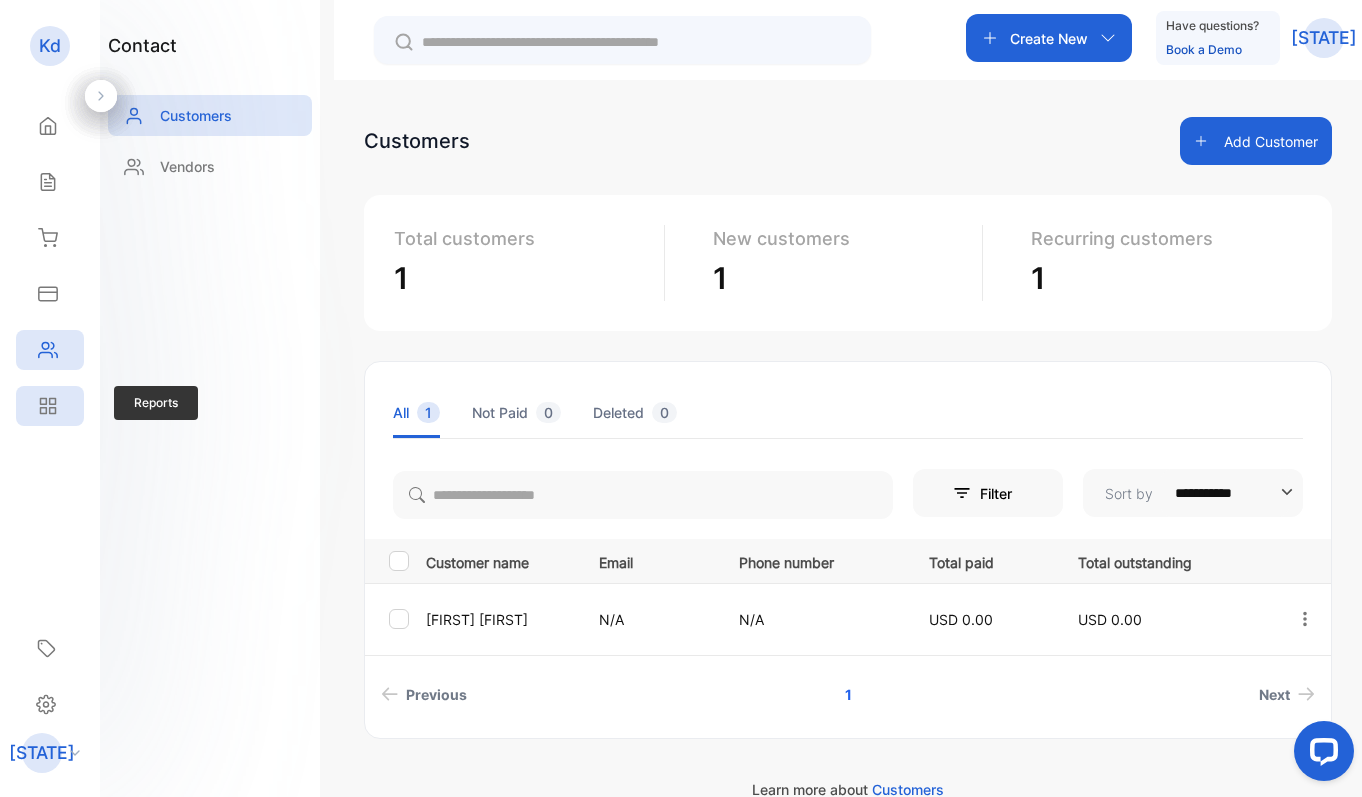 click 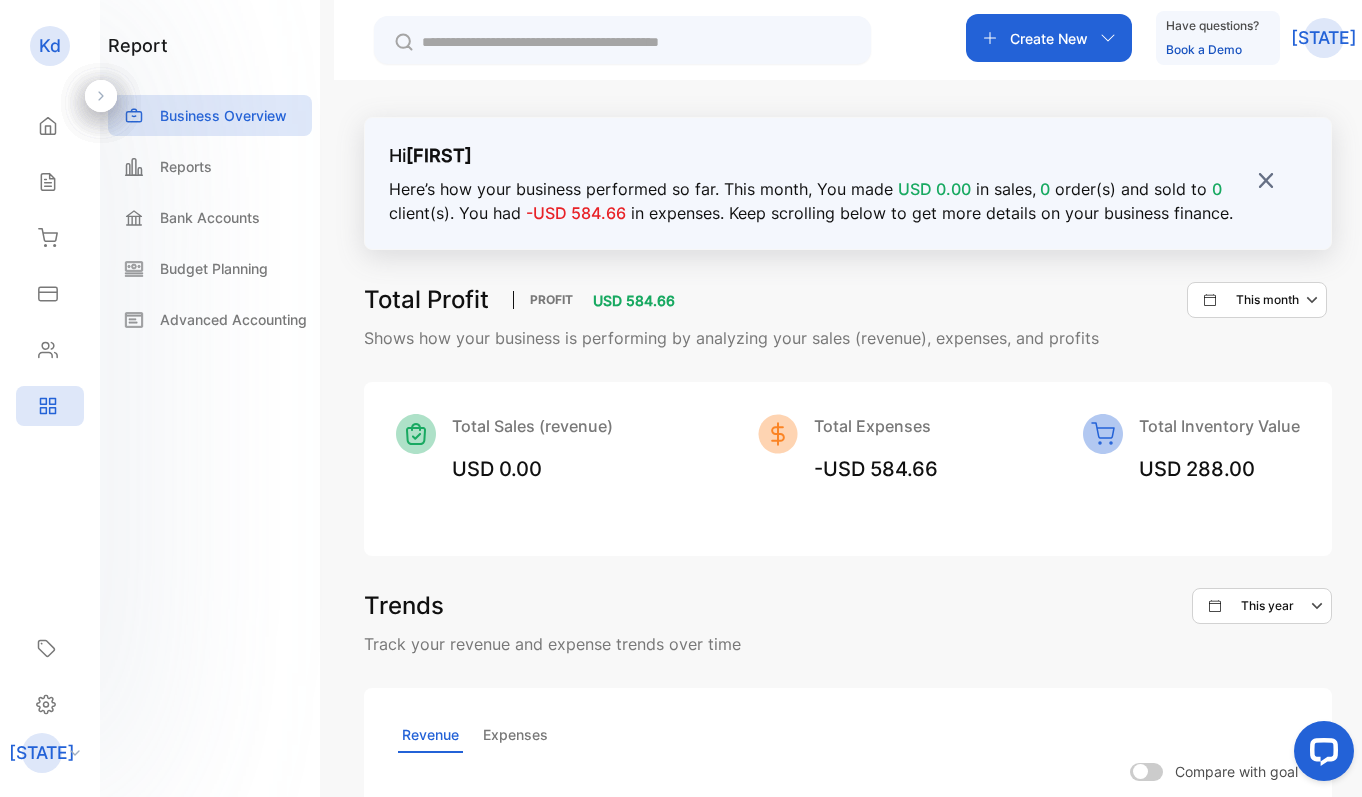 click on "Total Inventory Value USD 288.00" at bounding box center (1219, 449) 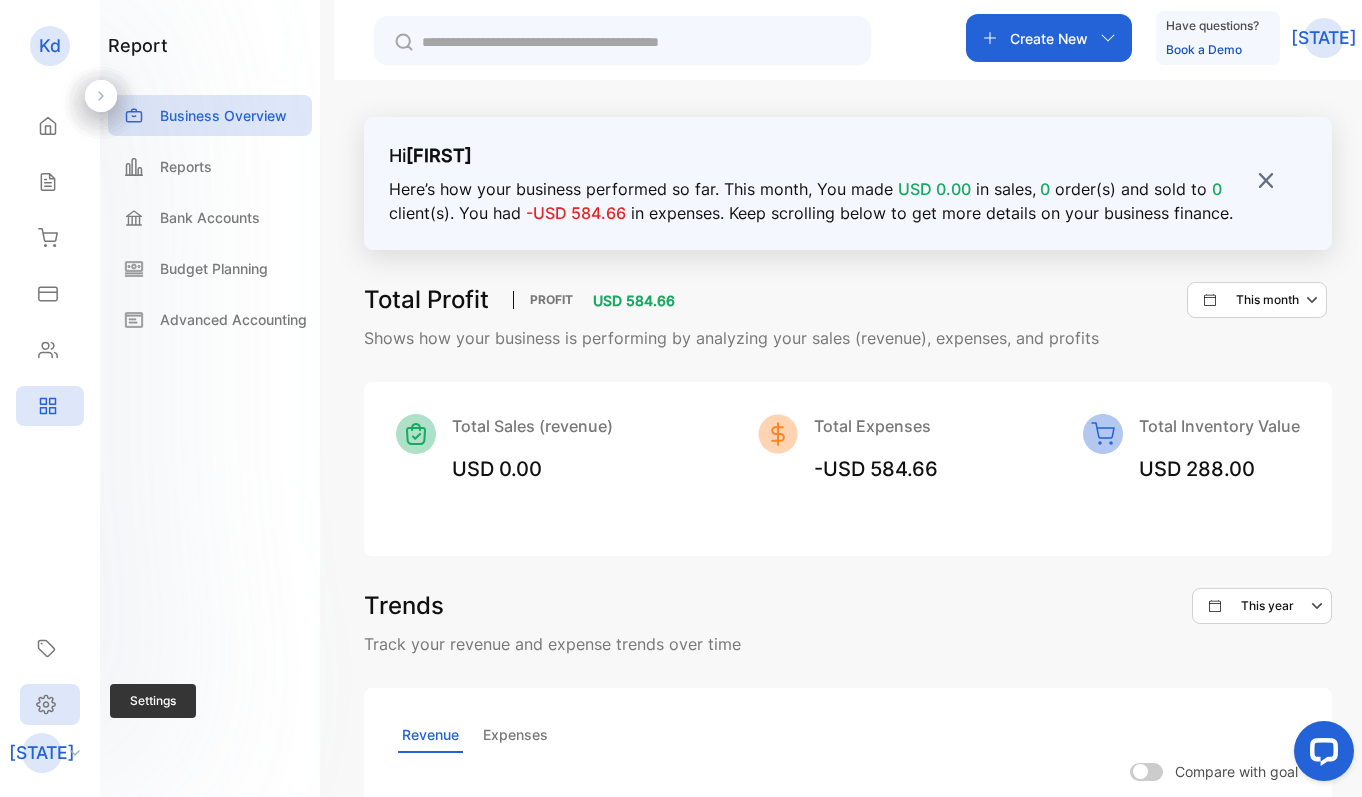 click 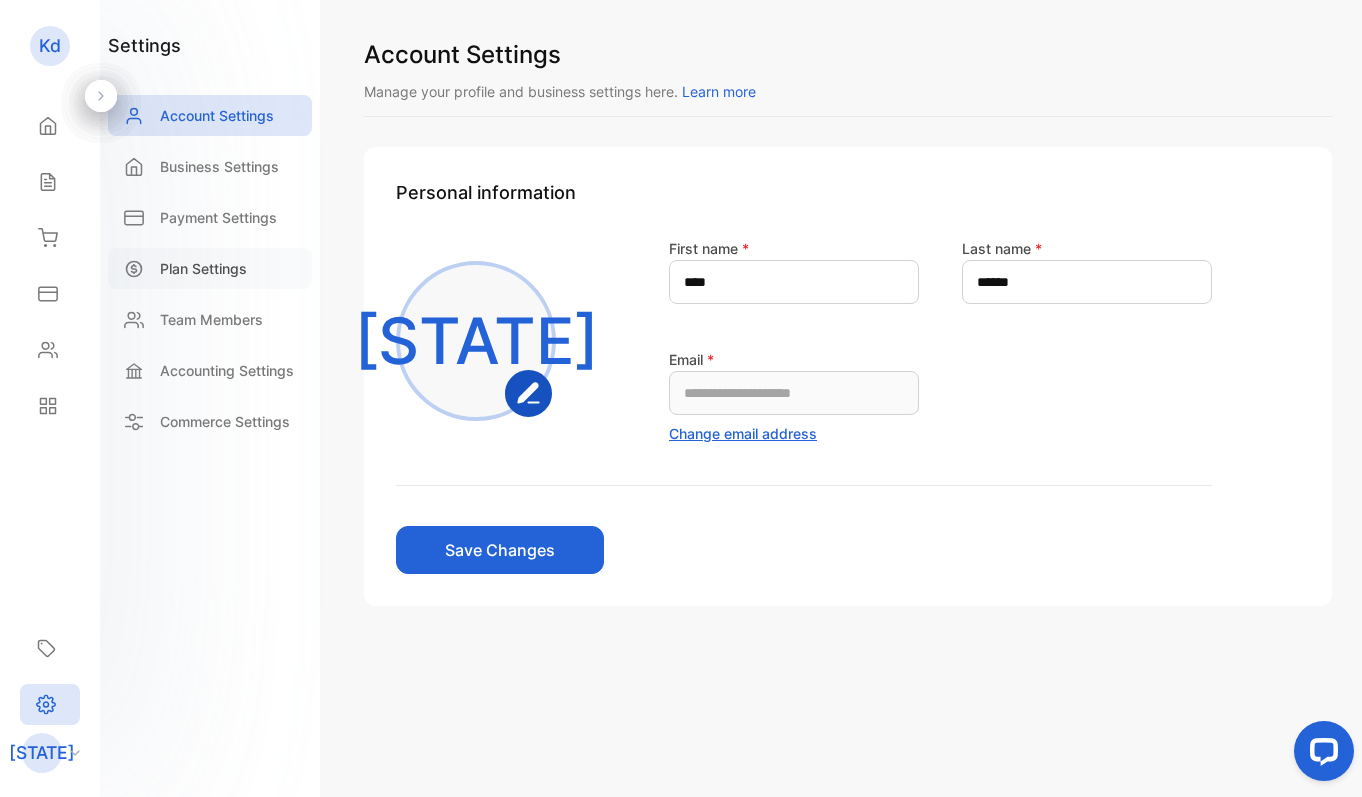 click on "Plan Settings" at bounding box center (203, 268) 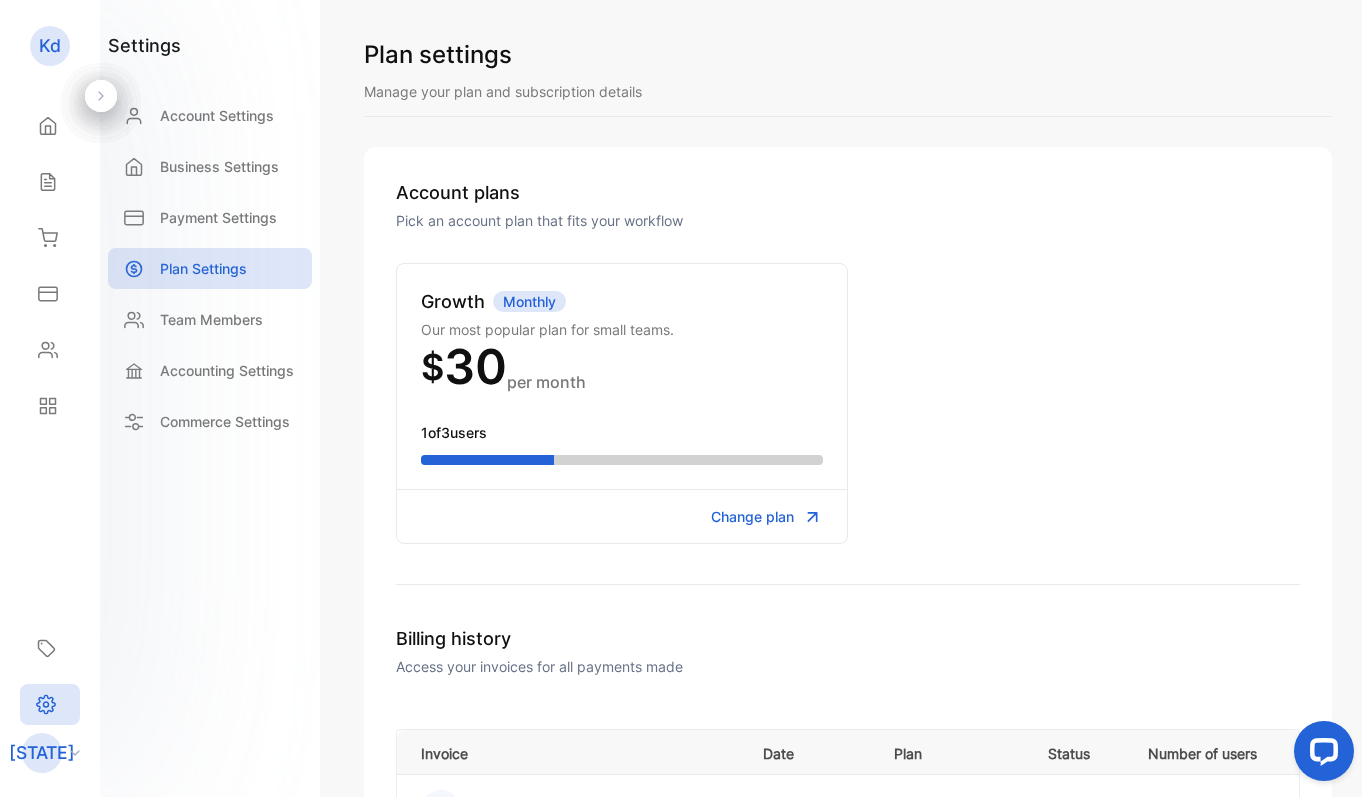 click on "Change plan" at bounding box center (752, 516) 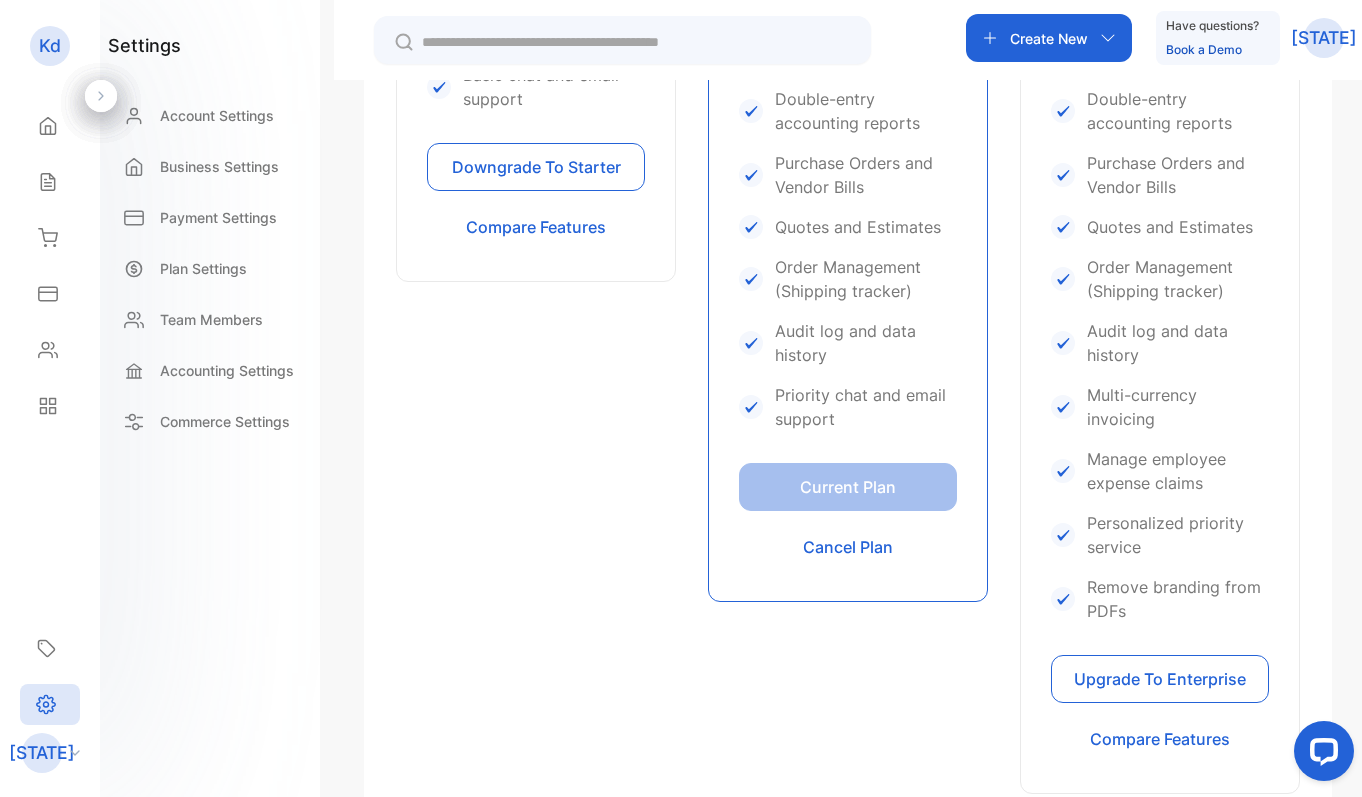 scroll, scrollTop: 1025, scrollLeft: 0, axis: vertical 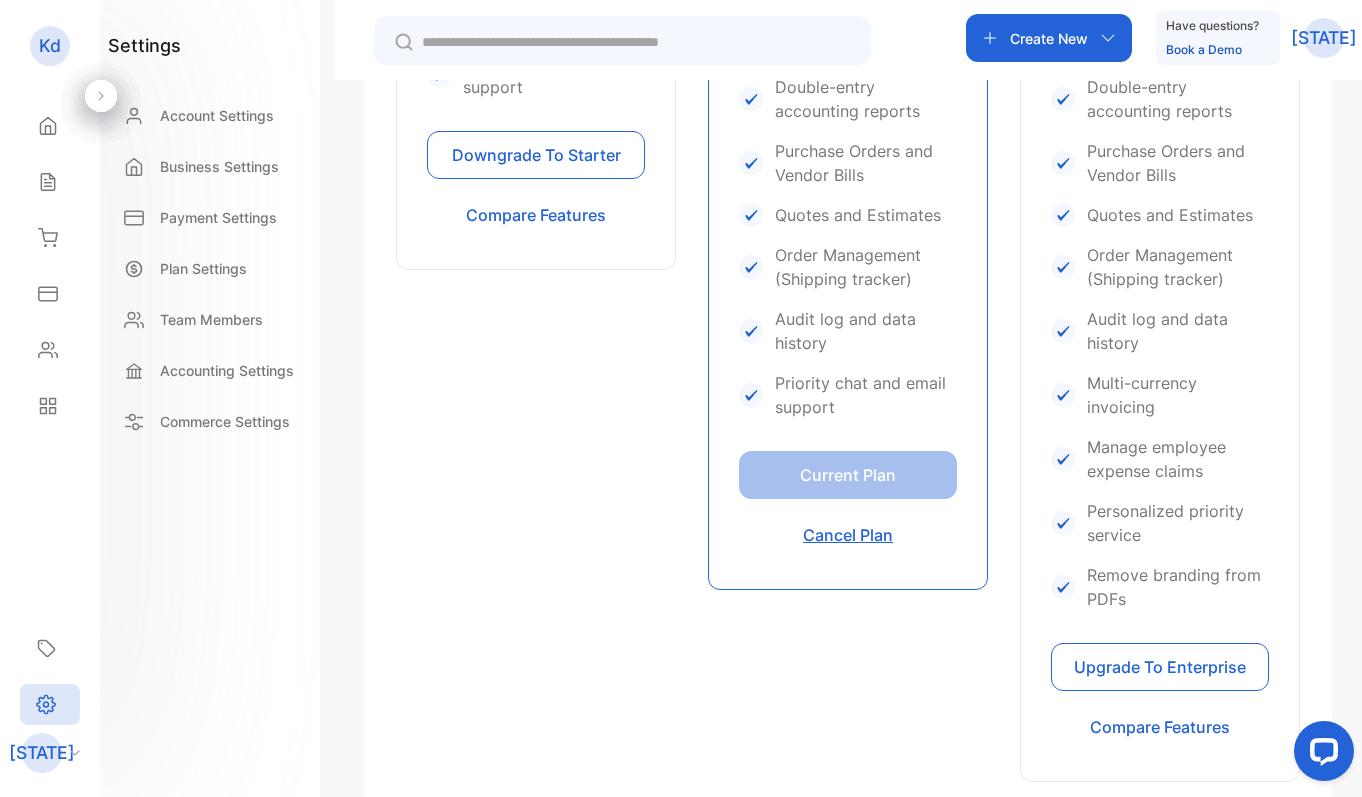 click on "Cancel Plan" at bounding box center (848, 535) 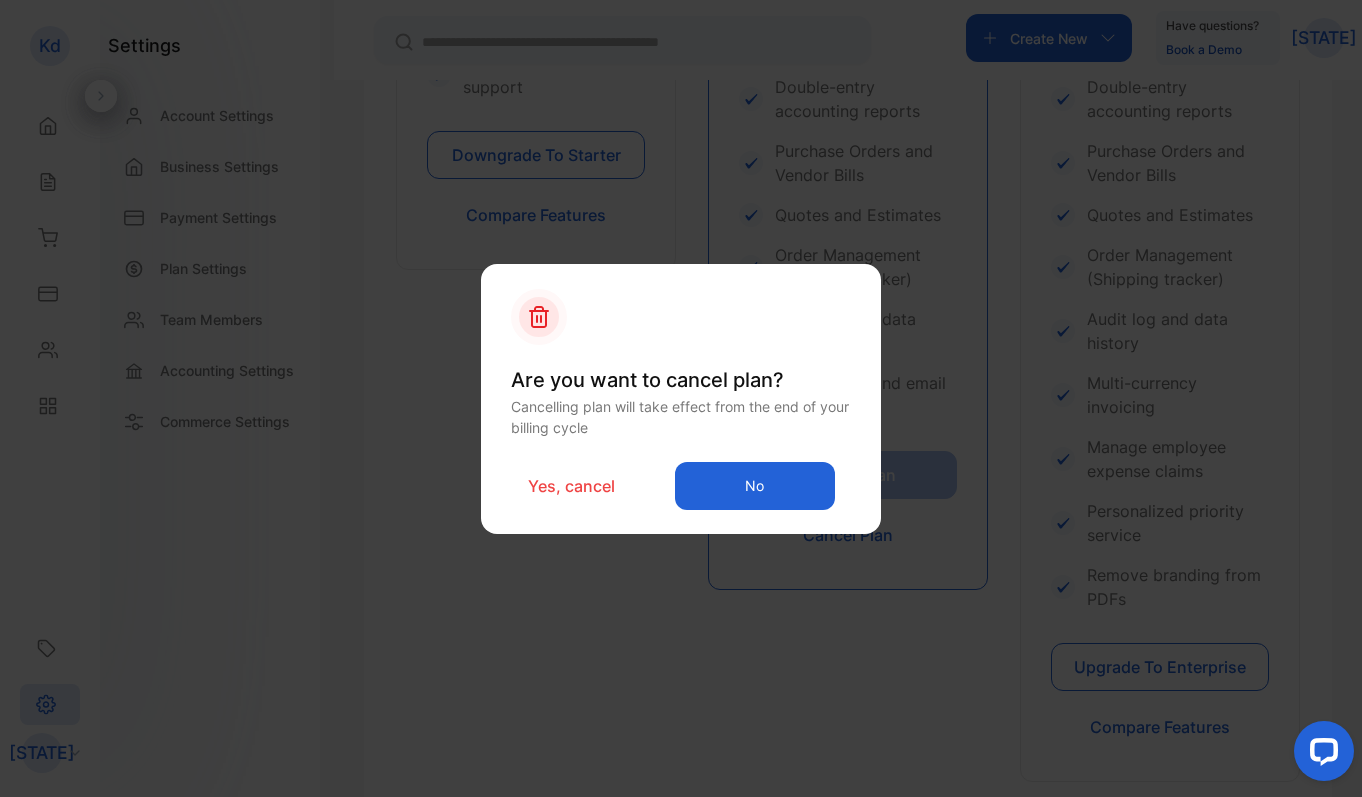 drag, startPoint x: 794, startPoint y: 504, endPoint x: 589, endPoint y: 486, distance: 205.78873 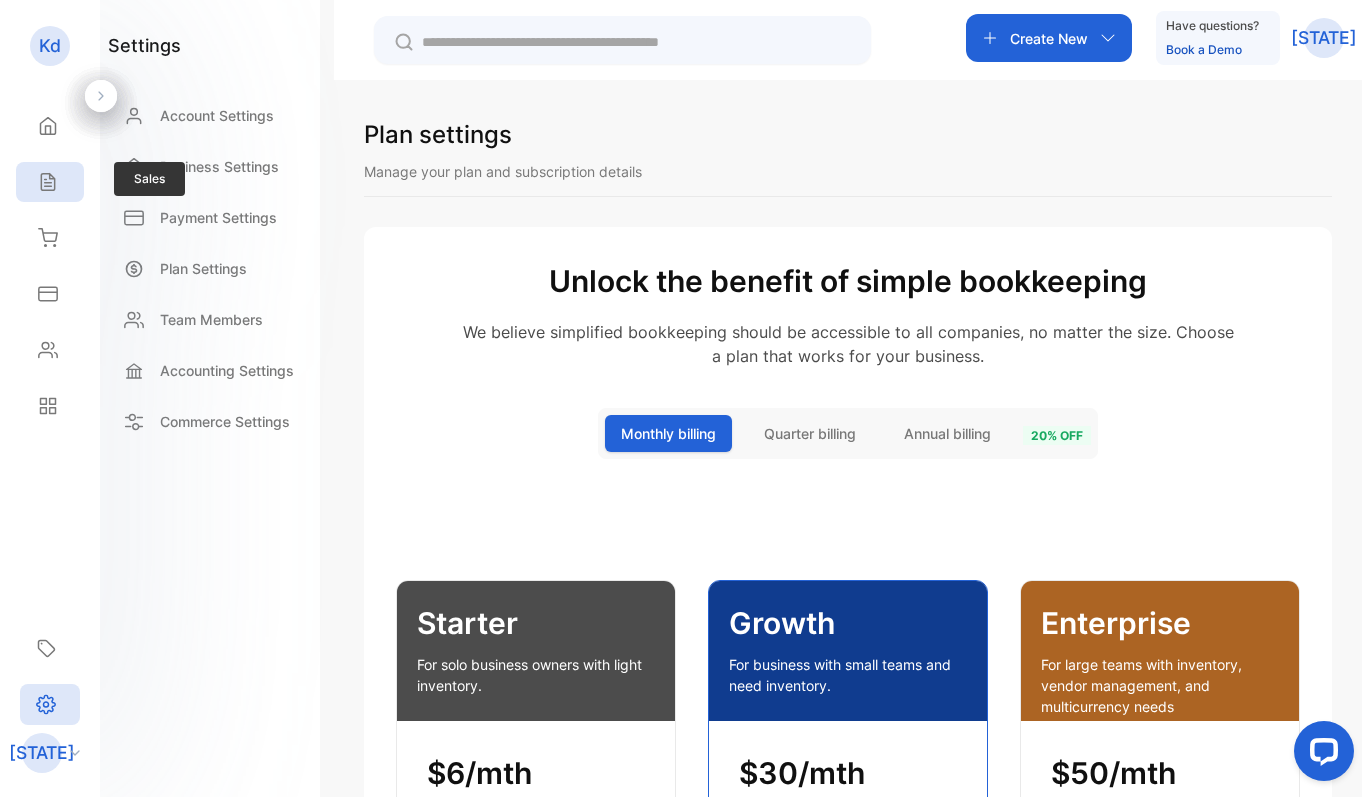 scroll, scrollTop: 0, scrollLeft: 0, axis: both 